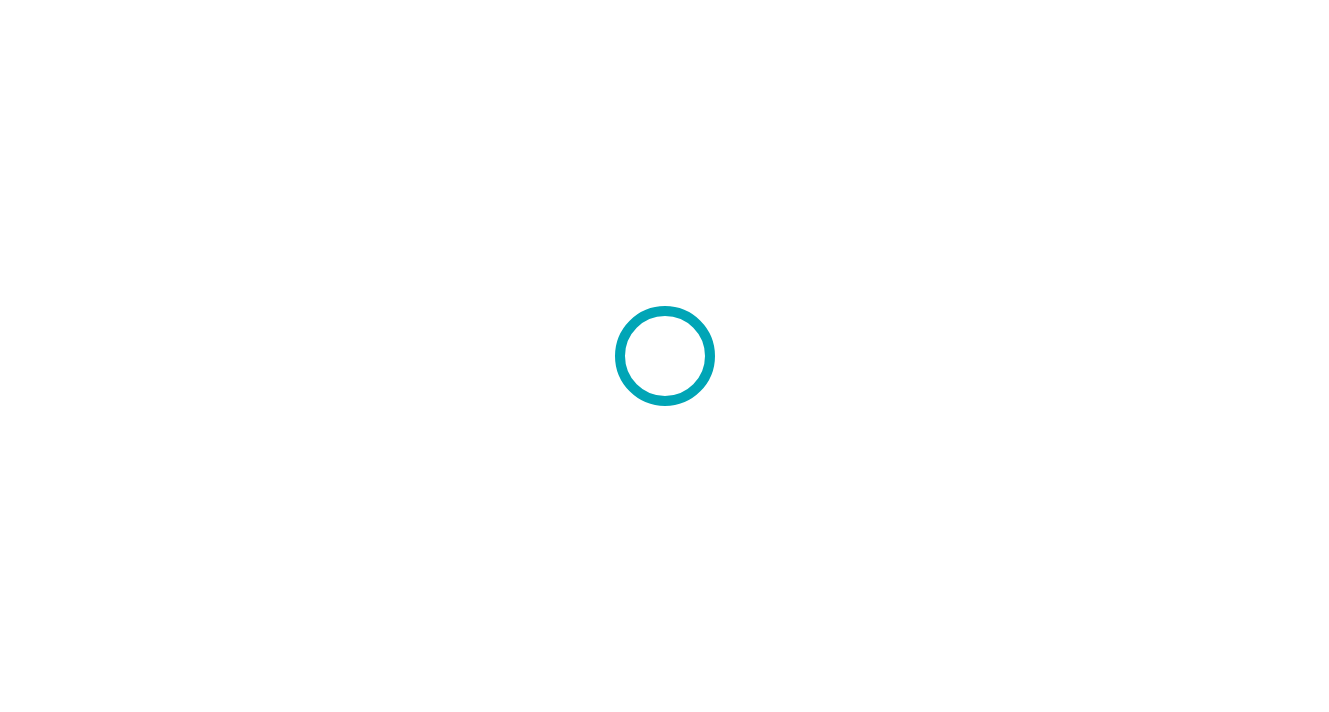 scroll, scrollTop: 0, scrollLeft: 0, axis: both 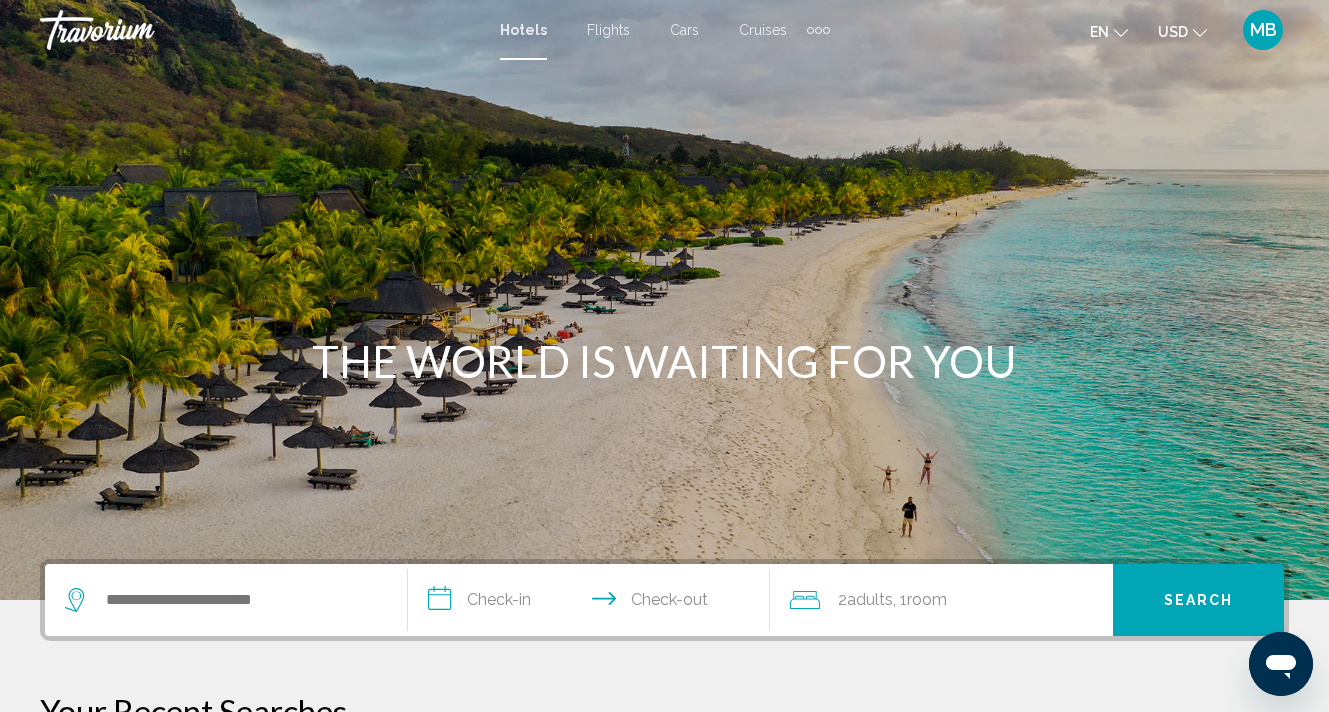 click at bounding box center (826, 30) 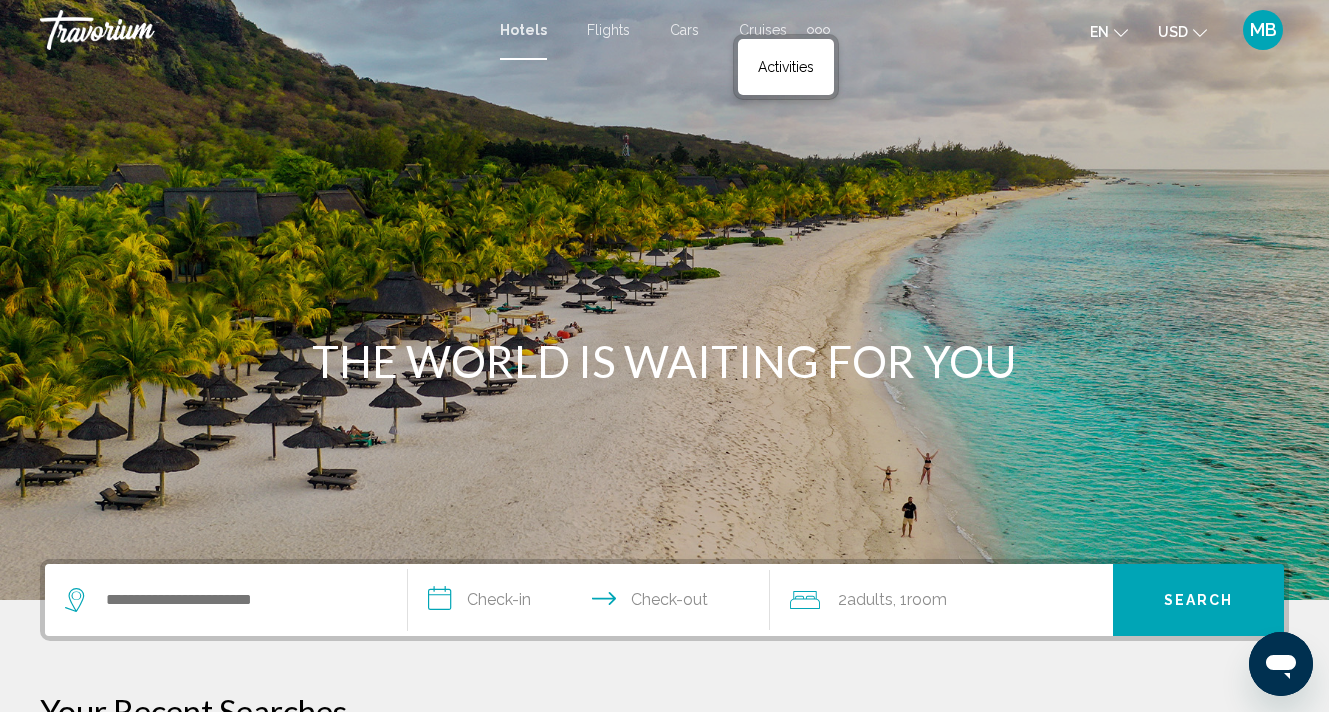 click at bounding box center (664, 300) 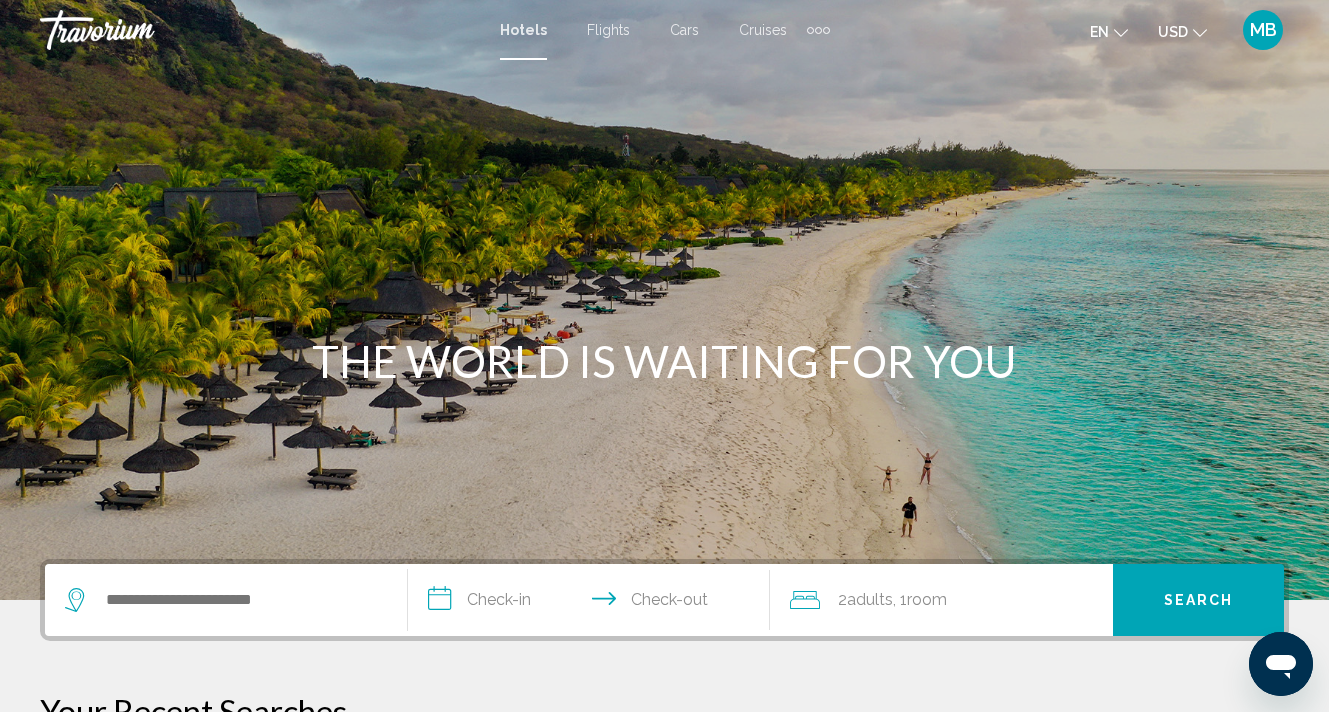 click on "MB" at bounding box center (1263, 30) 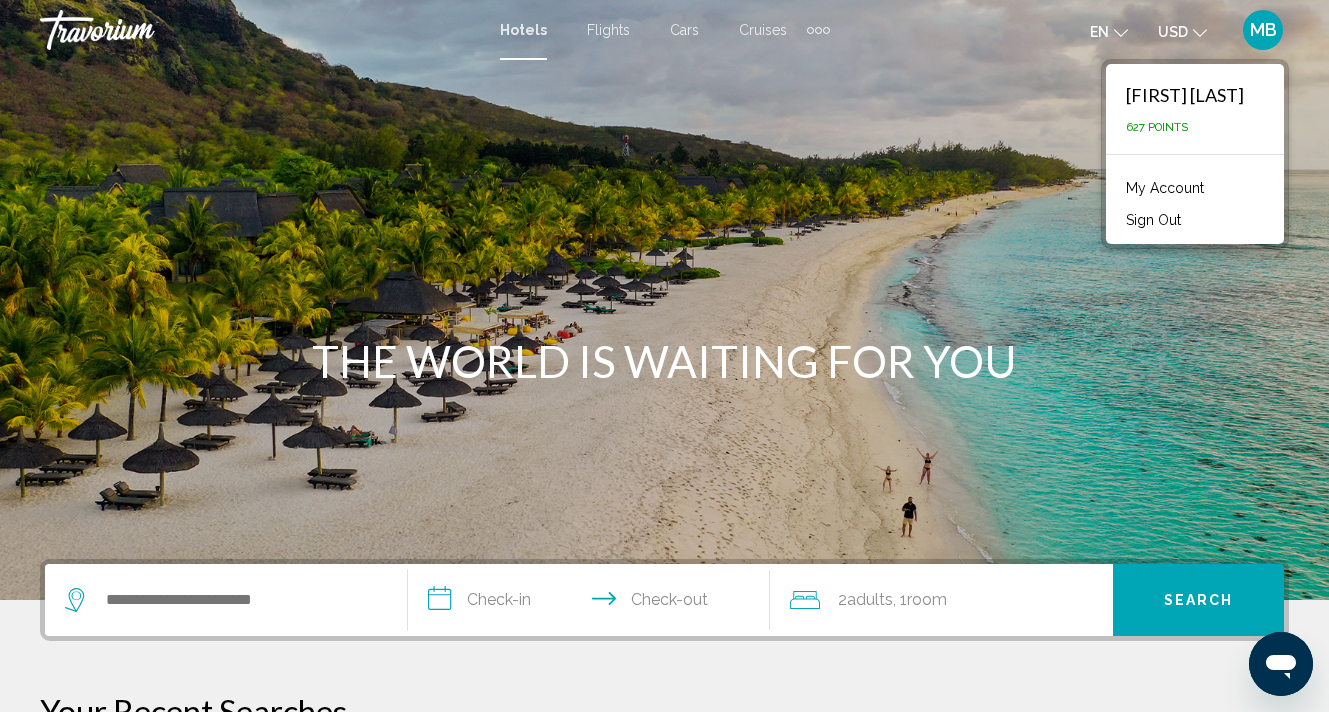 click on "MB" at bounding box center (1263, 30) 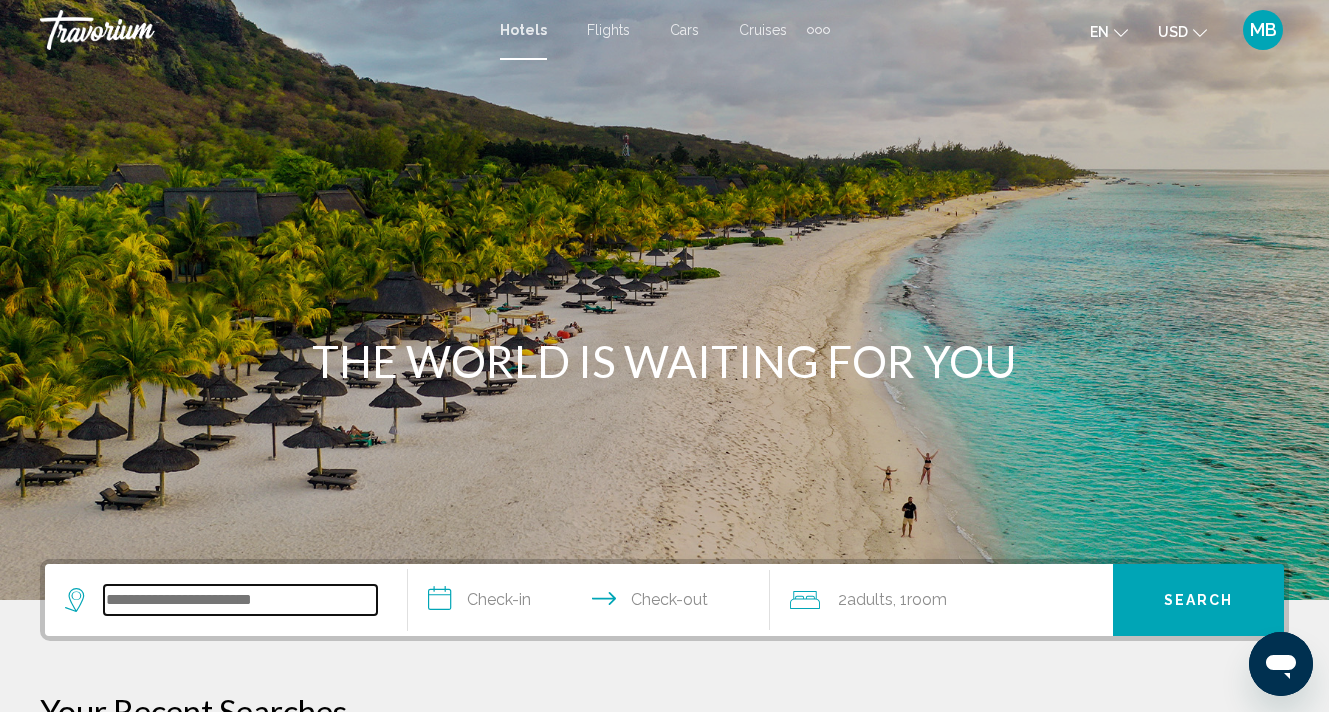 click at bounding box center [240, 600] 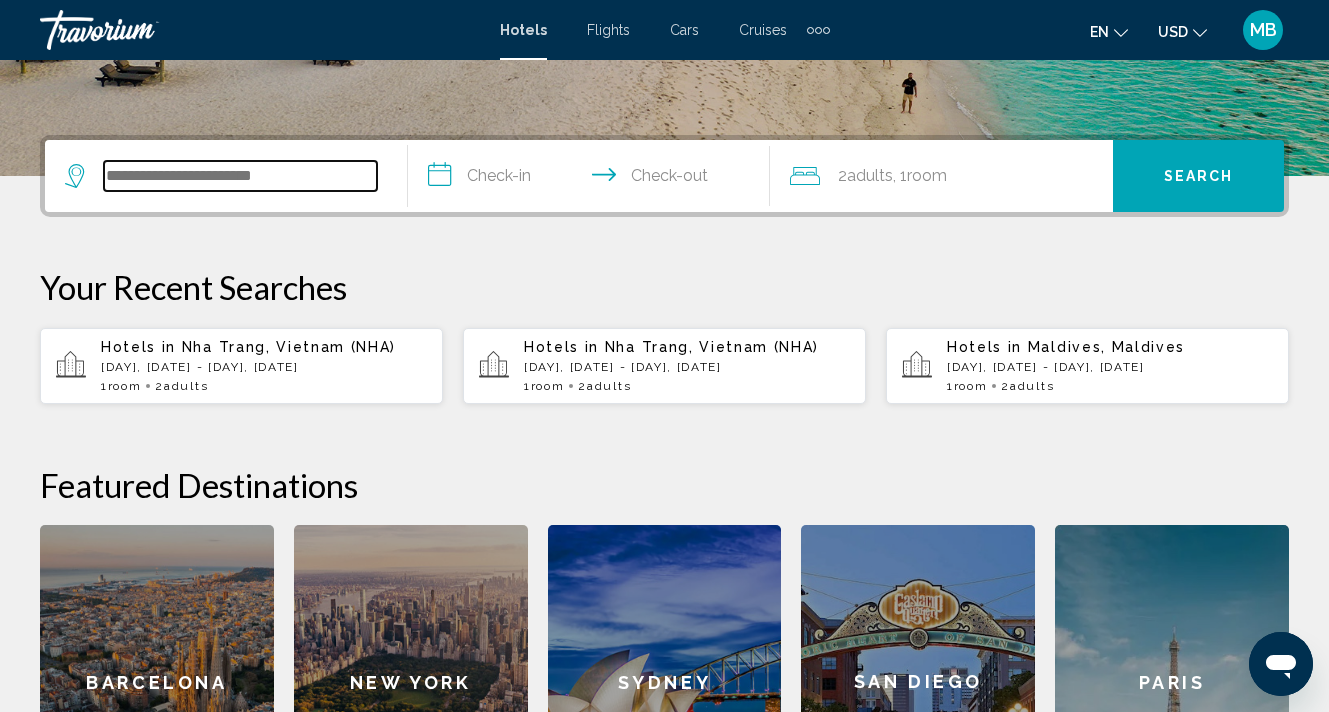 scroll, scrollTop: 494, scrollLeft: 0, axis: vertical 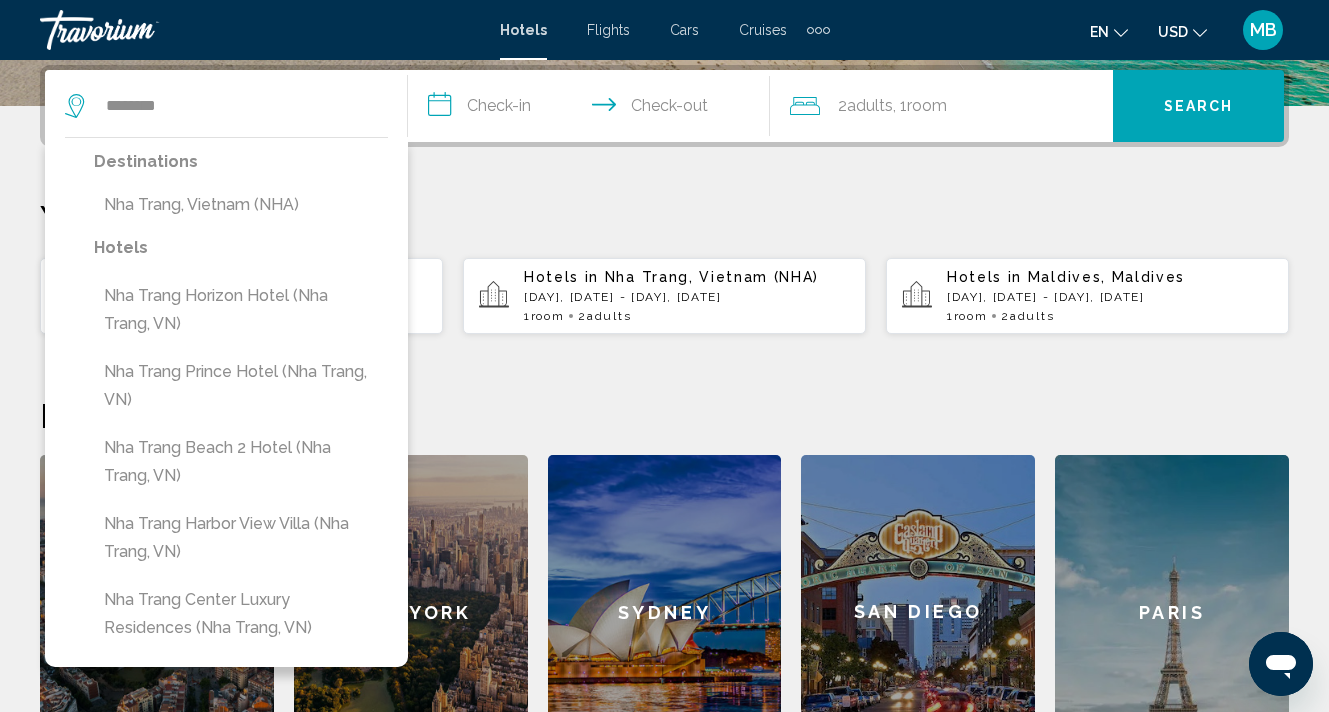 drag, startPoint x: 219, startPoint y: 597, endPoint x: 165, endPoint y: 212, distance: 388.76855 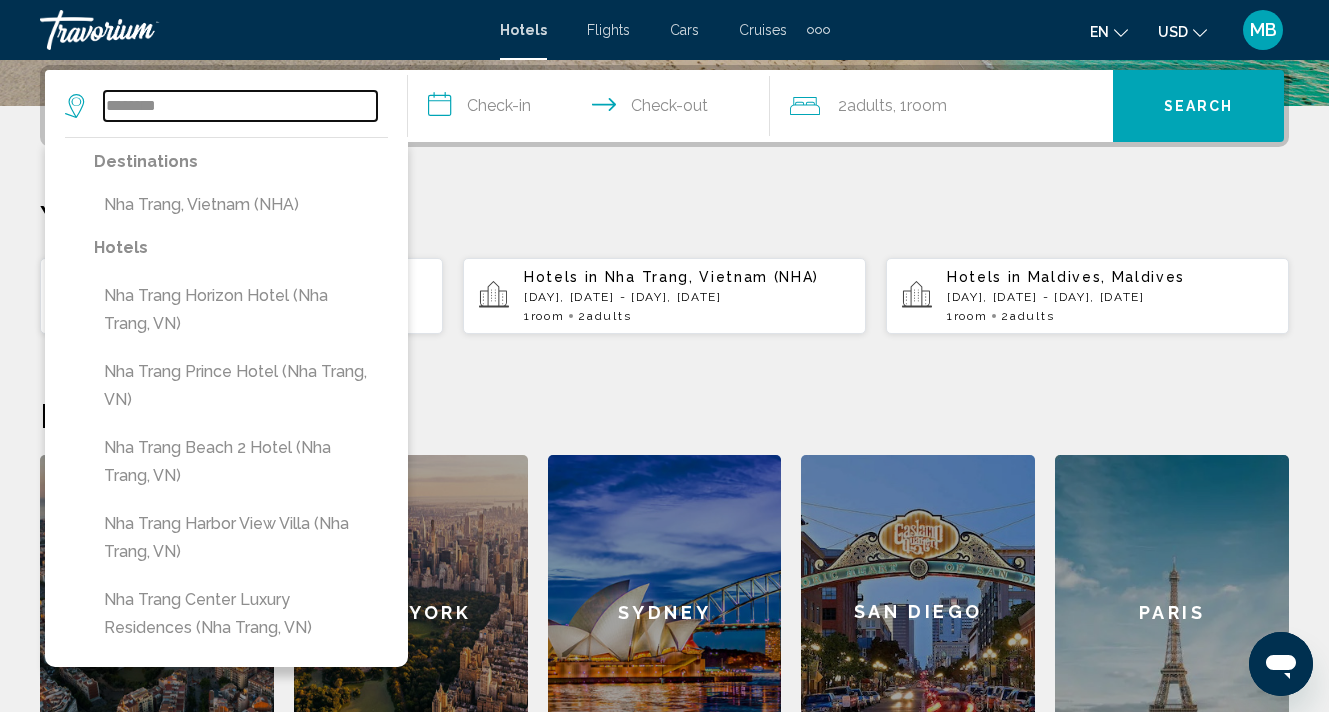 type on "**********" 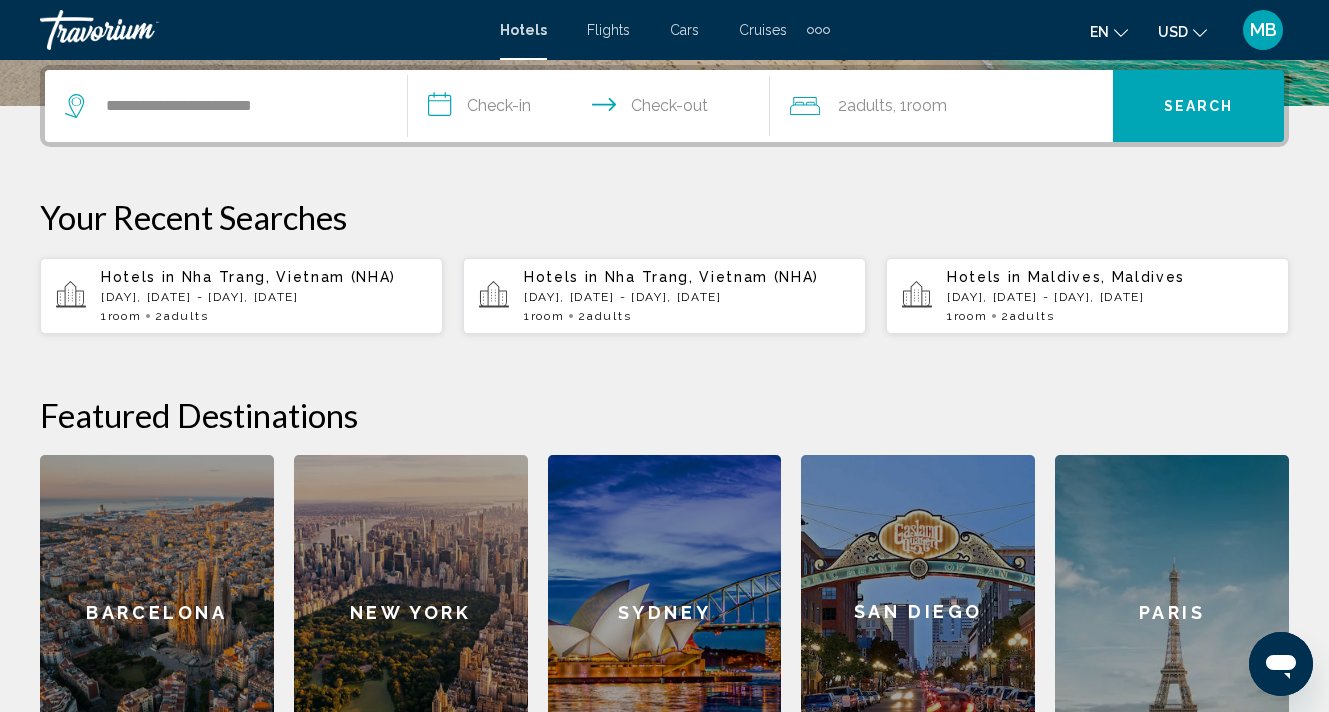 click on "**********" at bounding box center [593, 109] 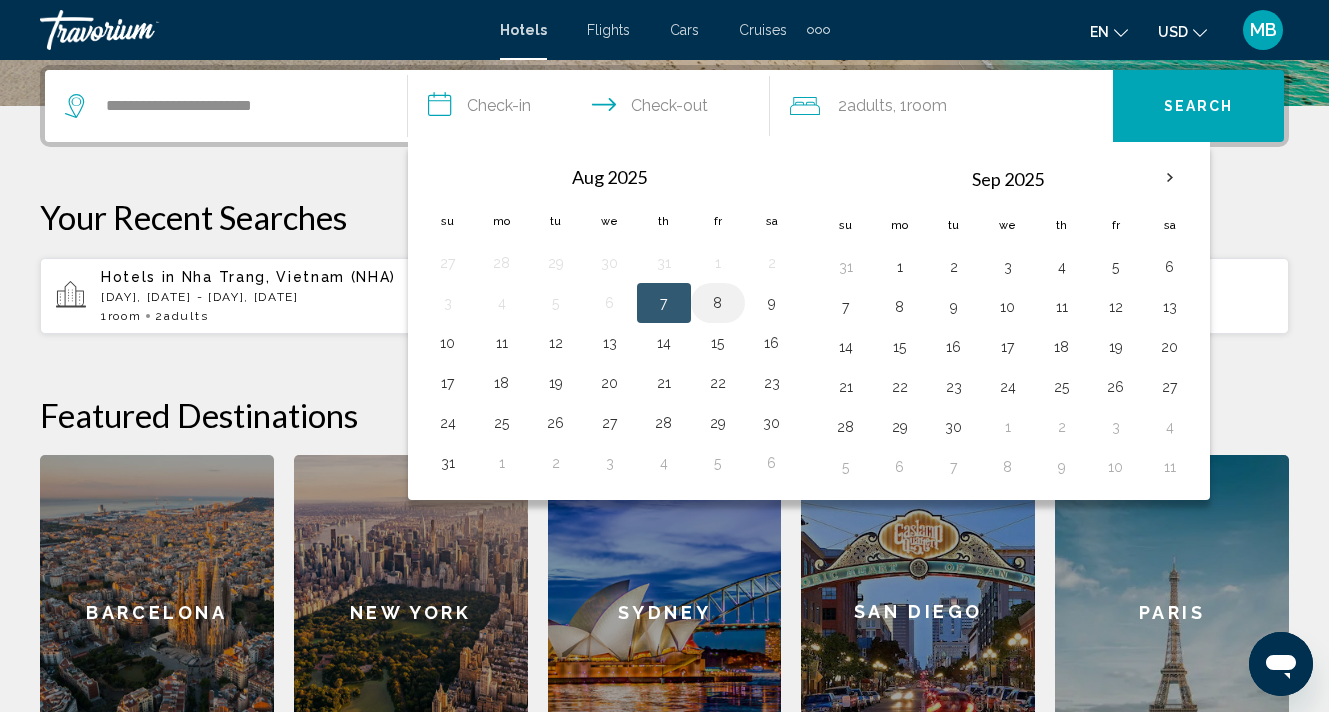 click on "8" at bounding box center [718, 303] 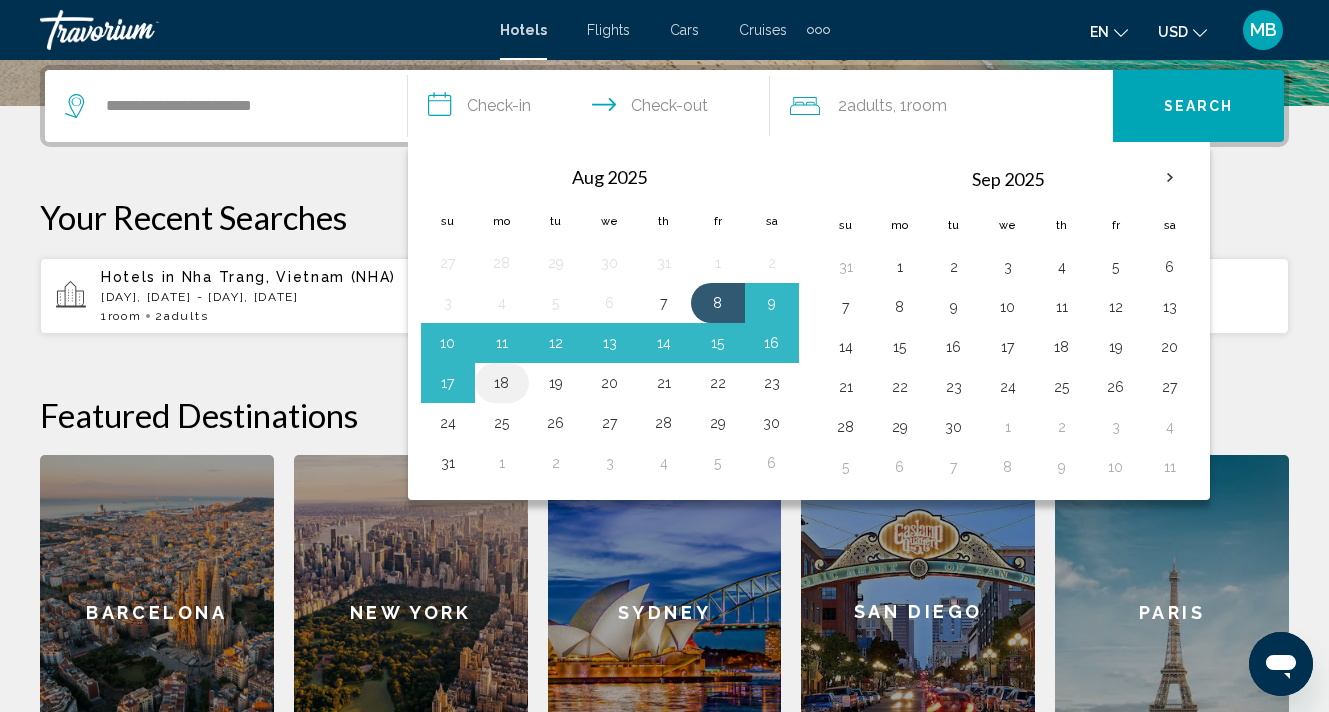 click on "18" at bounding box center (502, 383) 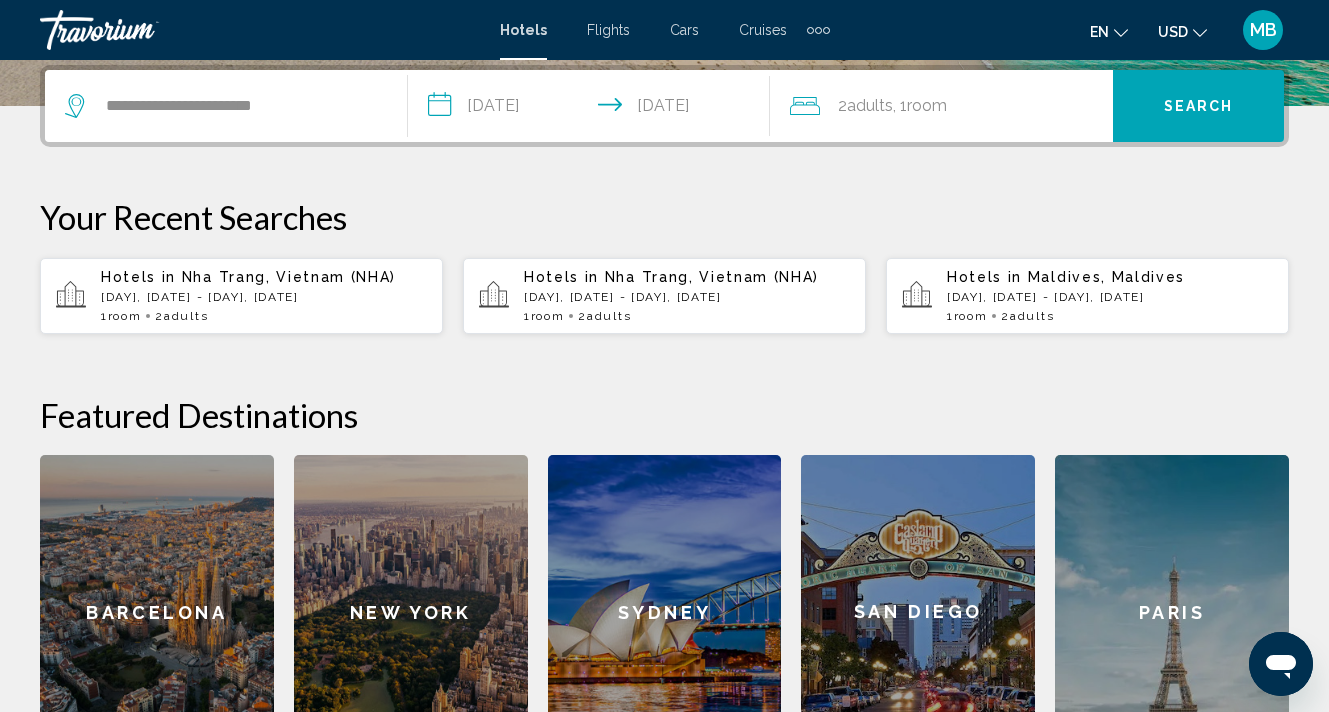 click on "Search" at bounding box center (1199, 107) 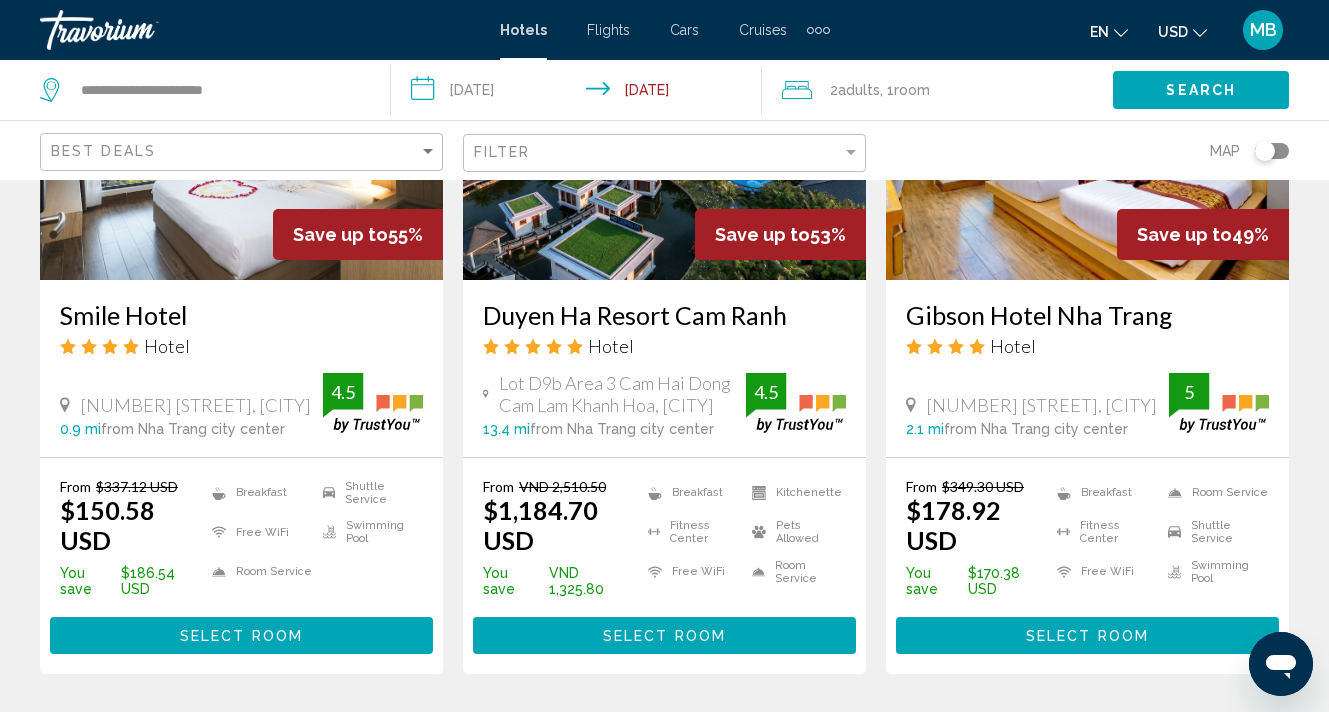 scroll, scrollTop: 1057, scrollLeft: 0, axis: vertical 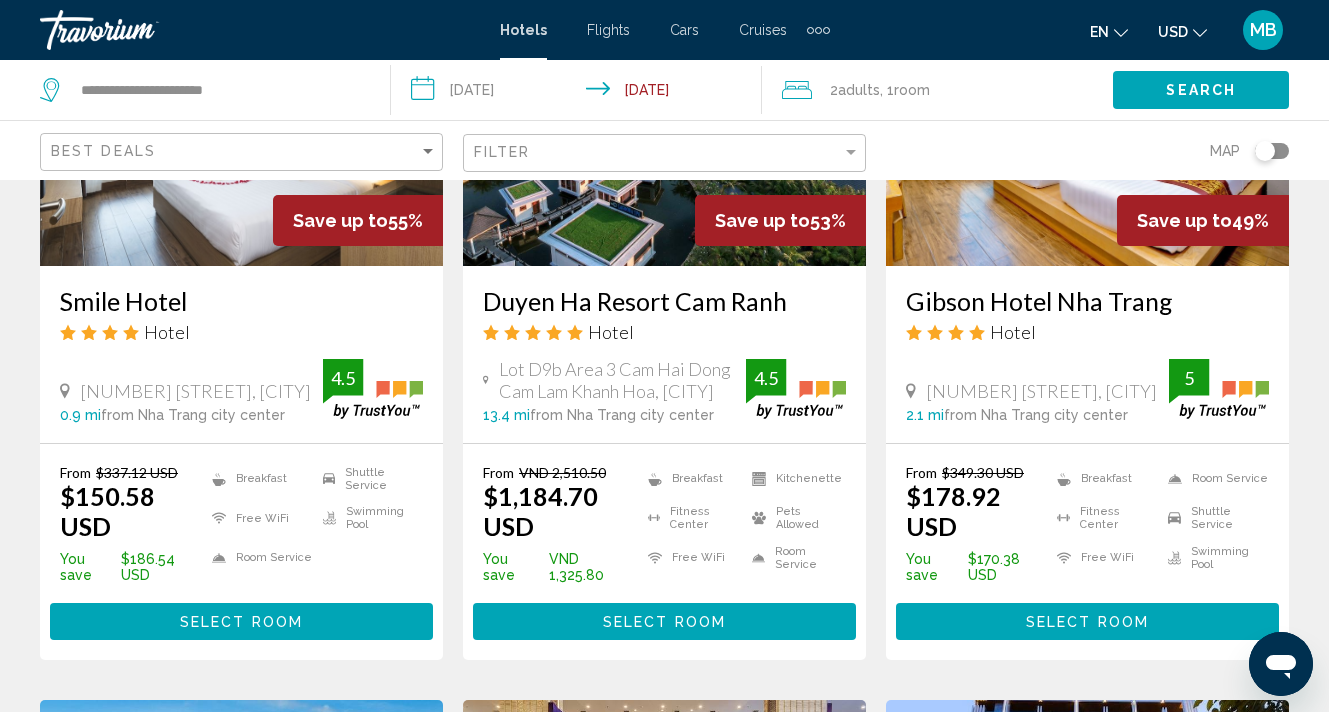 click on "Save up to  55%" at bounding box center (358, 220) 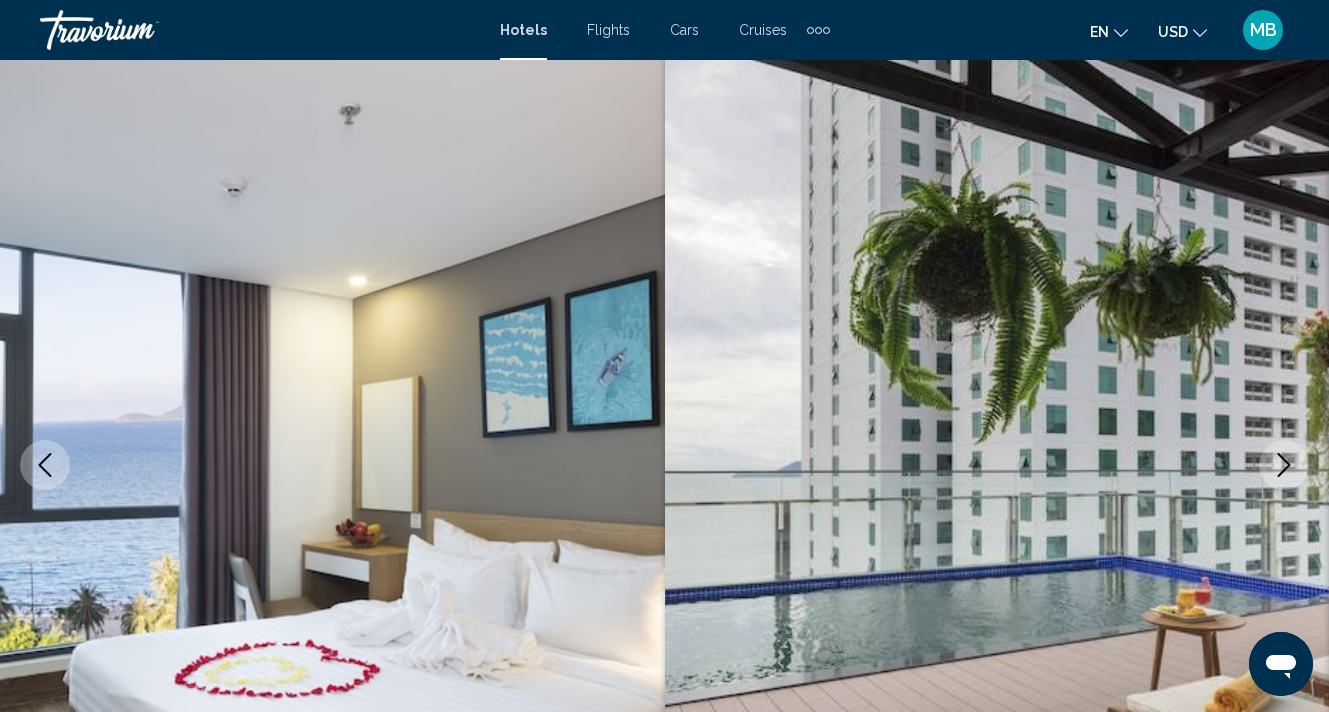 scroll, scrollTop: 84, scrollLeft: 0, axis: vertical 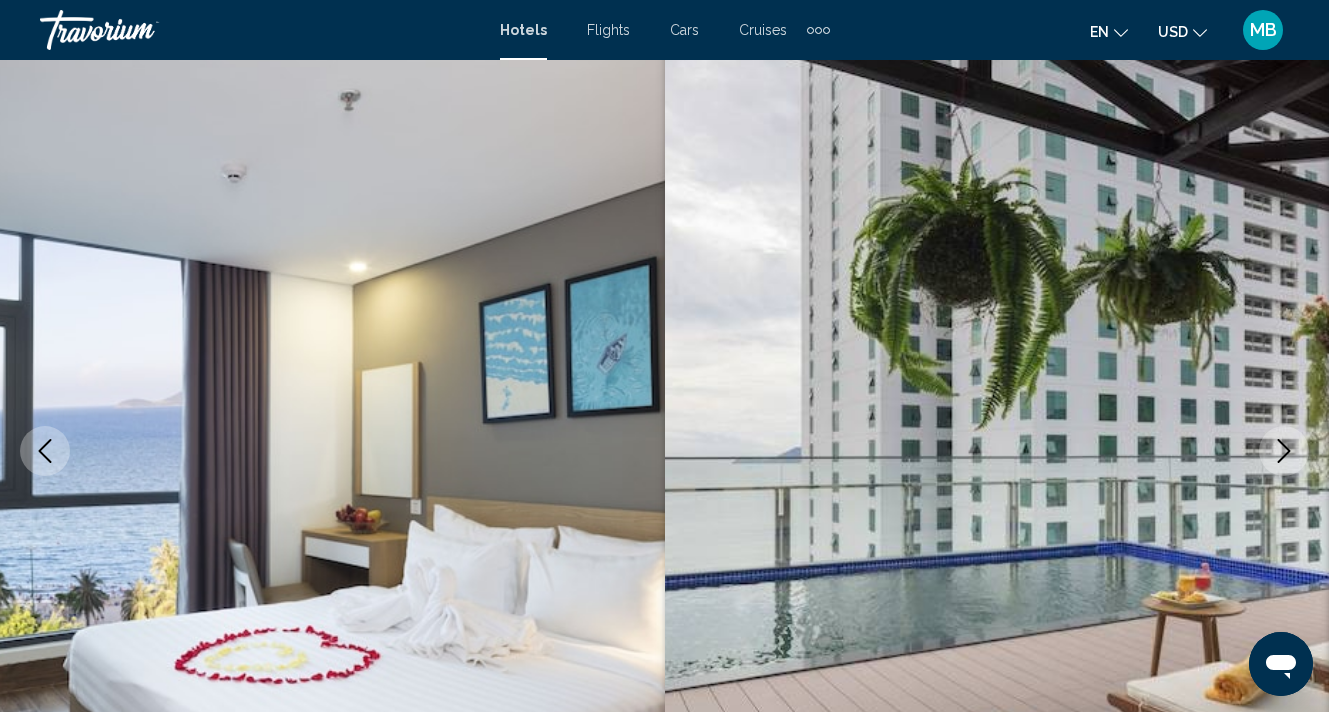 click 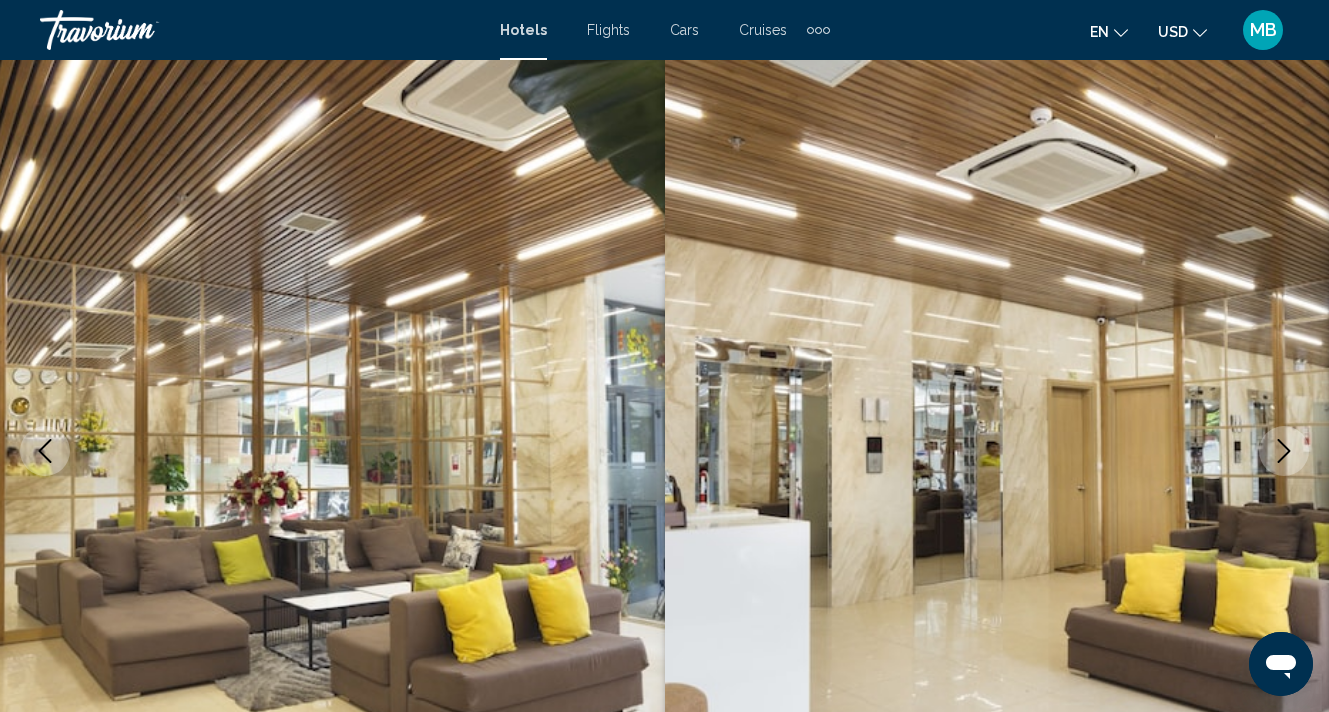 click 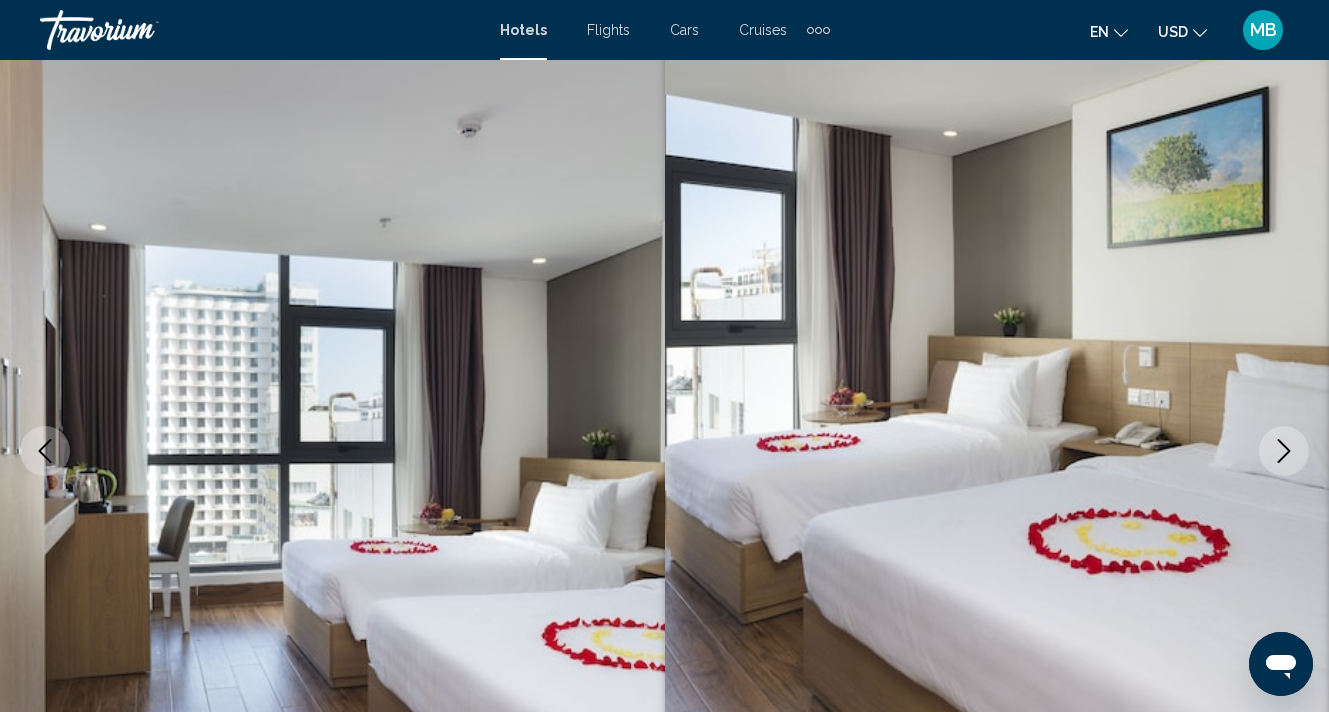 click at bounding box center [1284, 451] 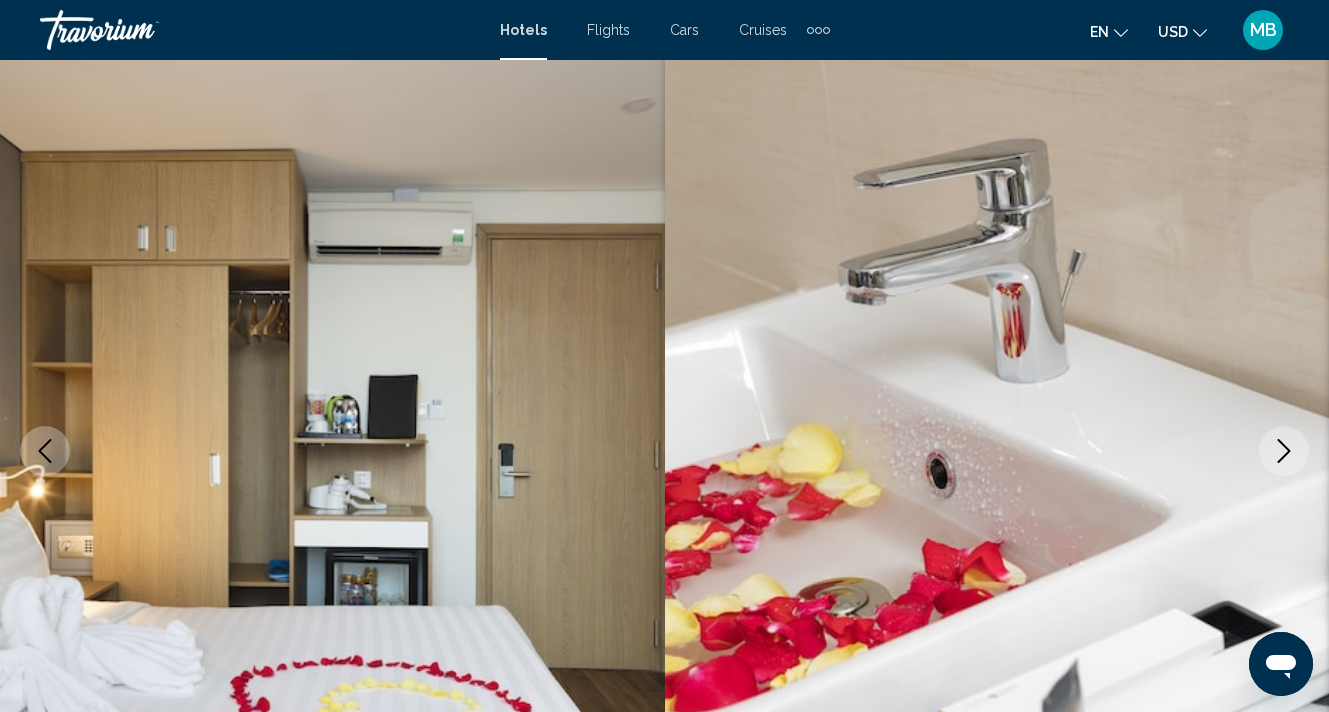 click 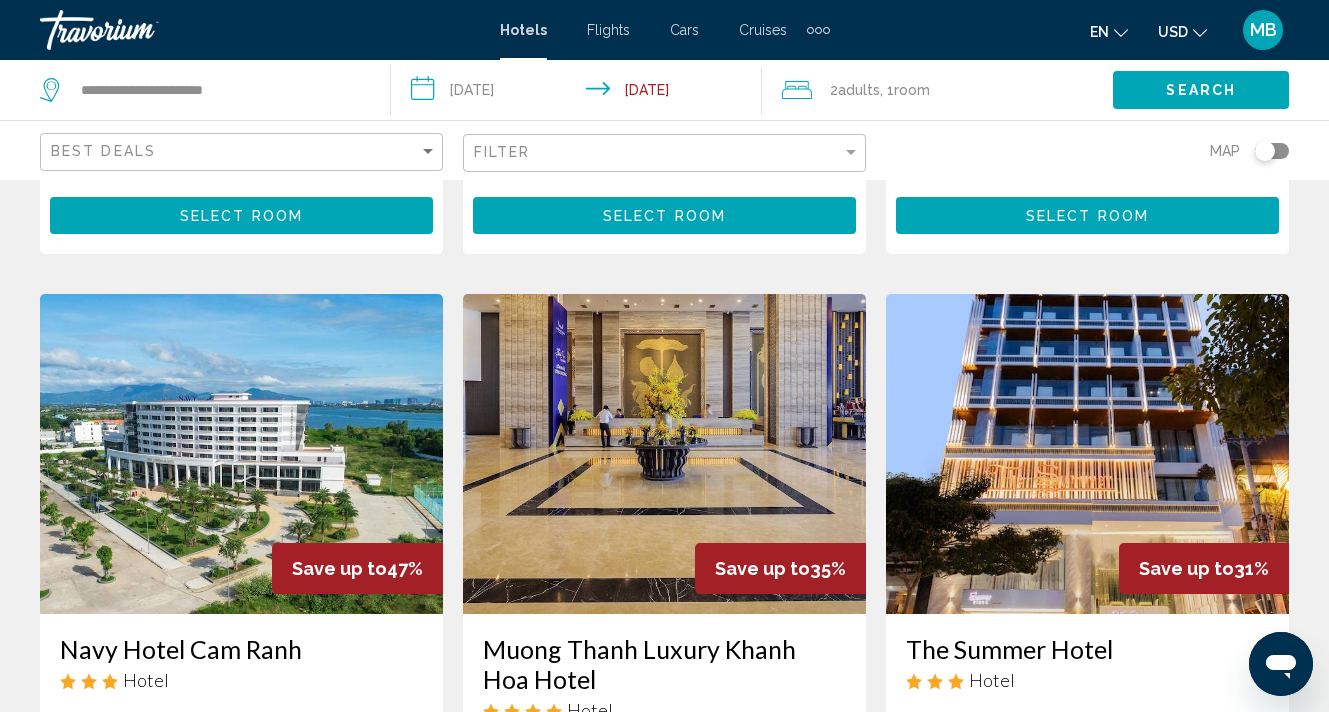 scroll, scrollTop: 1352, scrollLeft: 0, axis: vertical 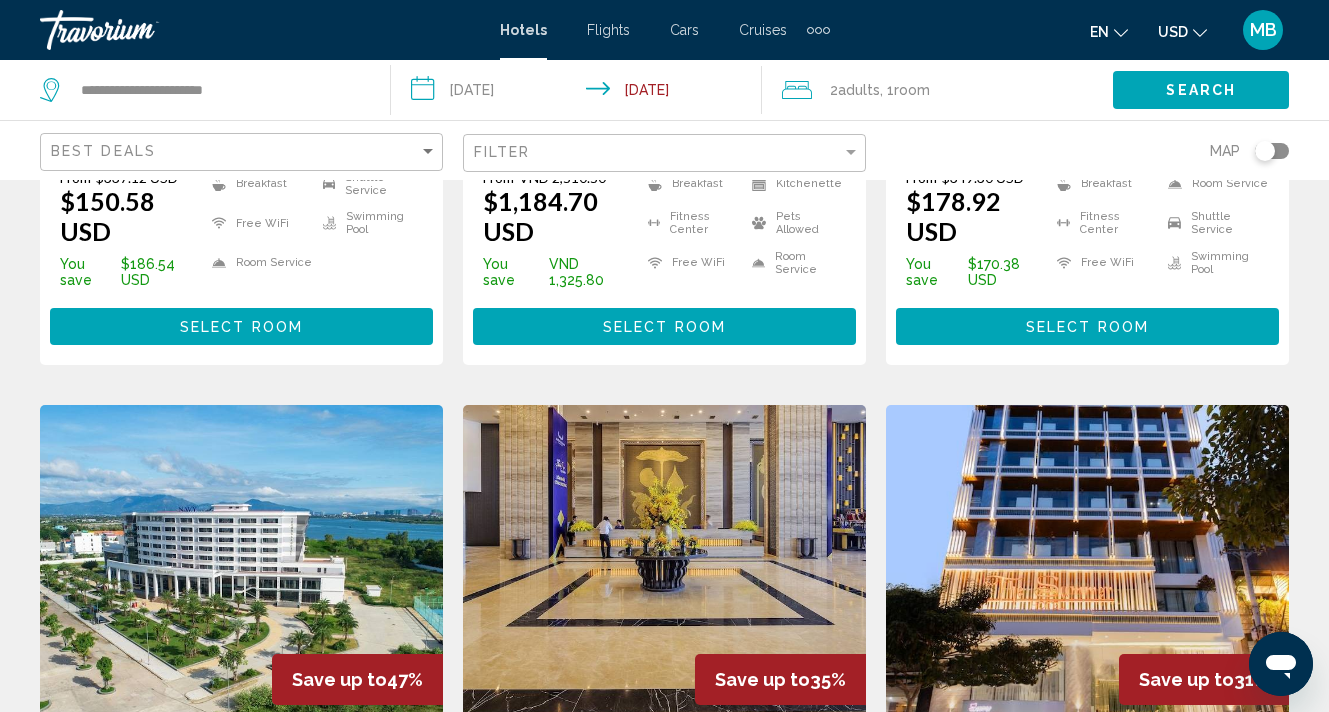 click 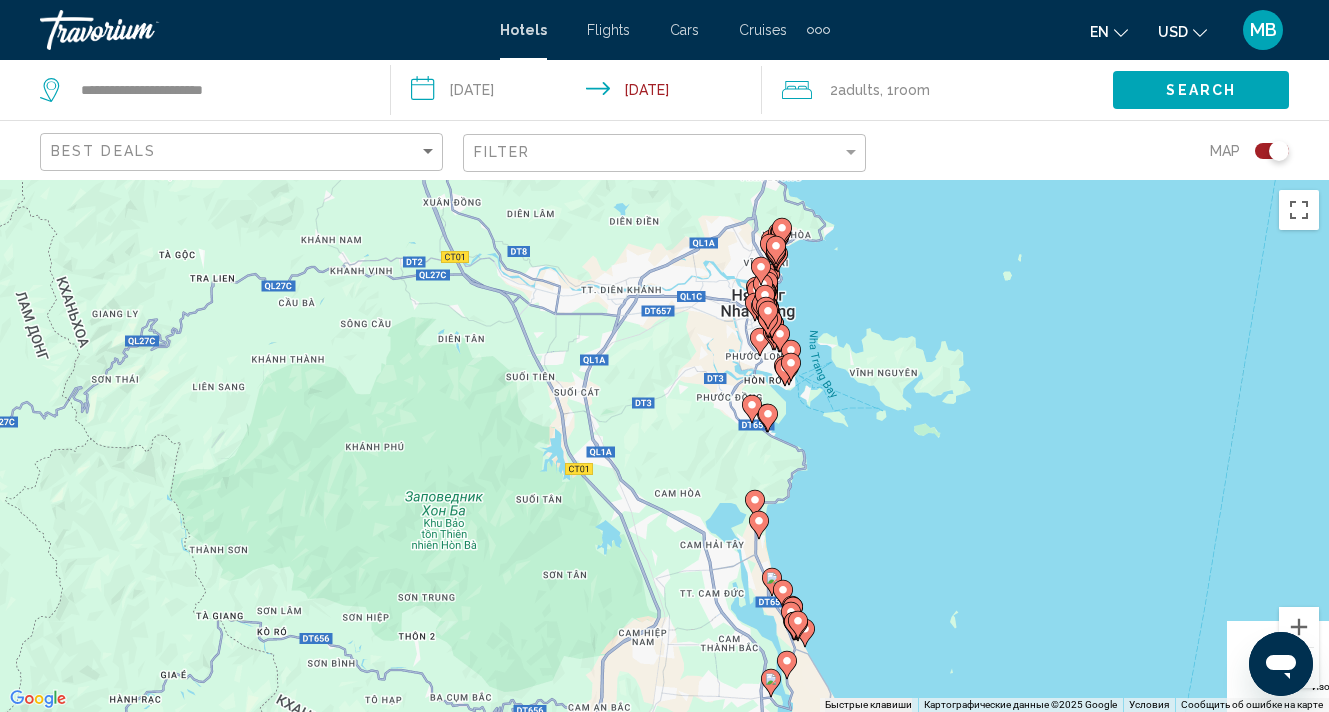 click 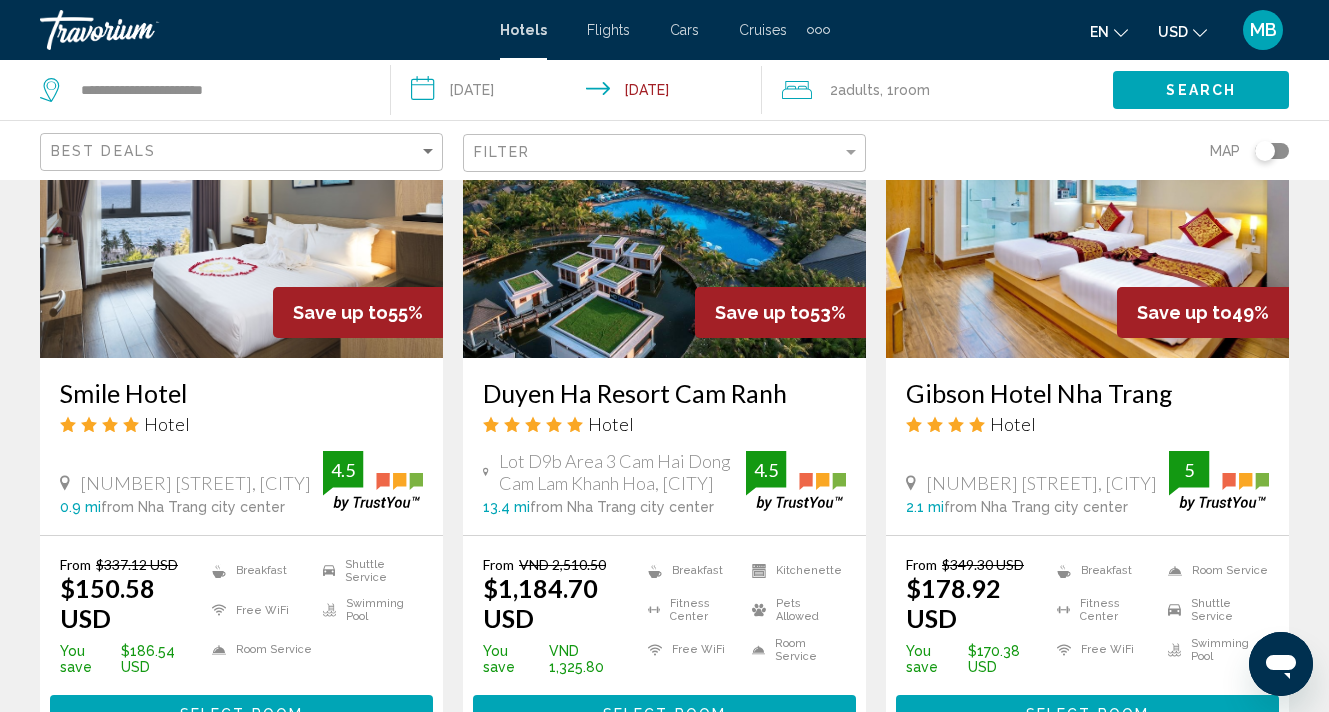 scroll, scrollTop: 1121, scrollLeft: 0, axis: vertical 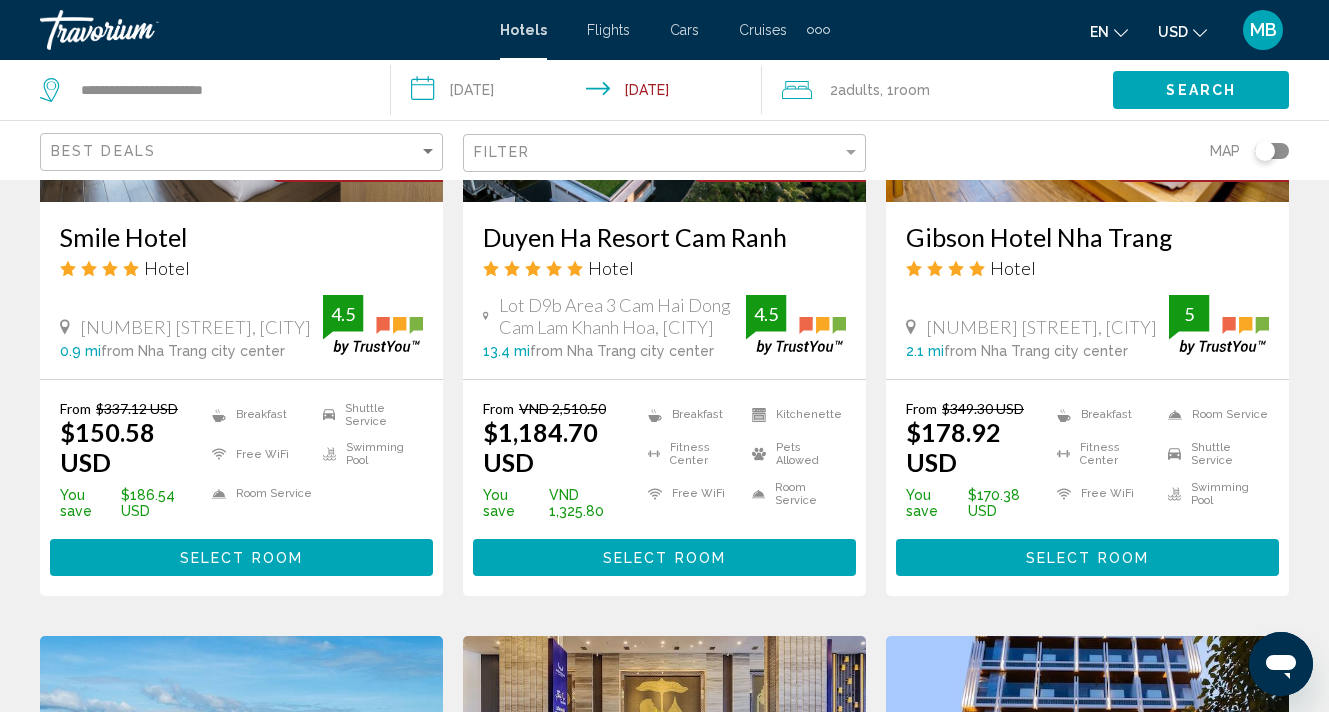 click on "Select Room" at bounding box center (1087, 558) 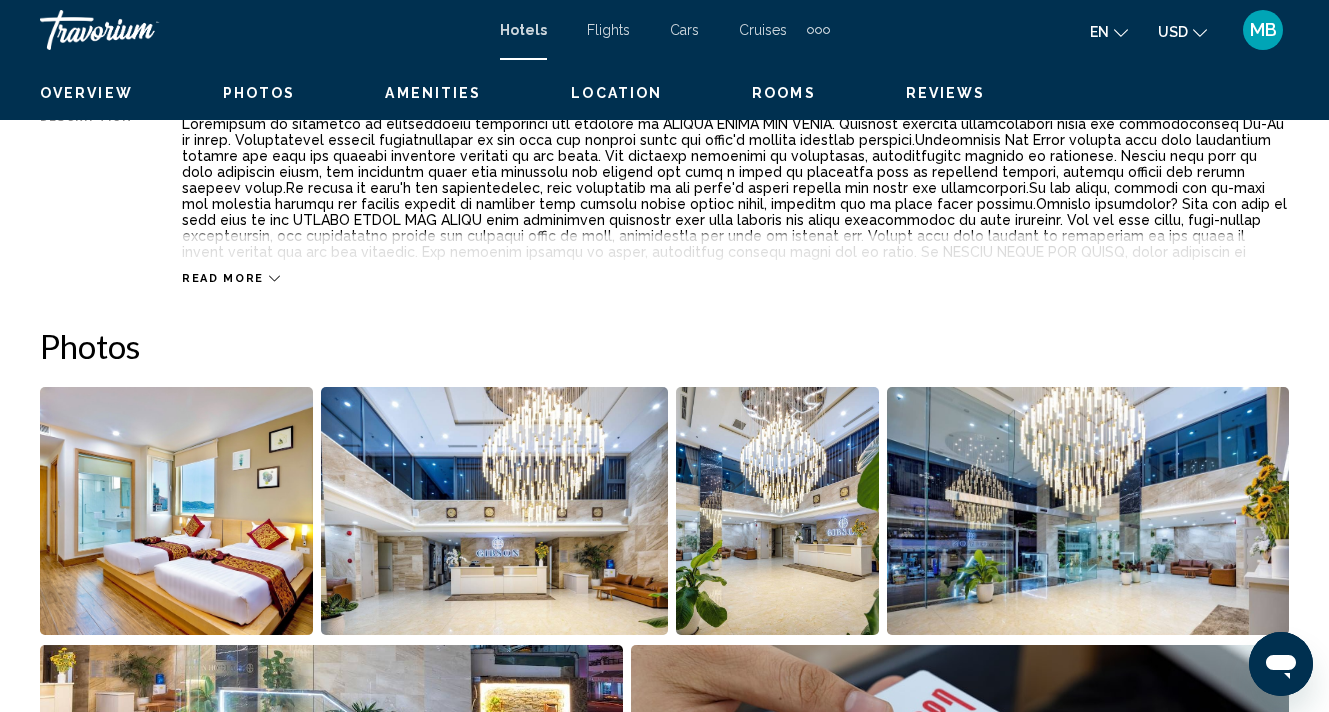 scroll, scrollTop: 0, scrollLeft: 0, axis: both 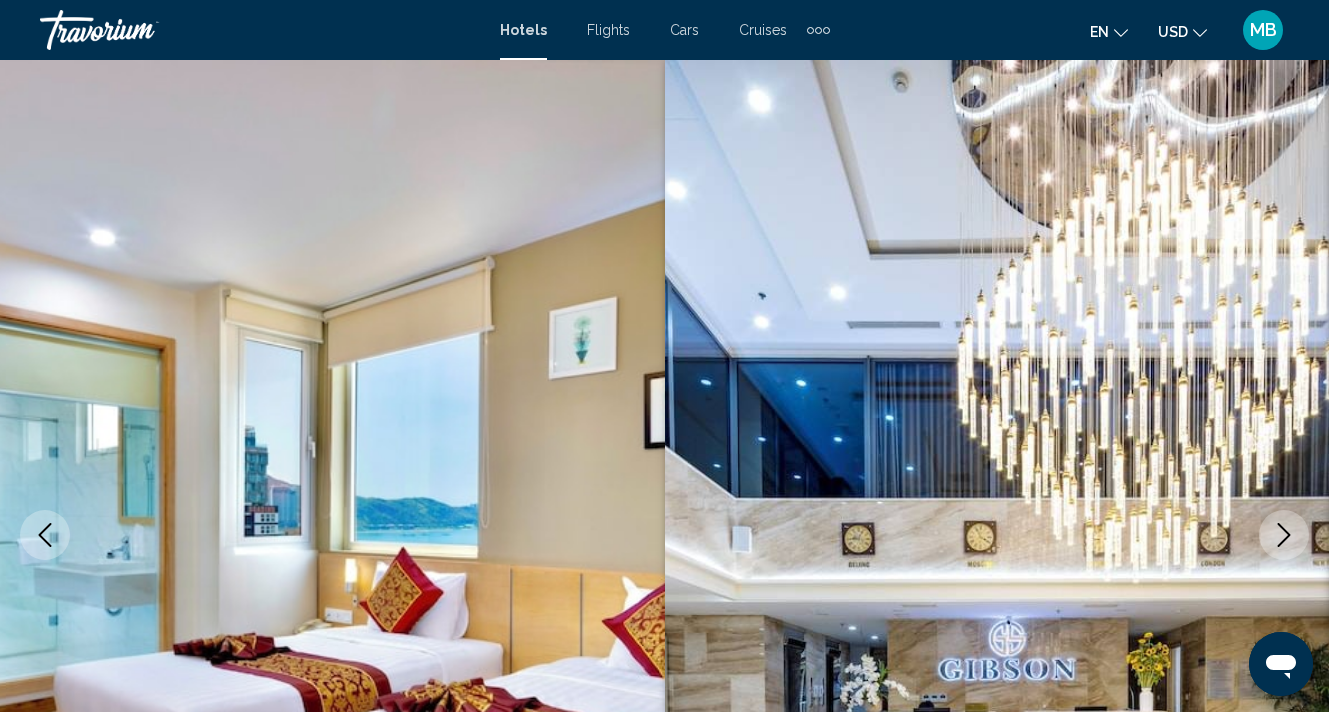 click at bounding box center [1284, 535] 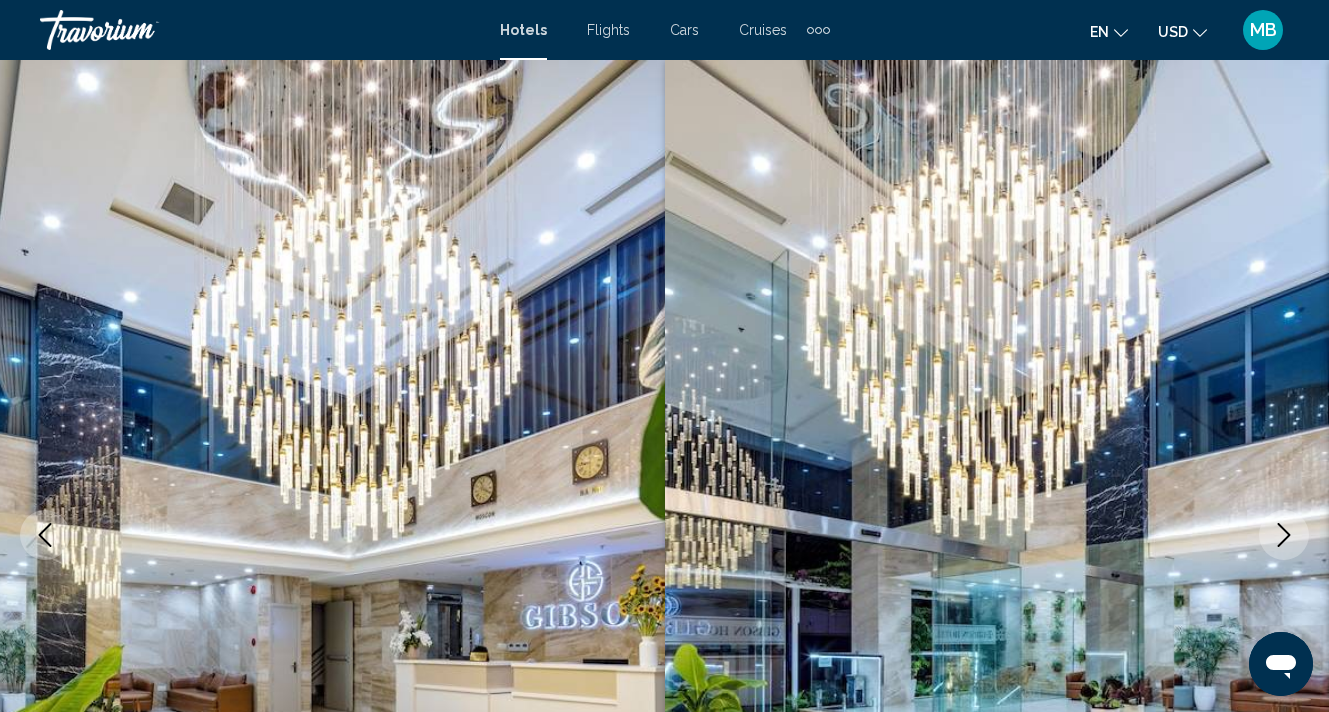 click at bounding box center [1284, 535] 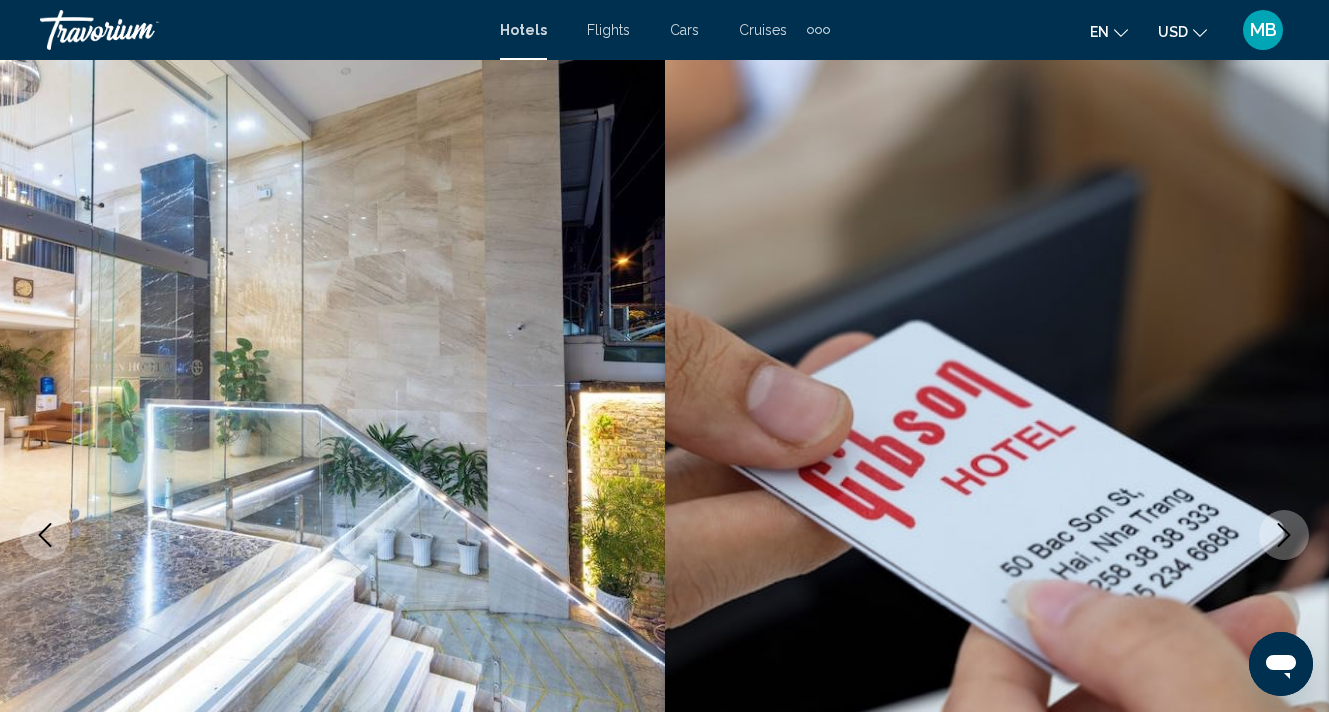 click at bounding box center [1284, 535] 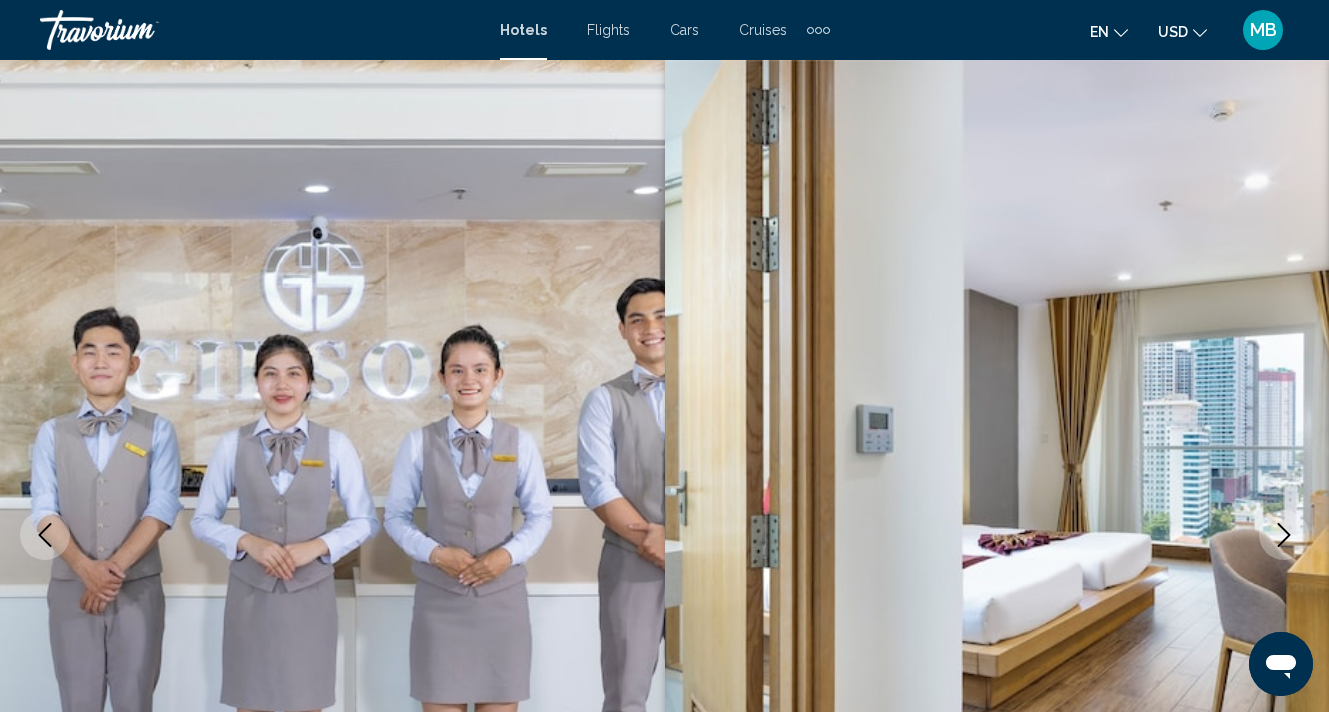 click at bounding box center (1284, 535) 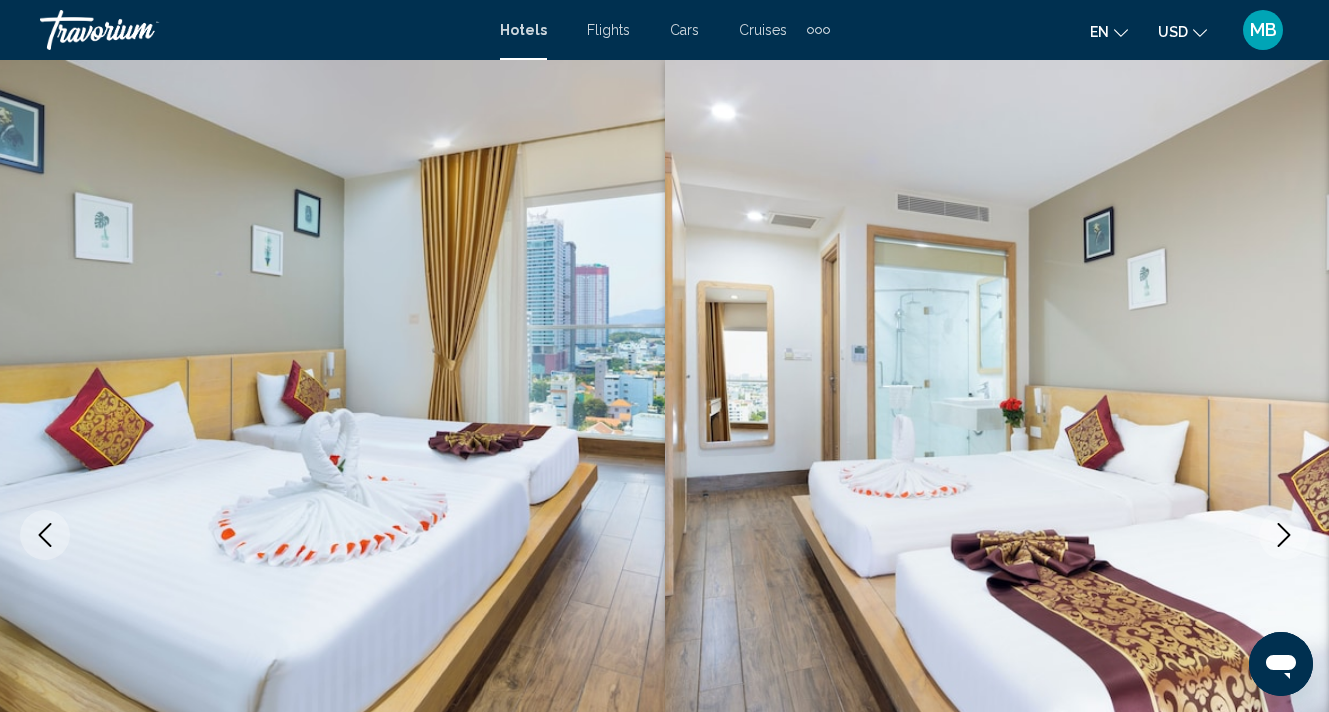 click 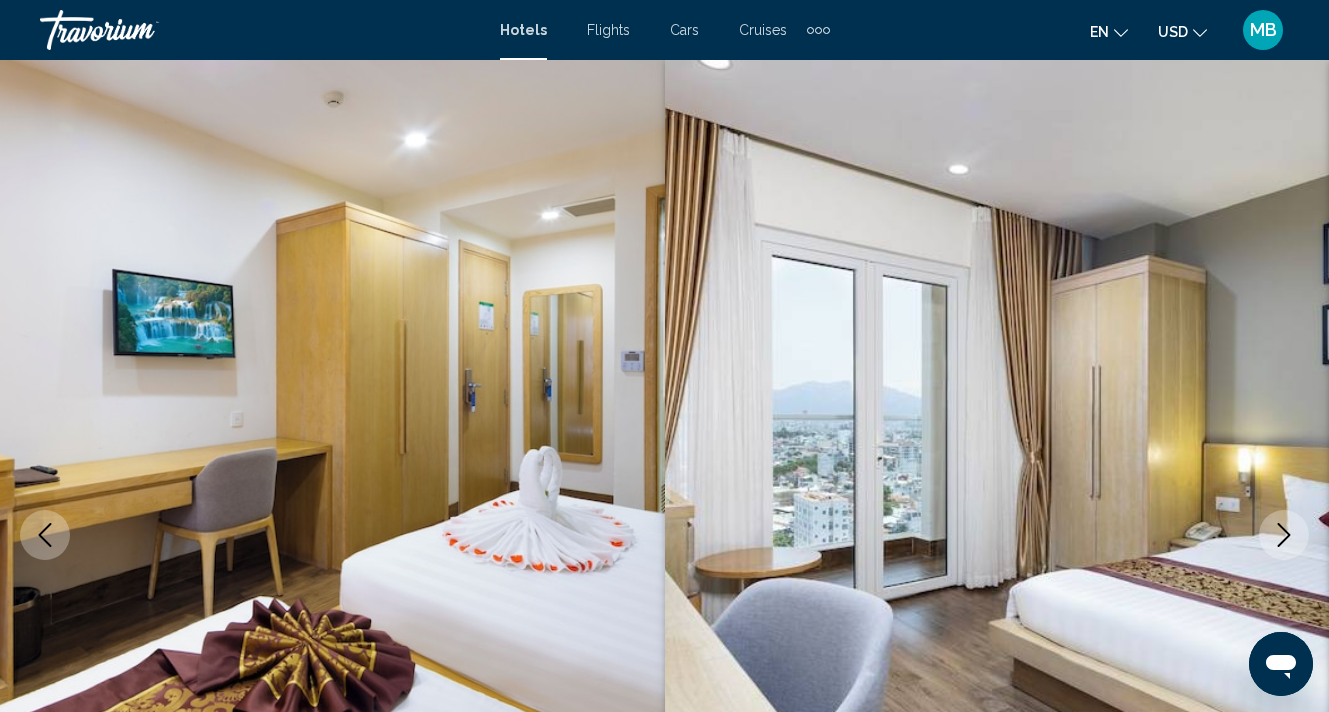 click 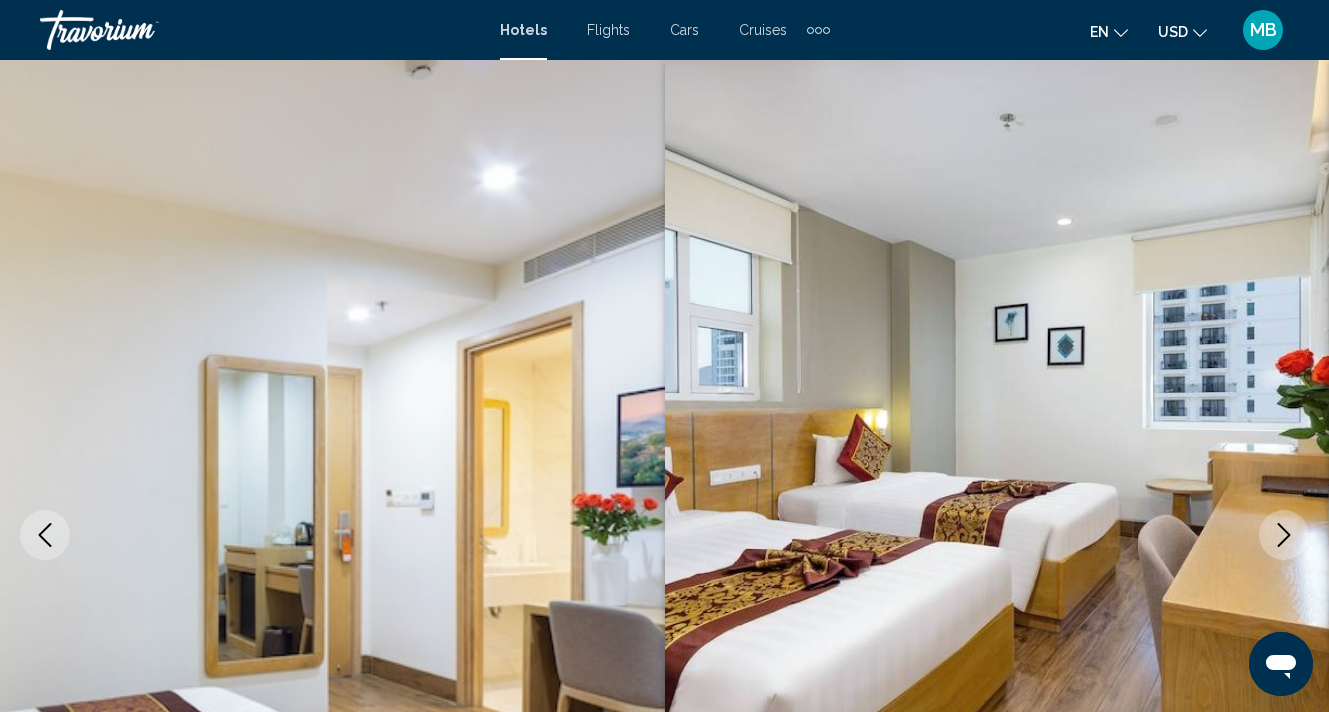 click 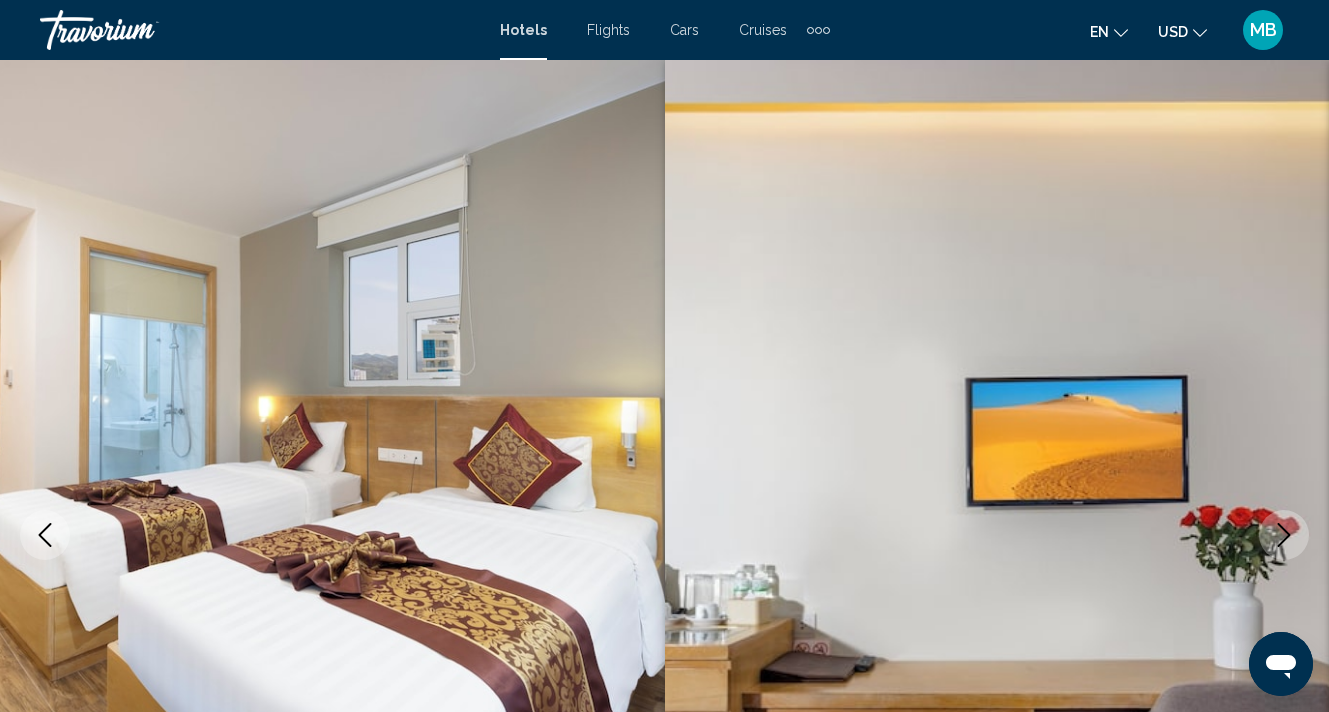 click 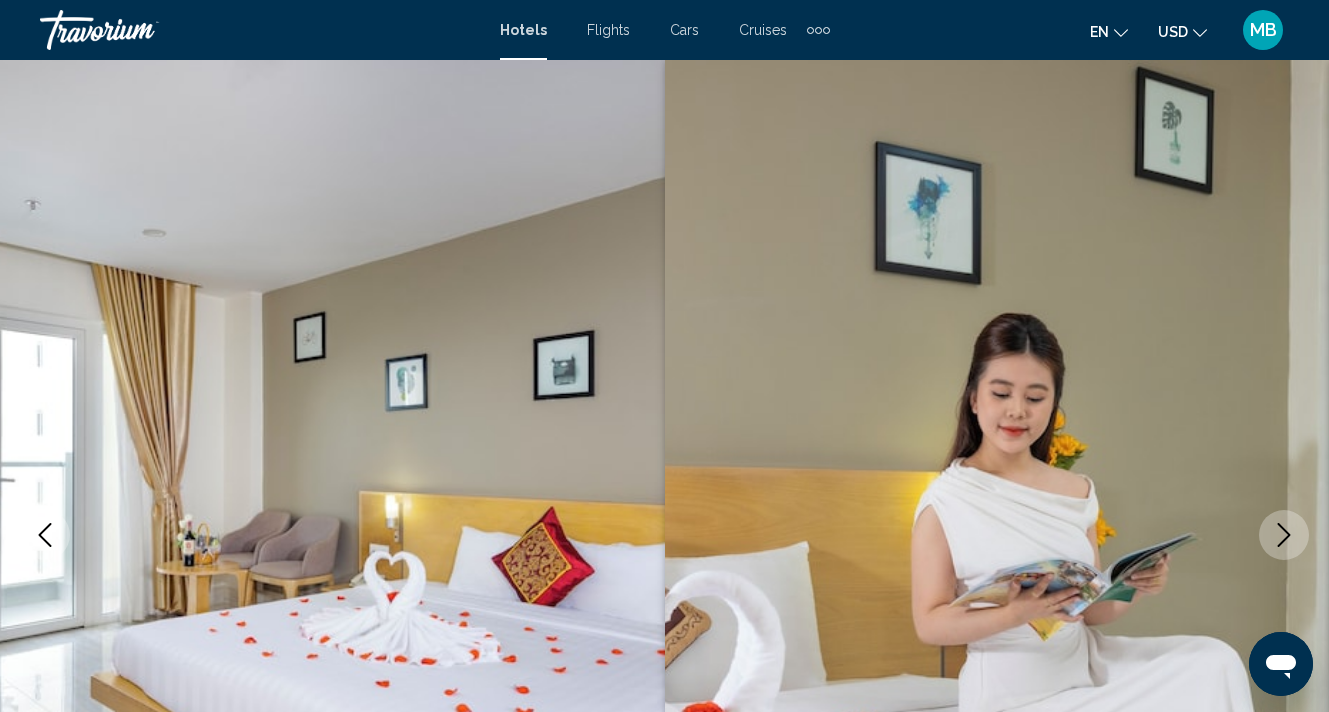 click 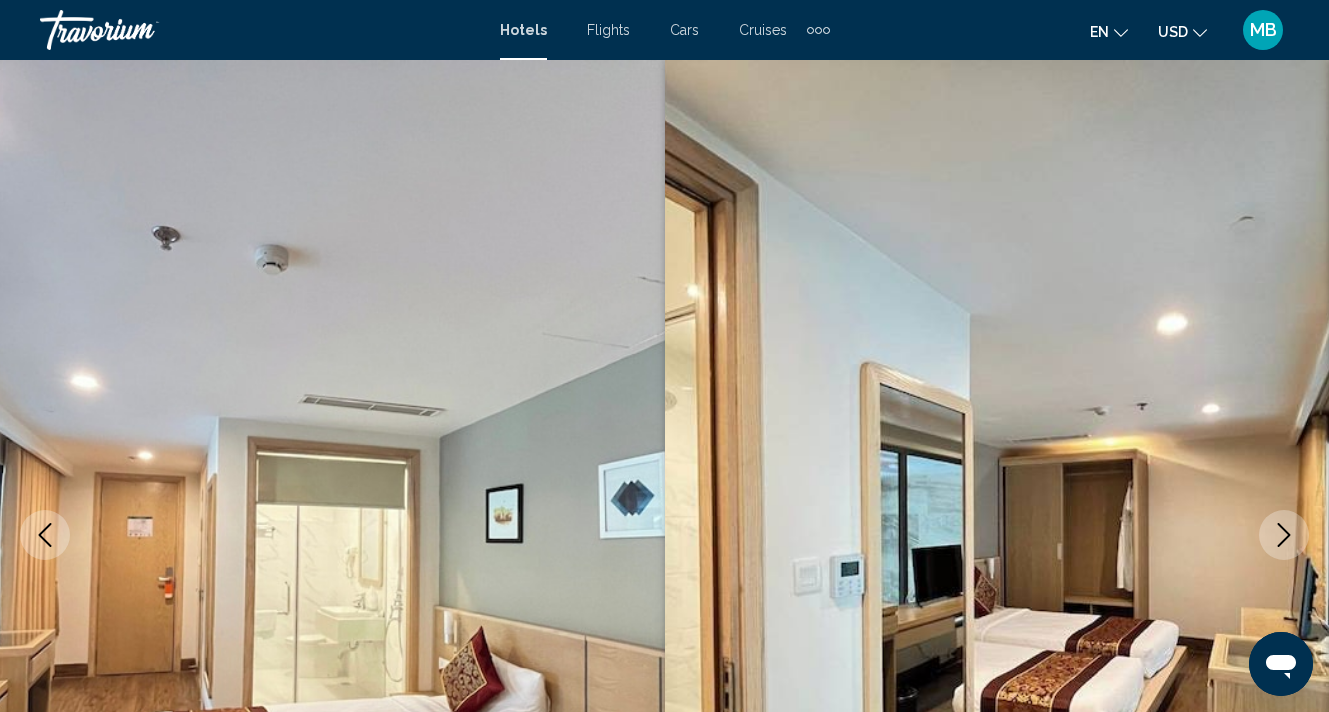 click 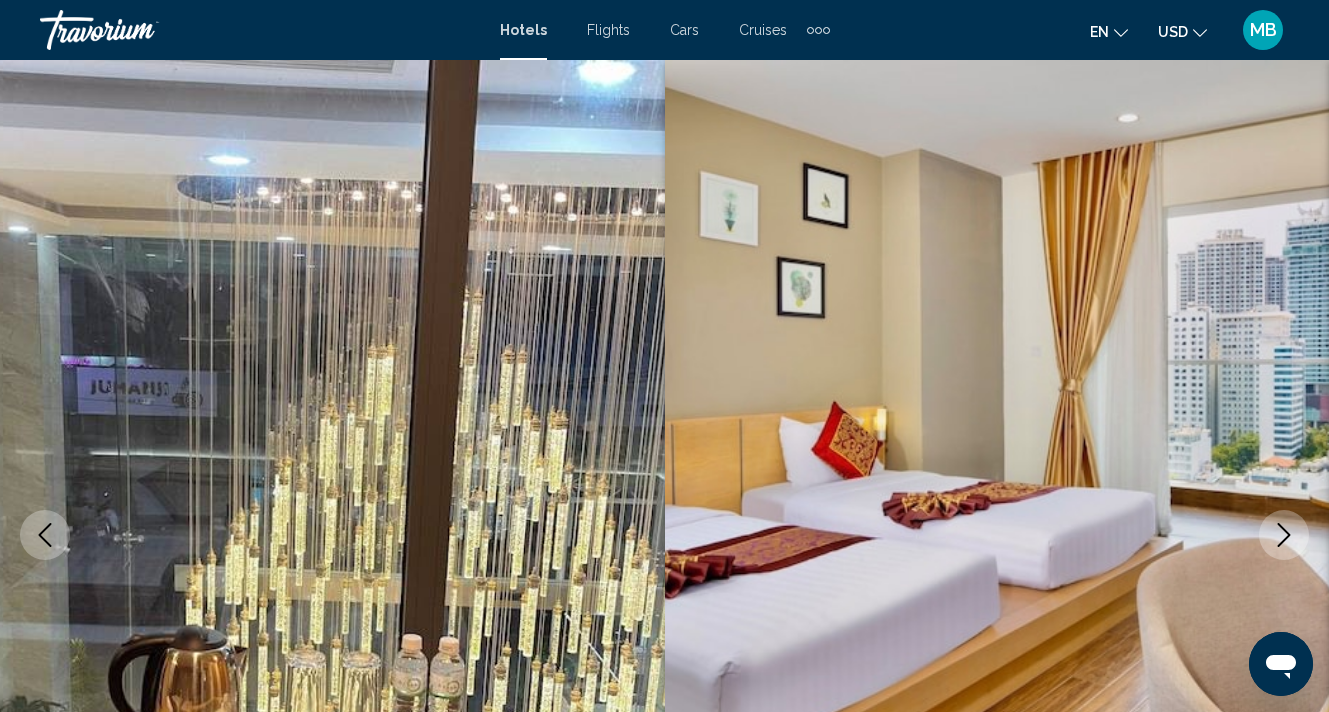 click 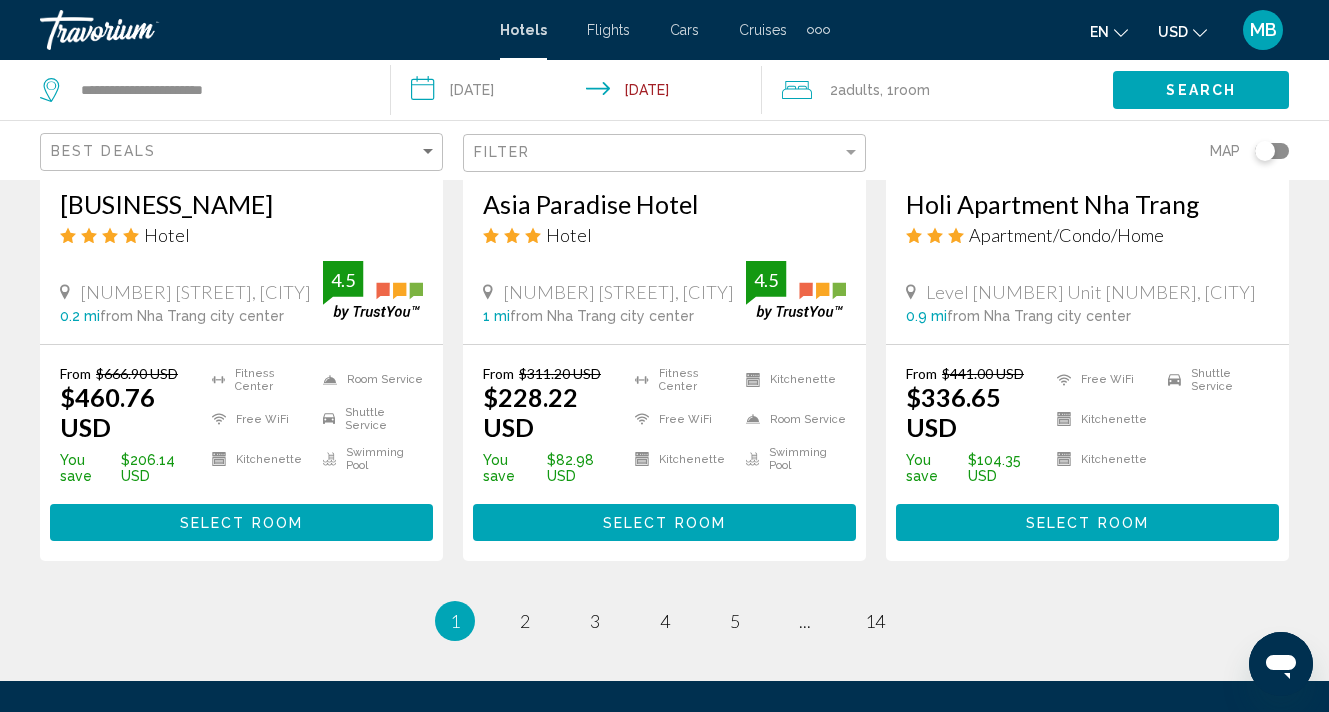 scroll, scrollTop: 2725, scrollLeft: 0, axis: vertical 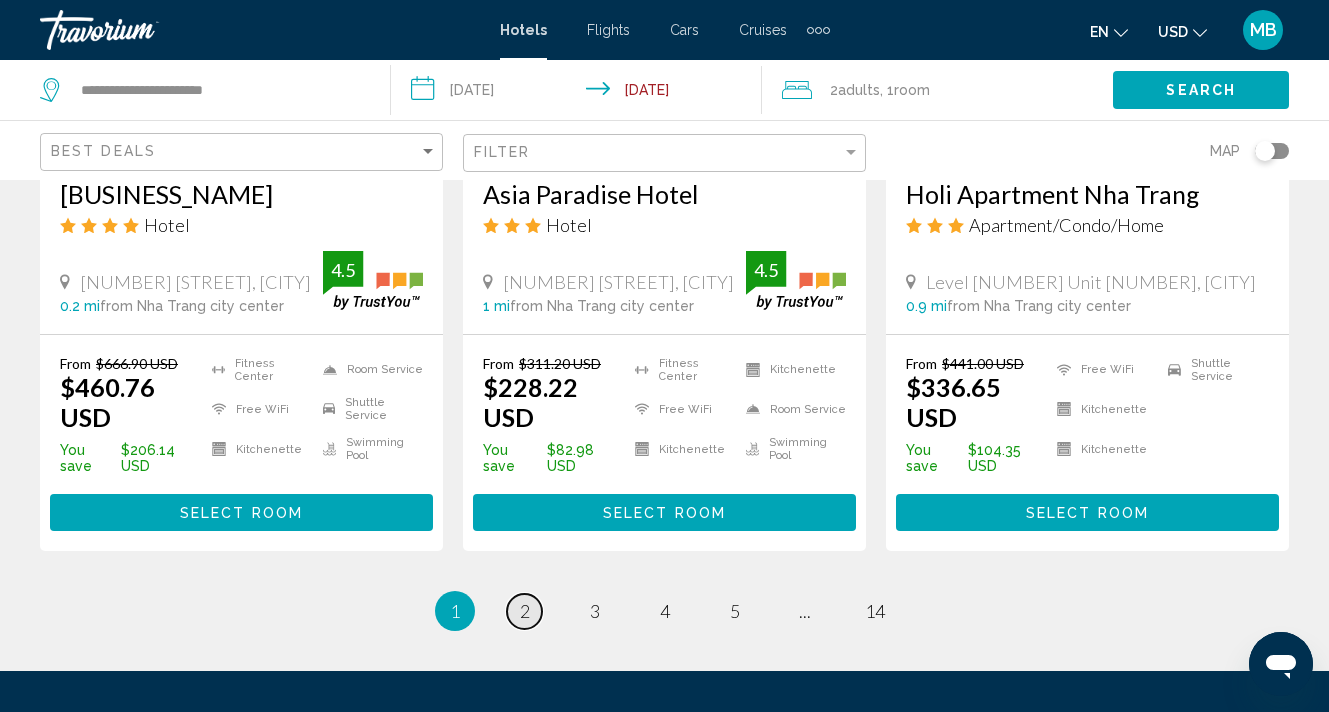 click on "2" at bounding box center [525, 611] 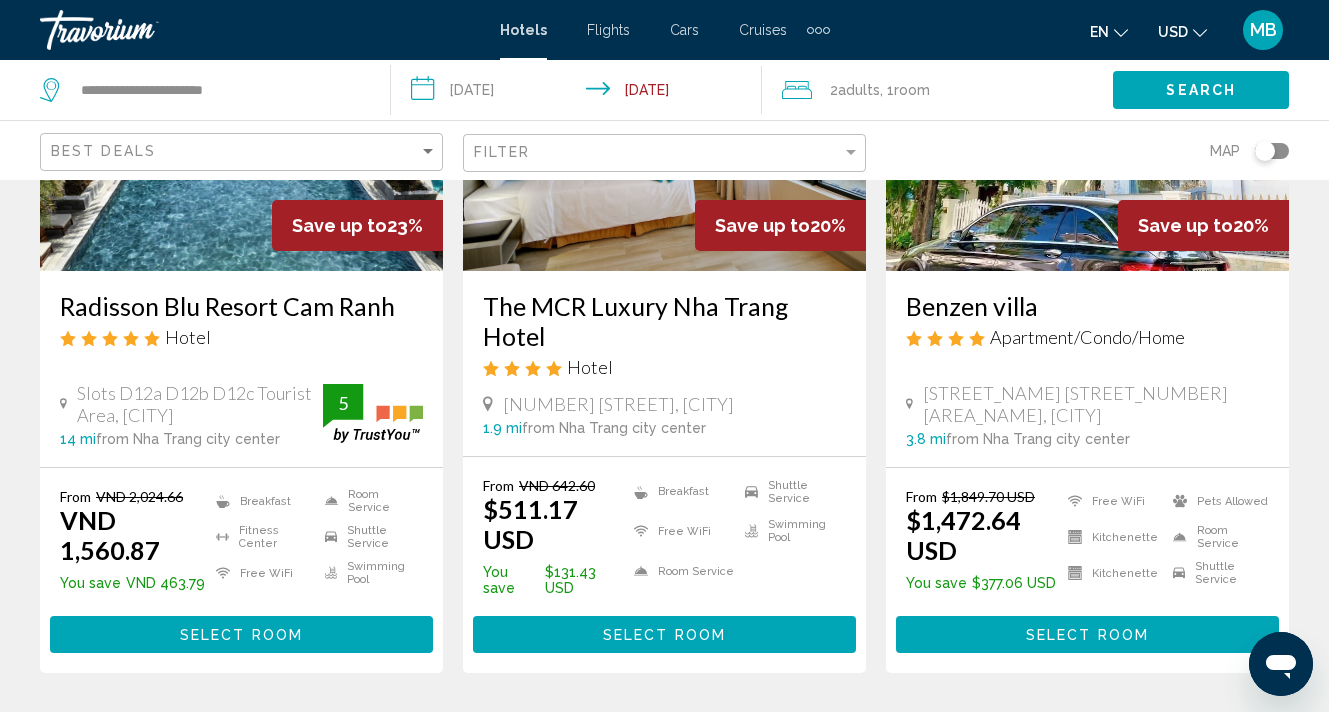 scroll, scrollTop: 300, scrollLeft: 0, axis: vertical 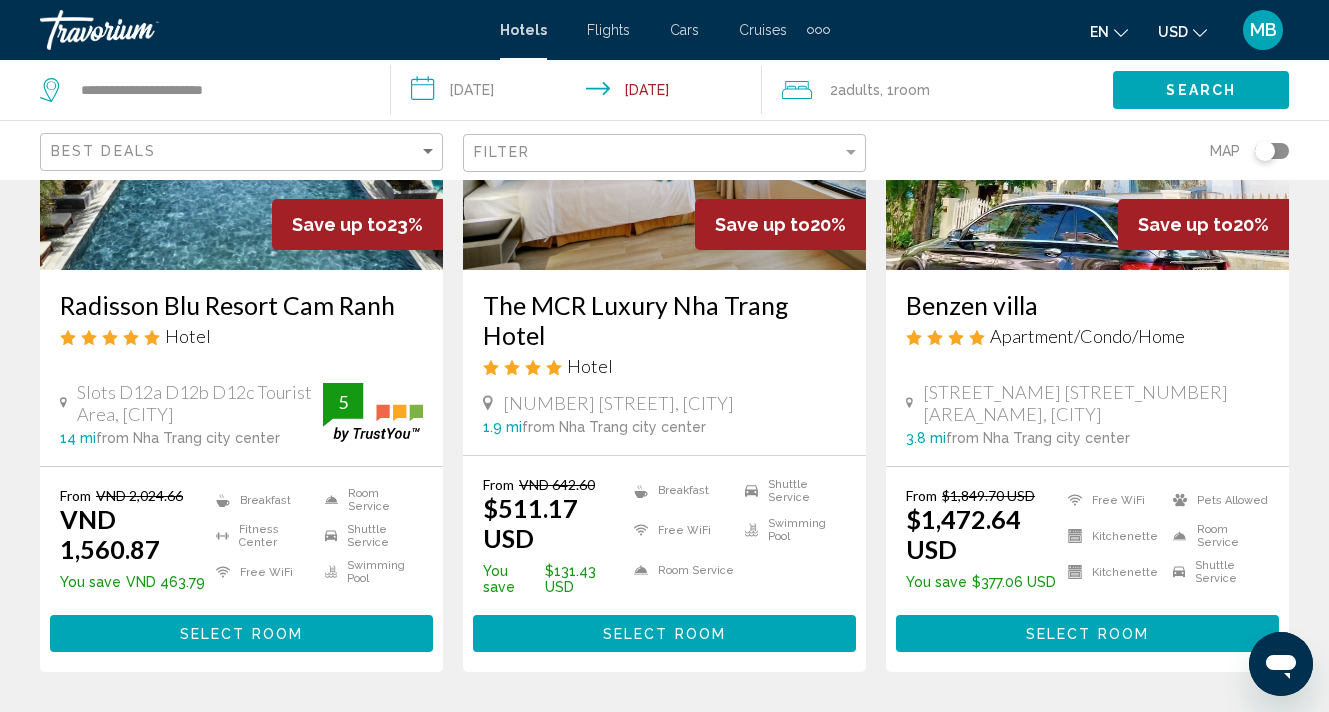 click on "Select Room" at bounding box center (664, 634) 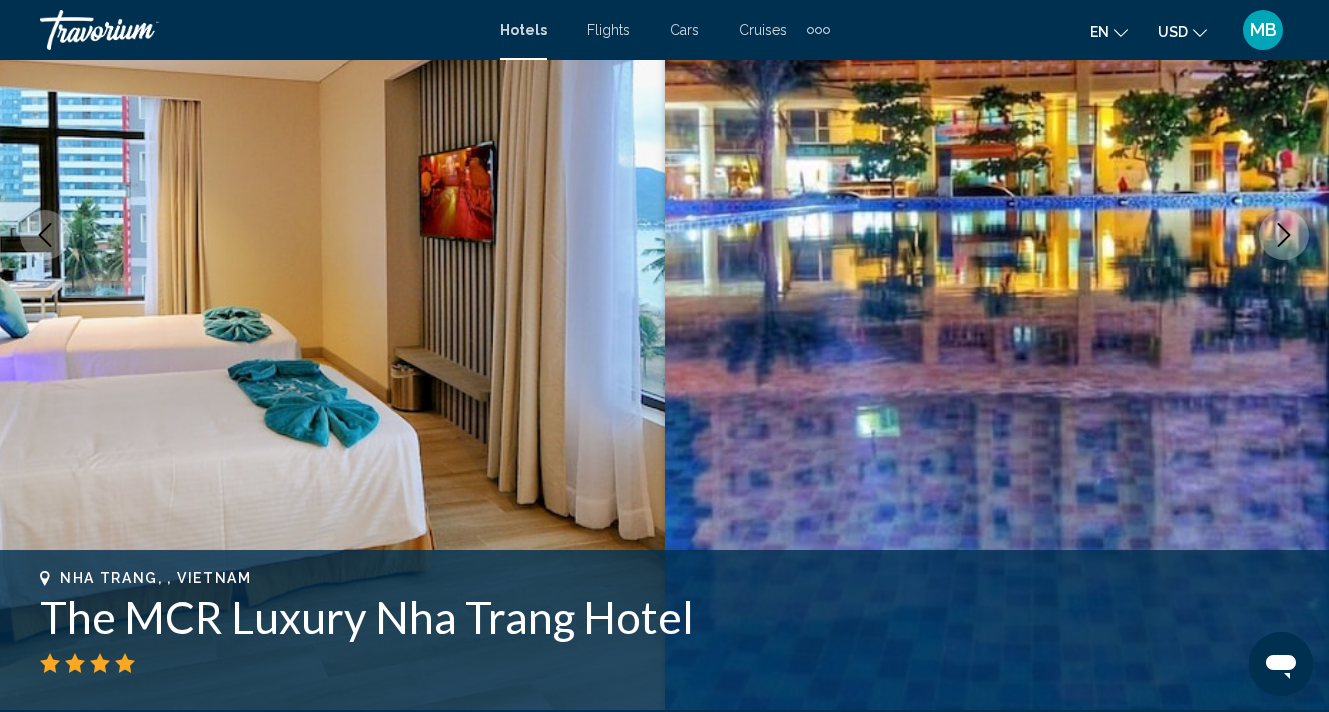 scroll, scrollTop: 0, scrollLeft: 0, axis: both 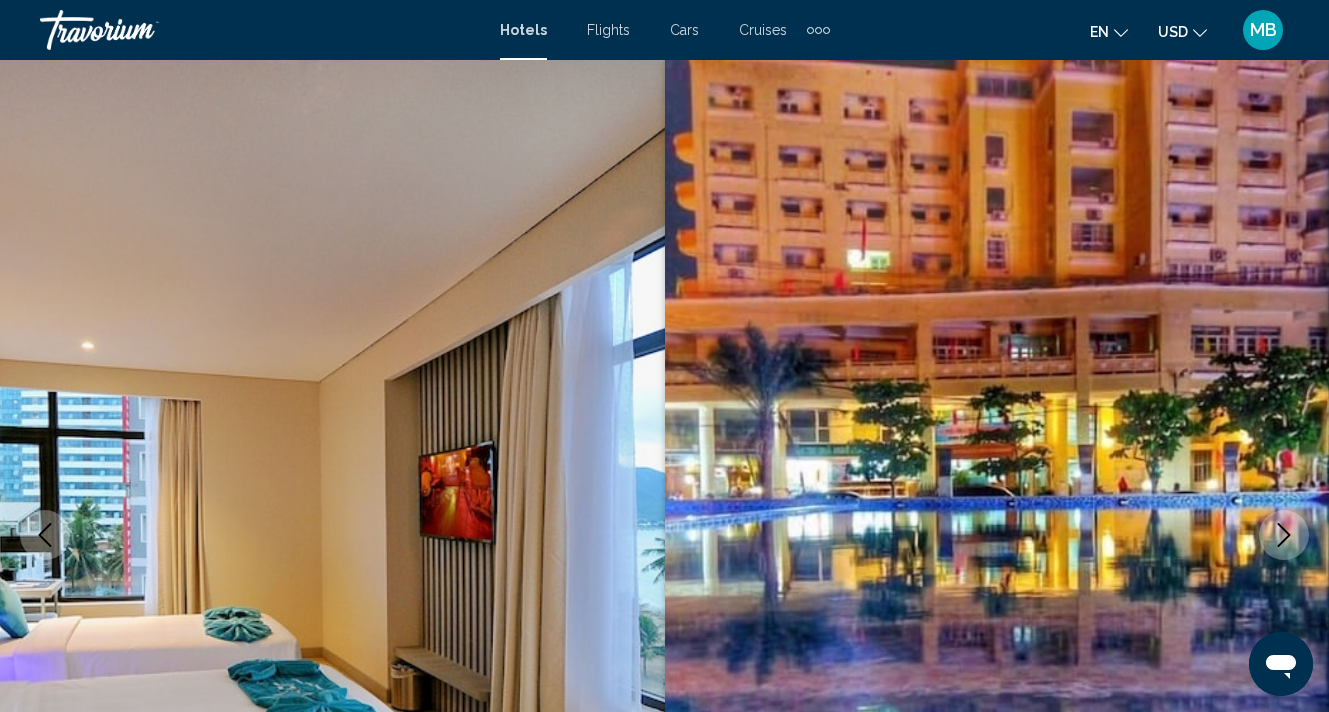 click 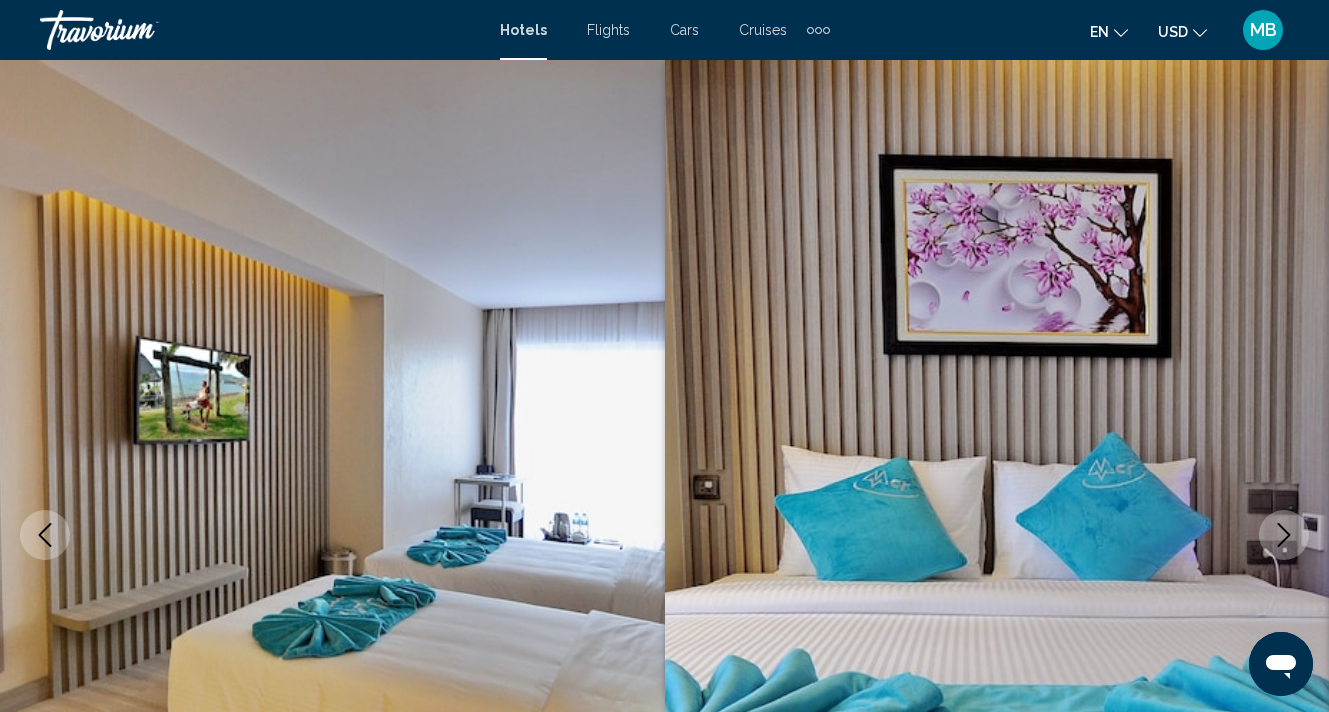 click 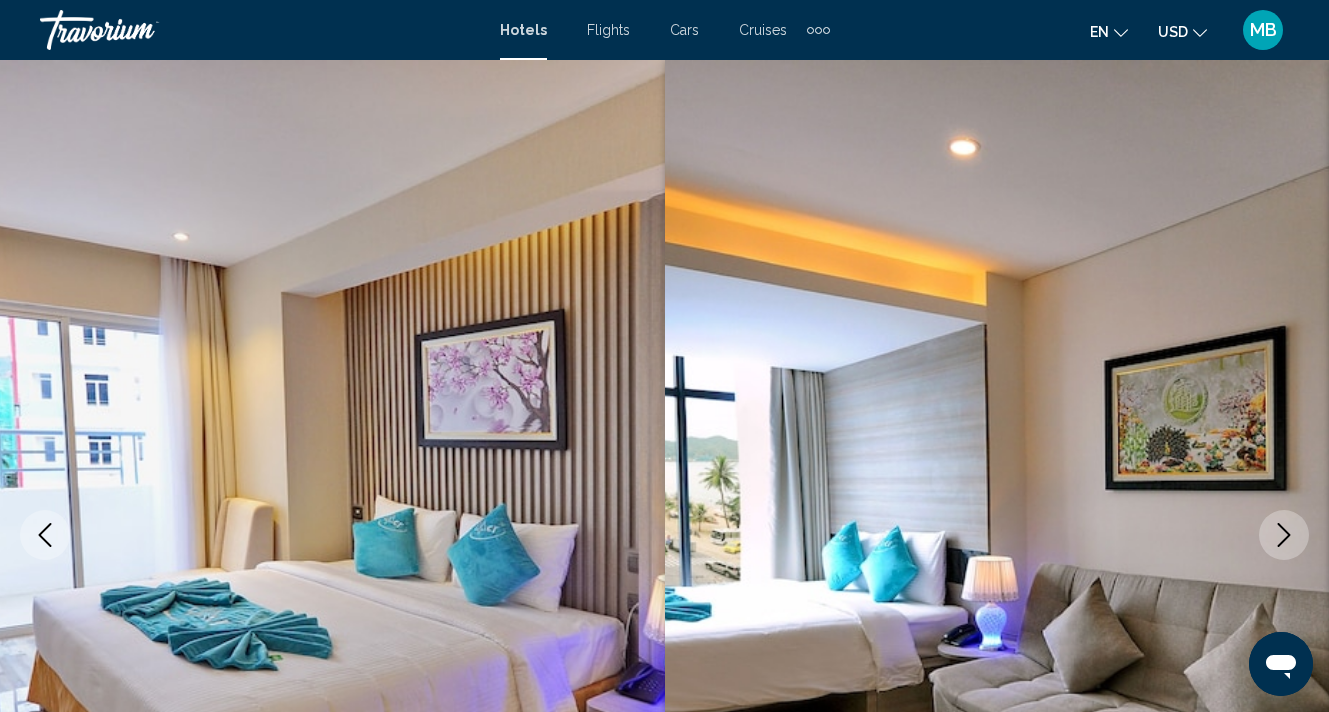 click 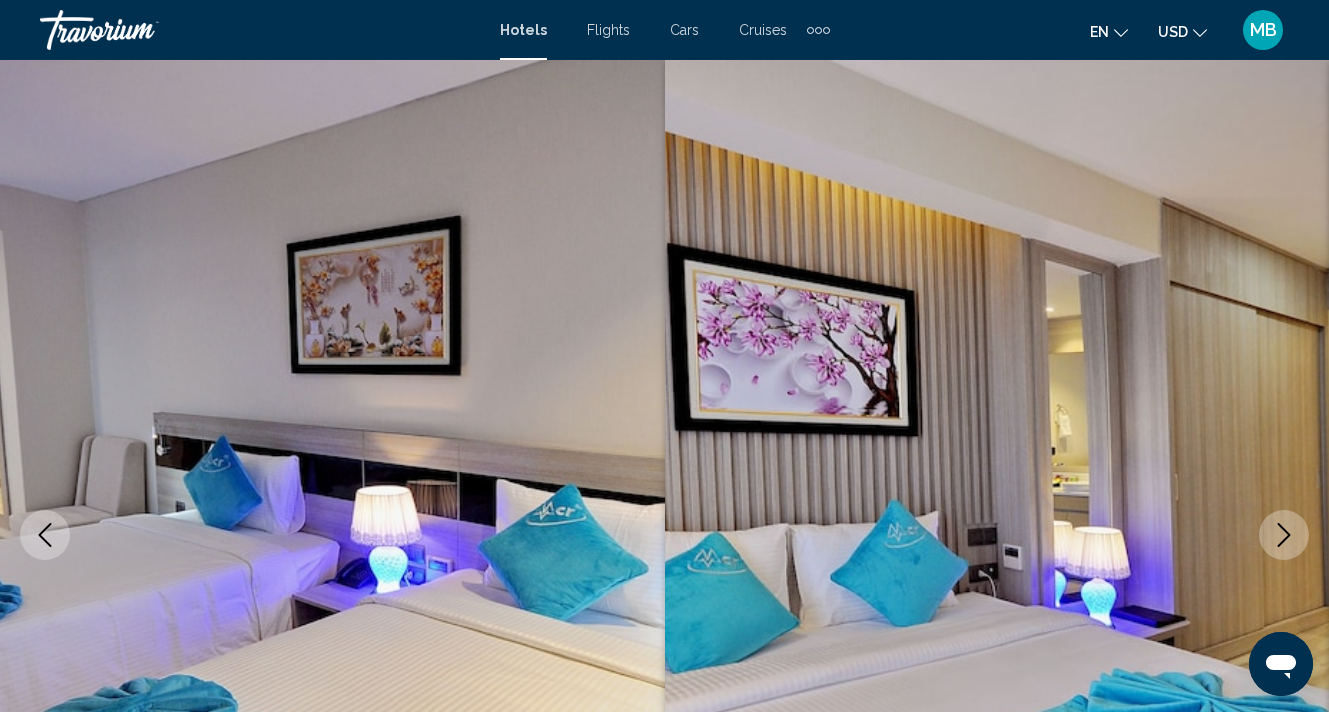 click 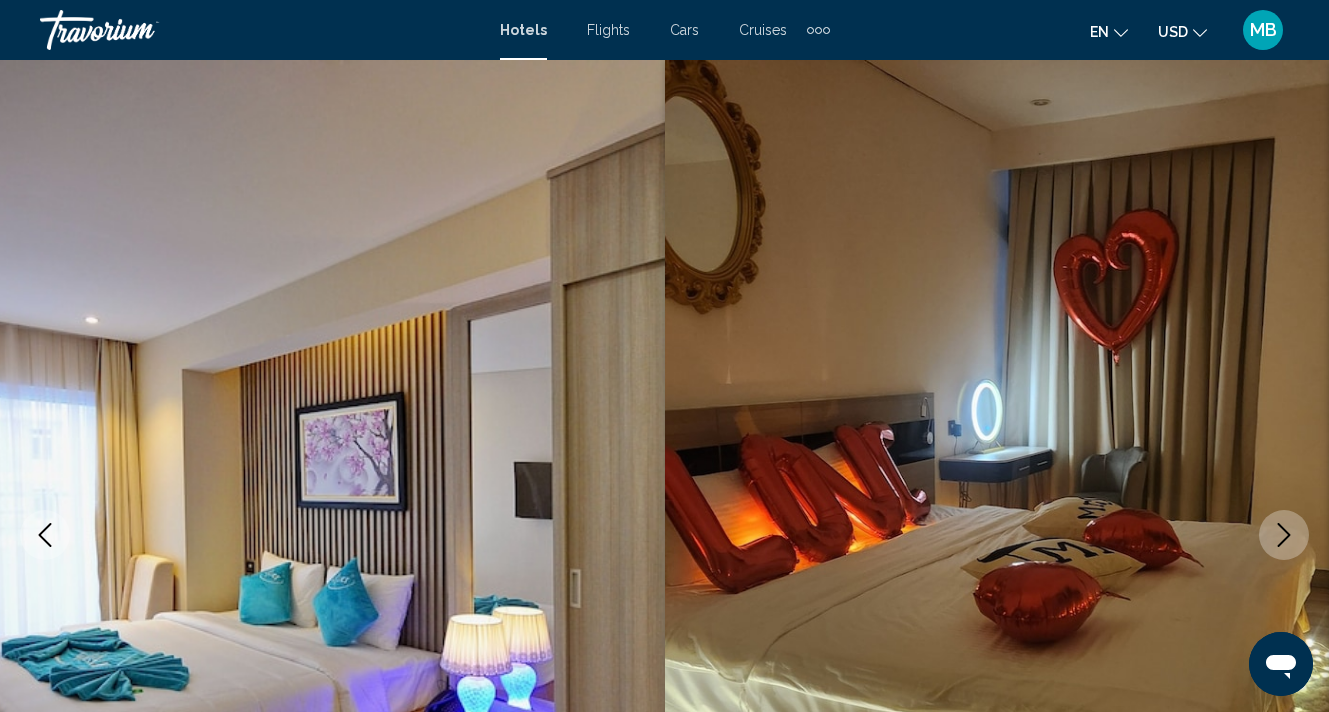 click 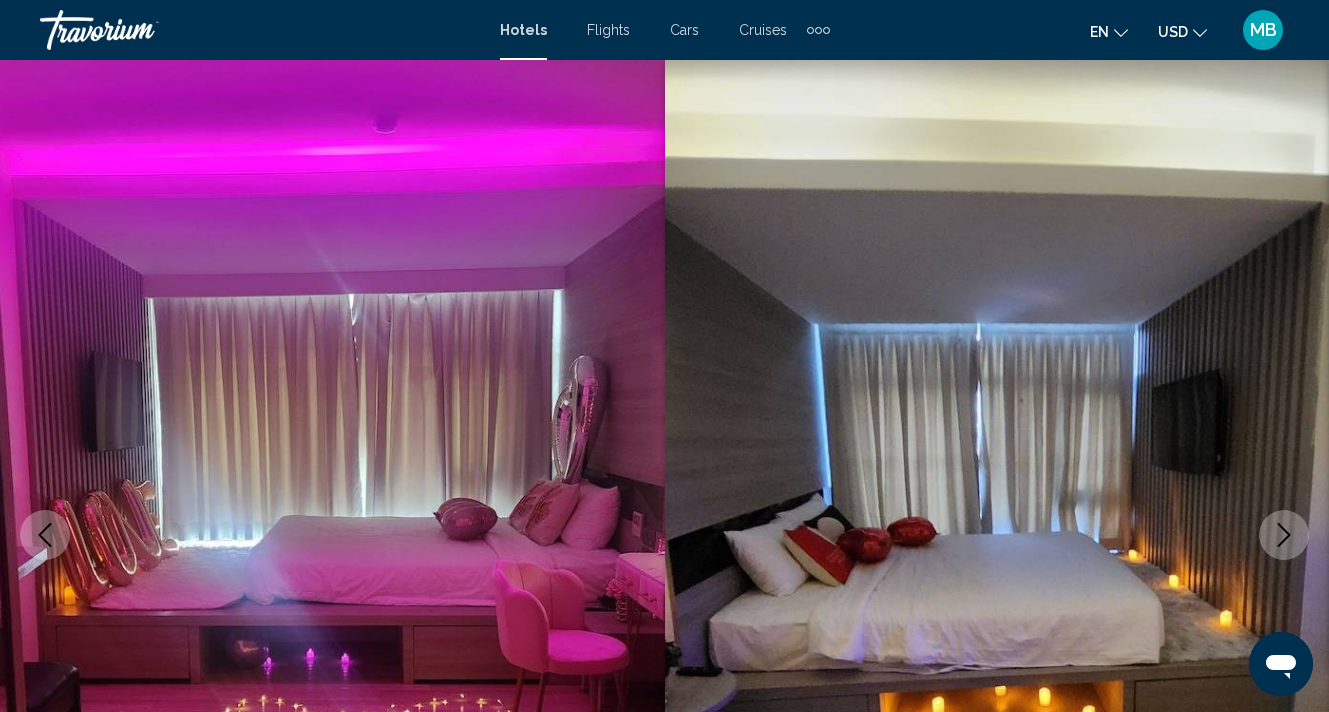 click 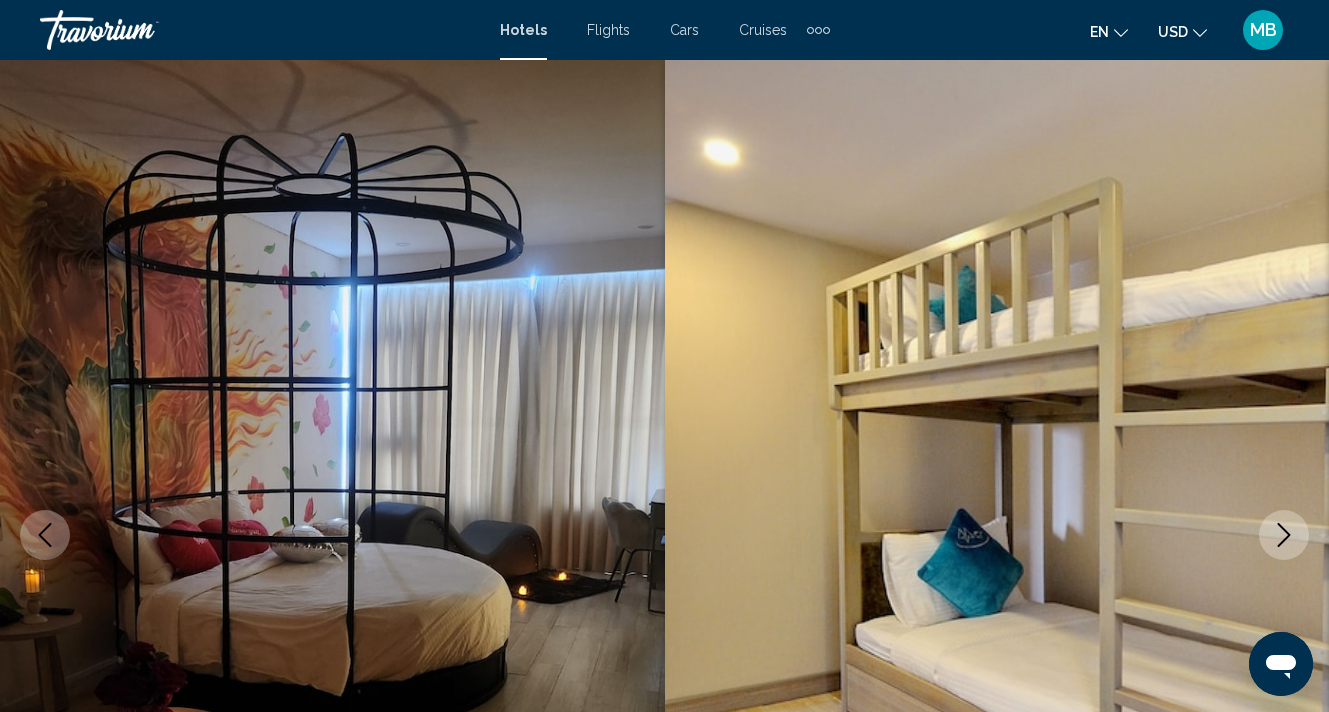 click 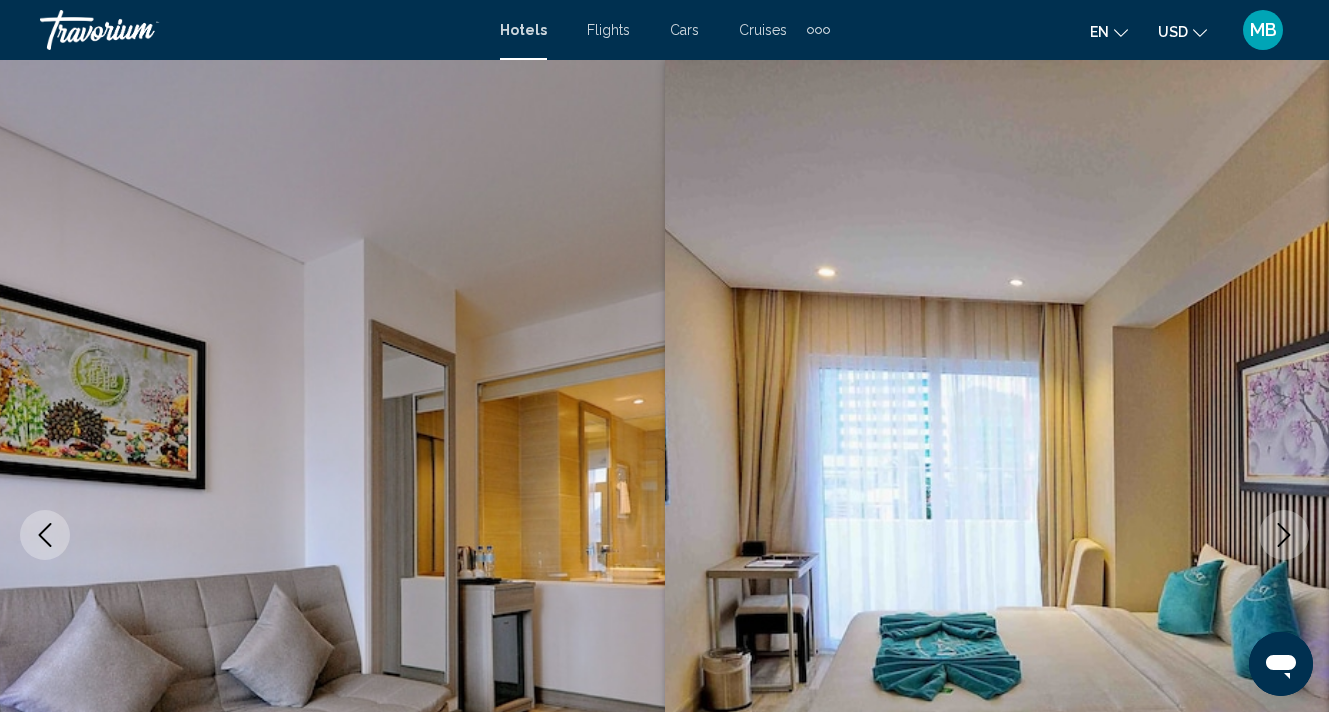click 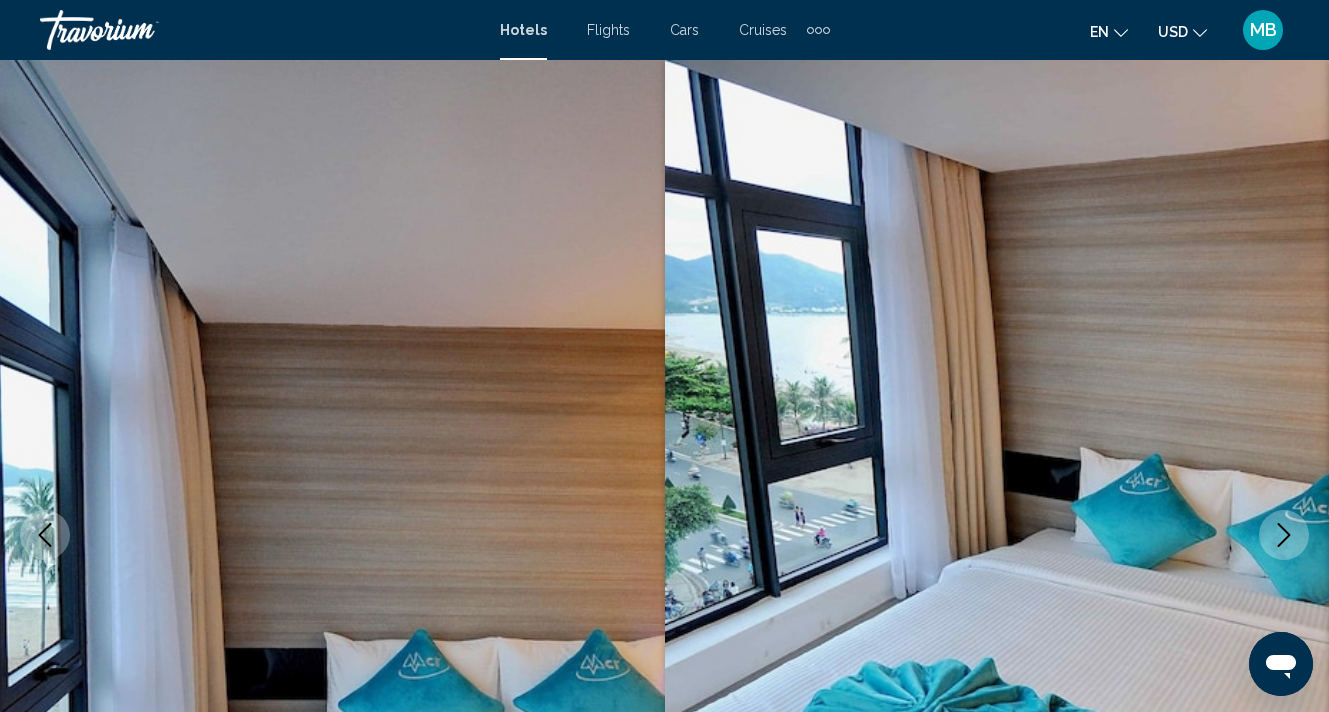 click 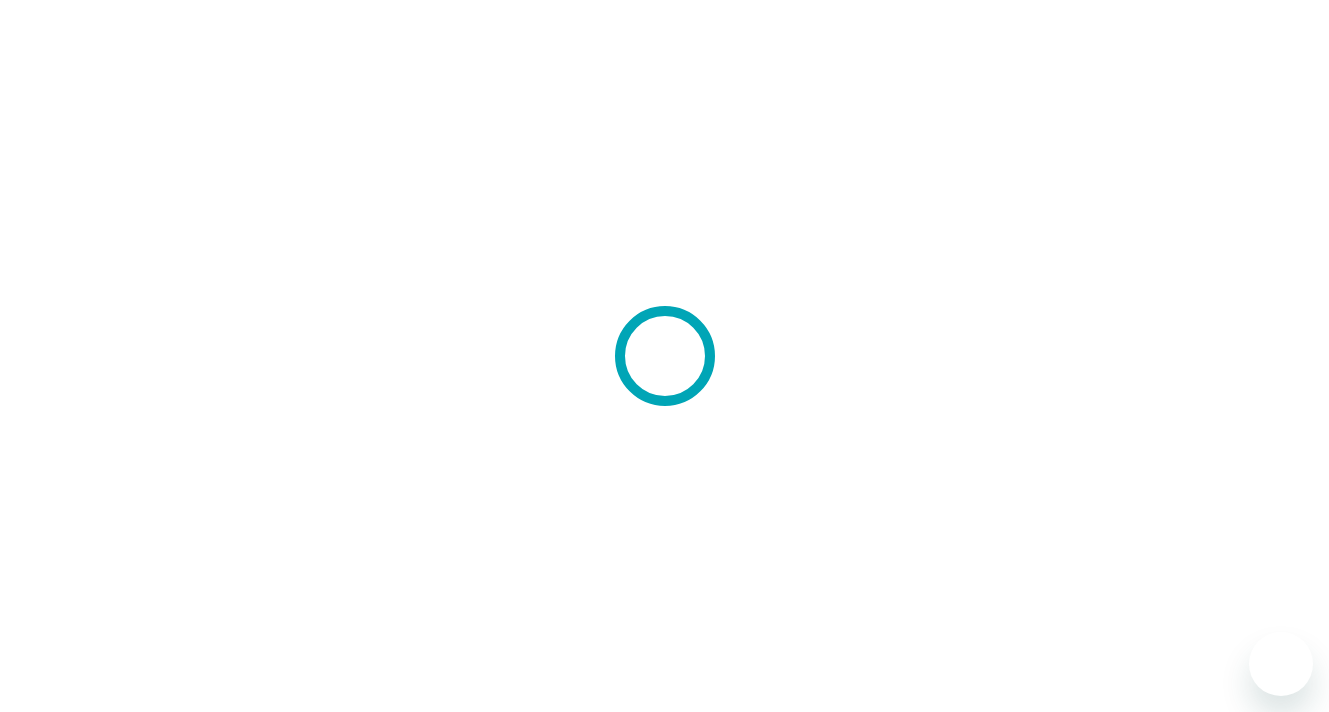scroll, scrollTop: 0, scrollLeft: 0, axis: both 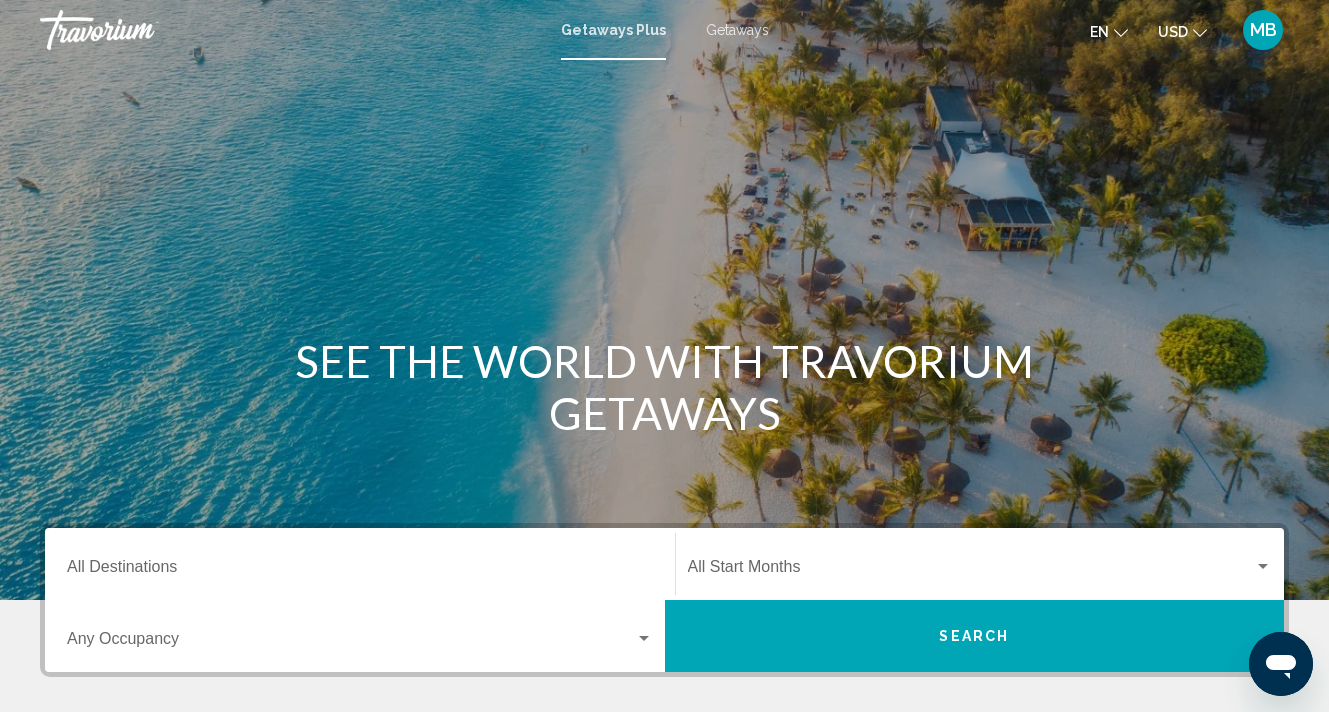 click on "Destination All Destinations" at bounding box center [360, 571] 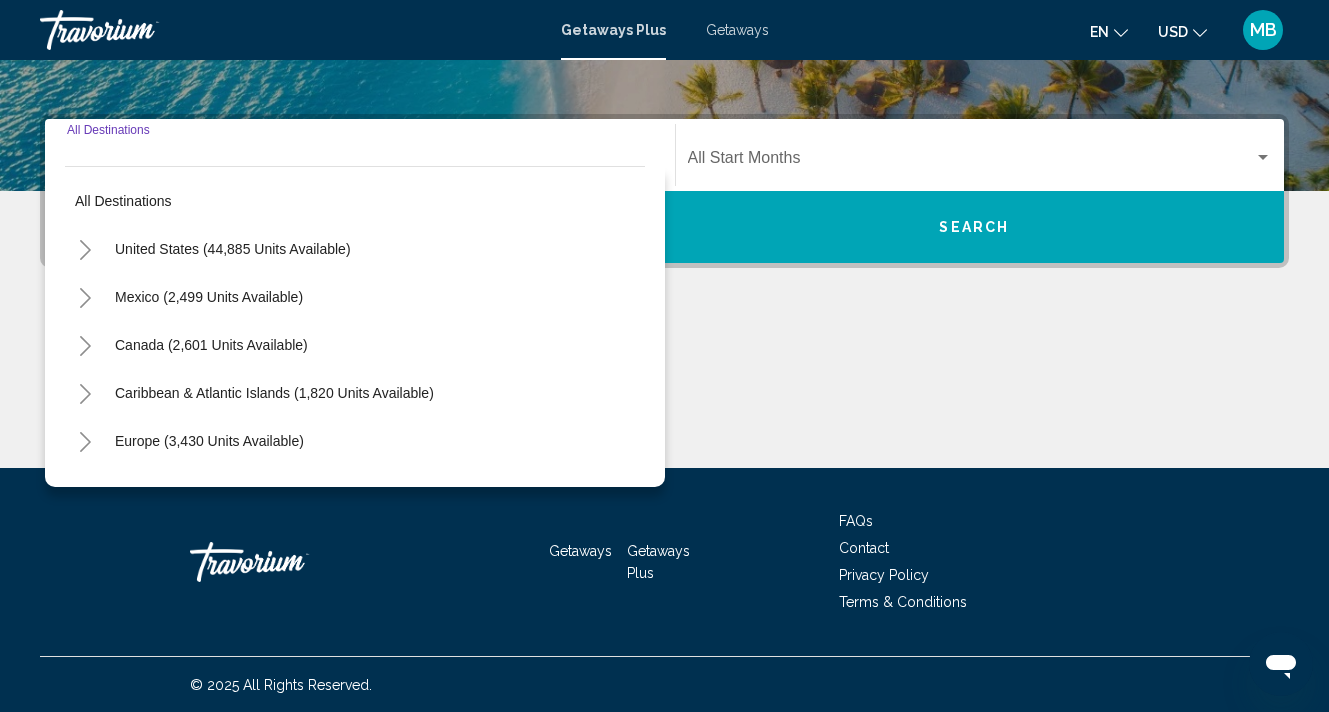 scroll, scrollTop: 410, scrollLeft: 0, axis: vertical 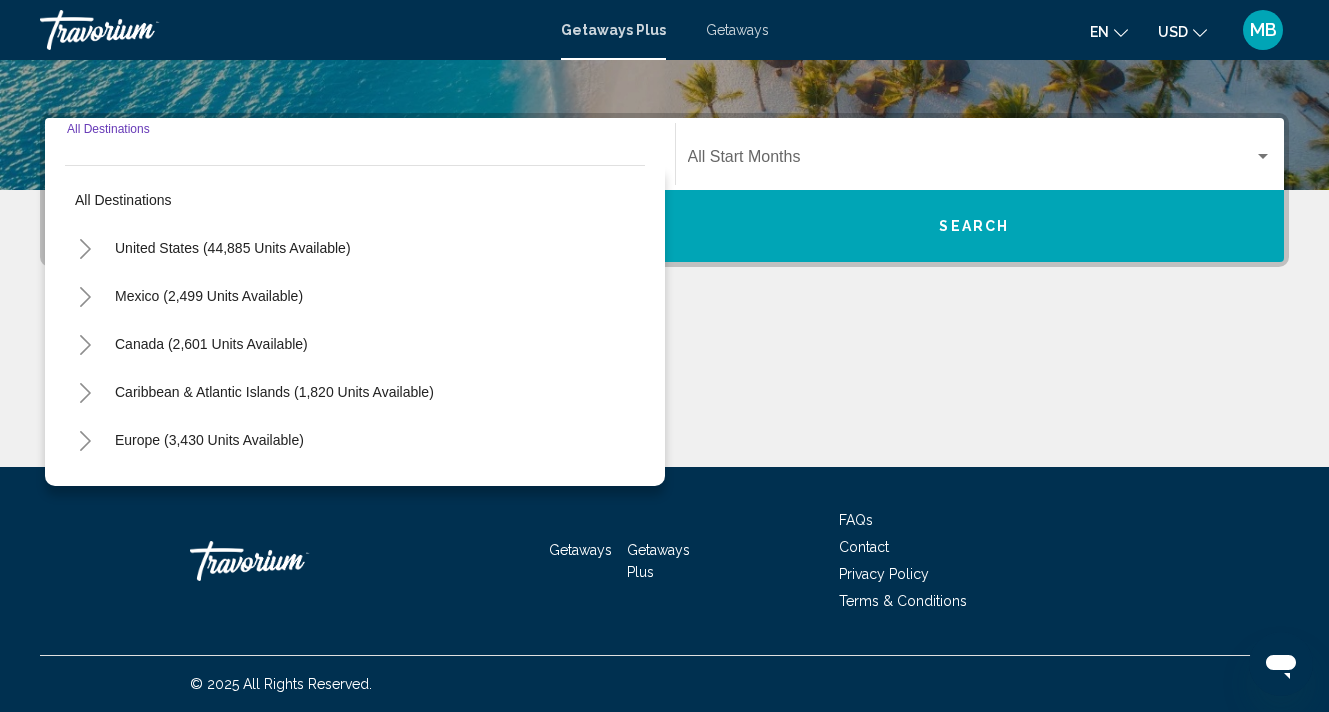 click 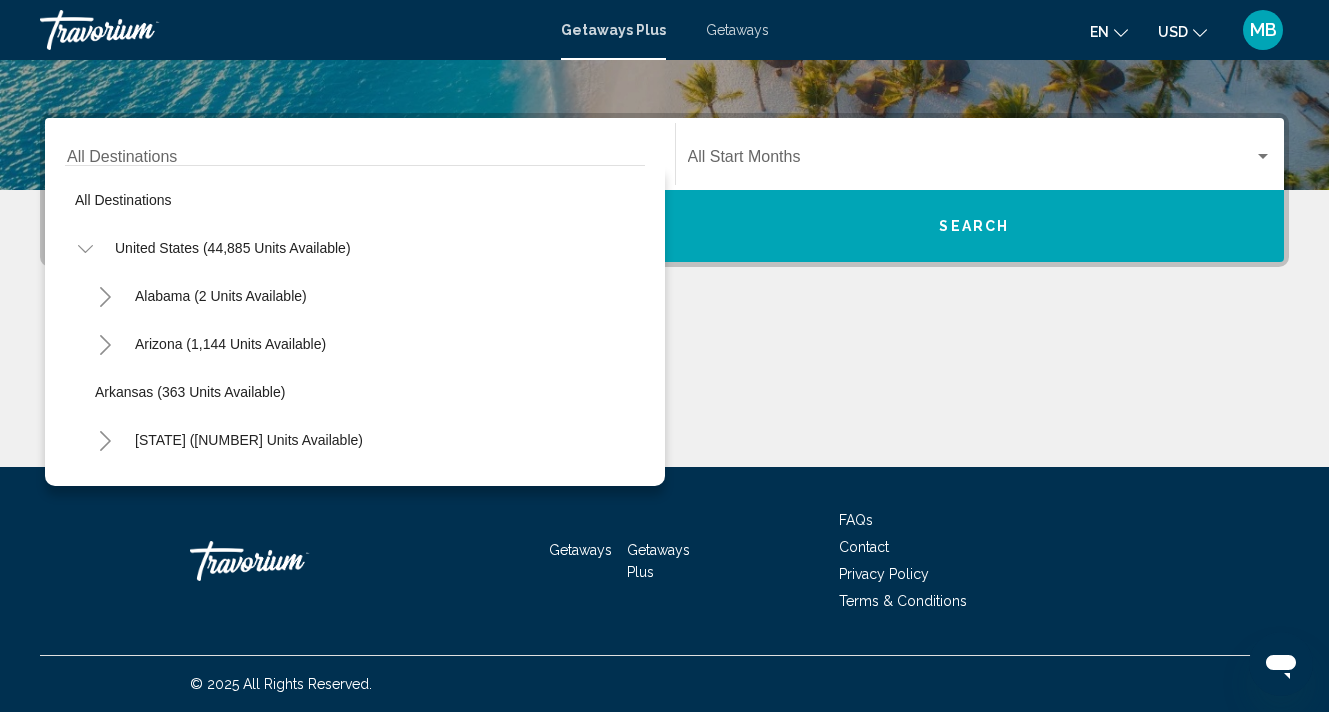 scroll, scrollTop: 0, scrollLeft: 0, axis: both 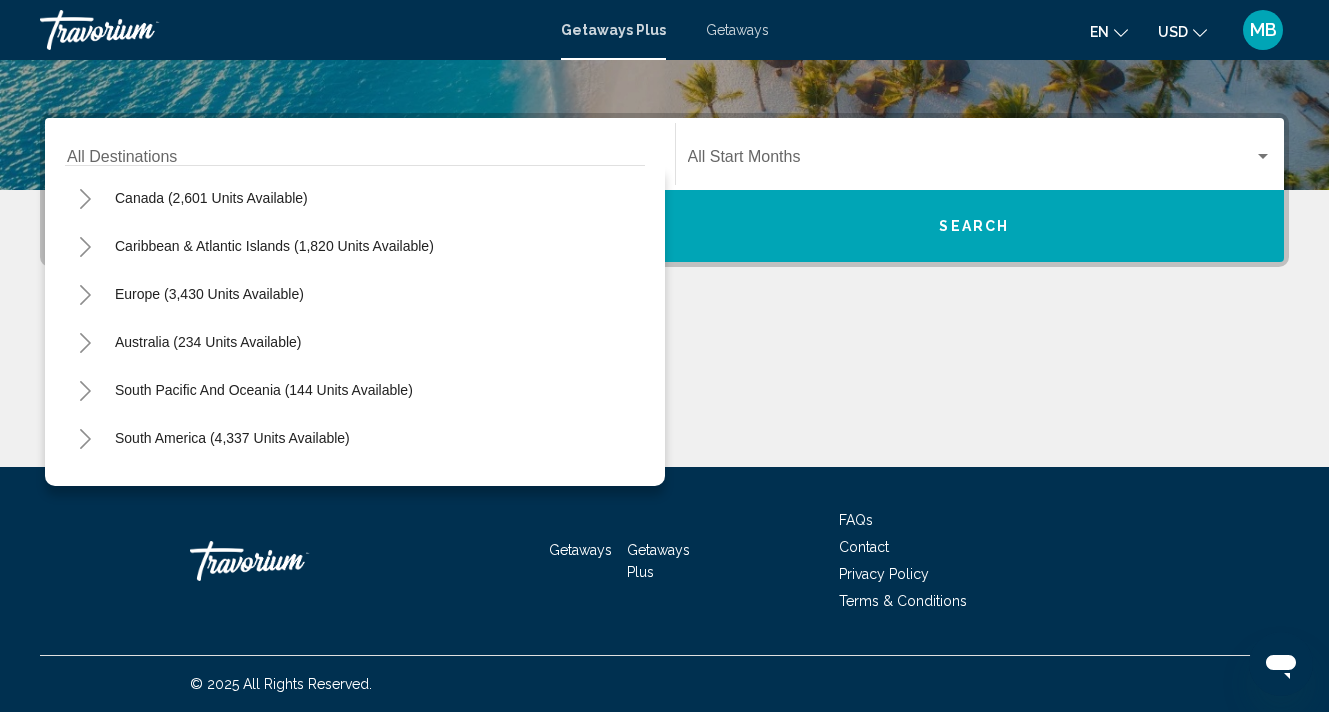 click 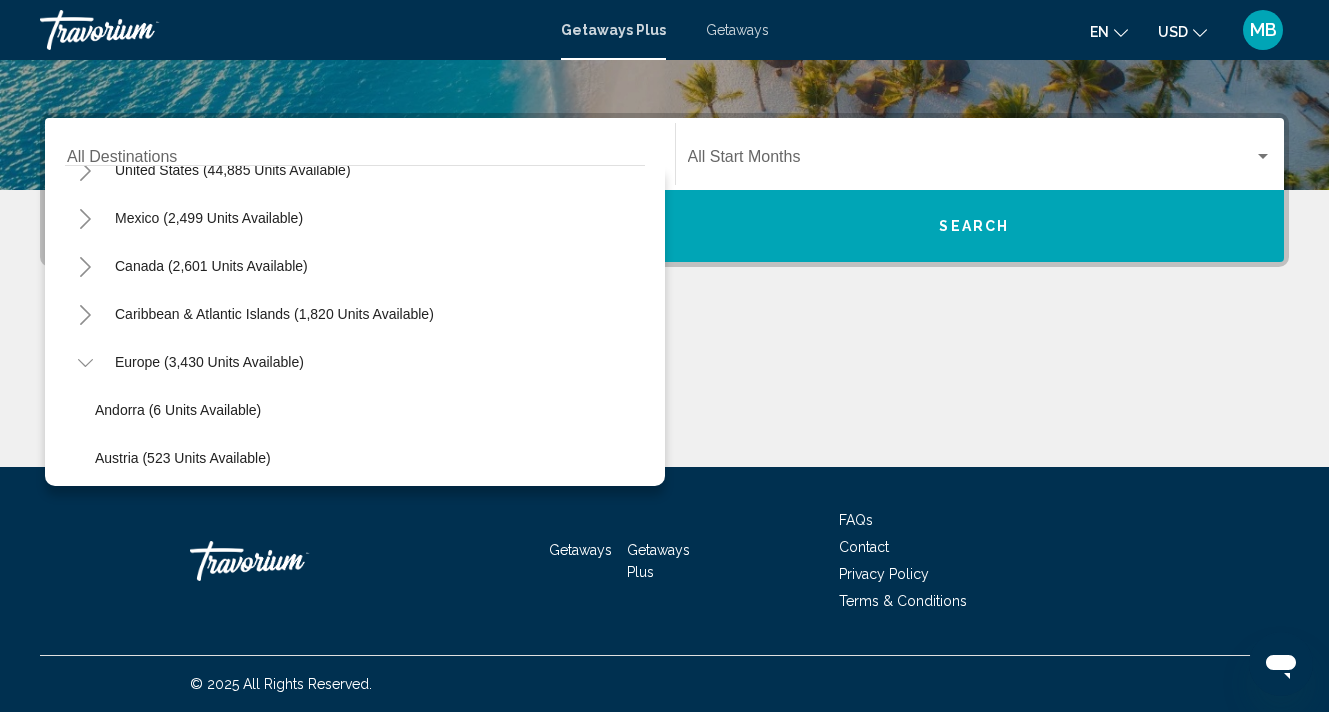 scroll, scrollTop: 74, scrollLeft: 0, axis: vertical 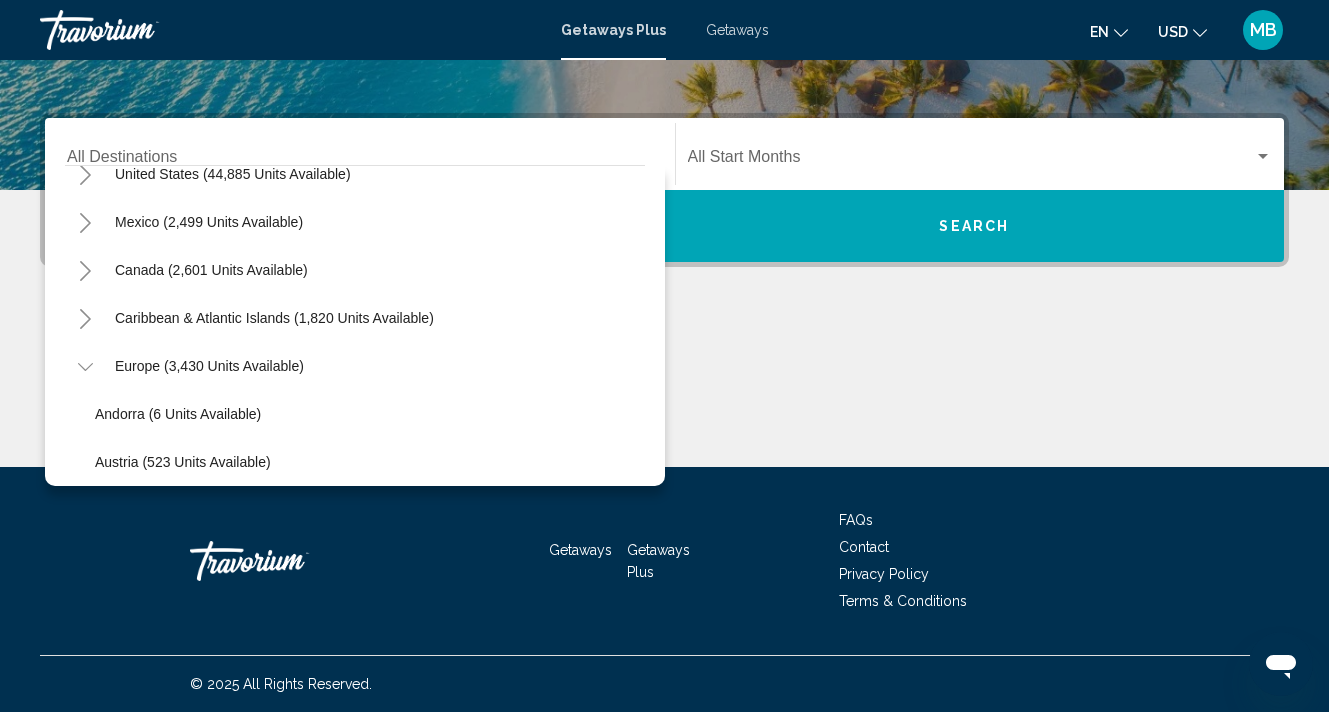 click 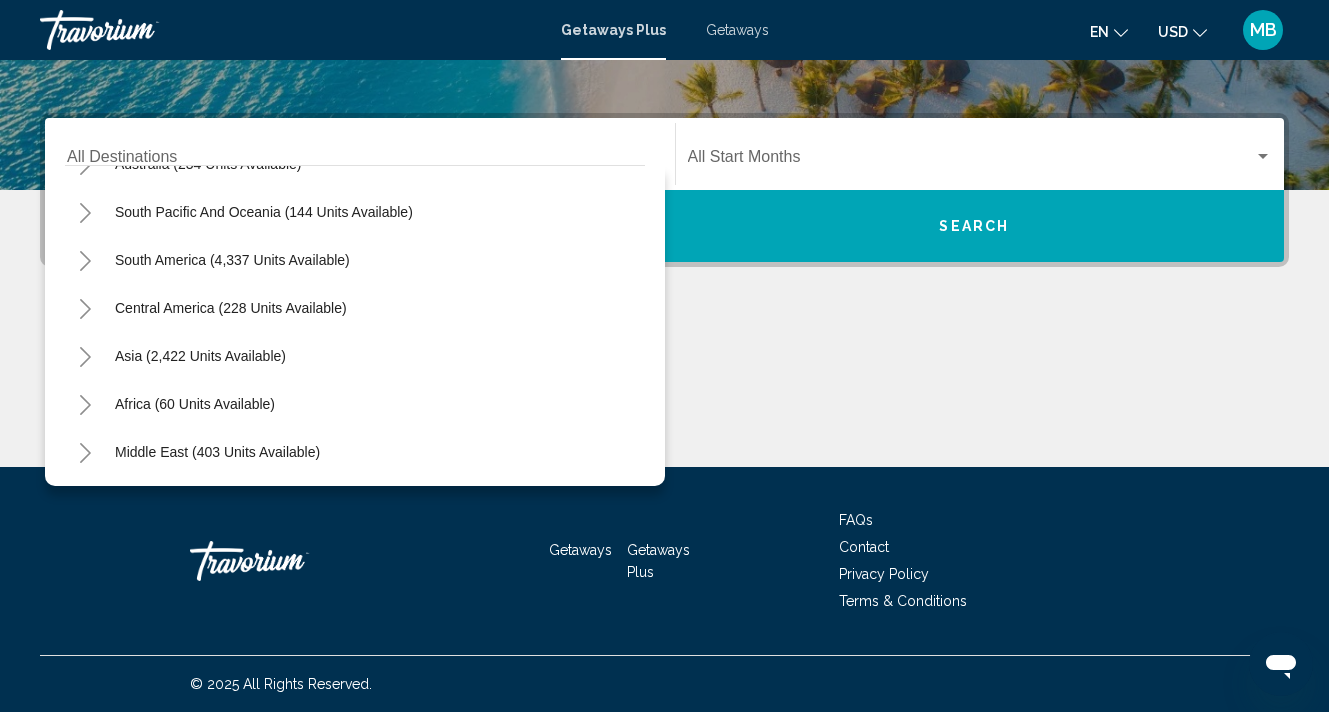 scroll, scrollTop: 324, scrollLeft: 0, axis: vertical 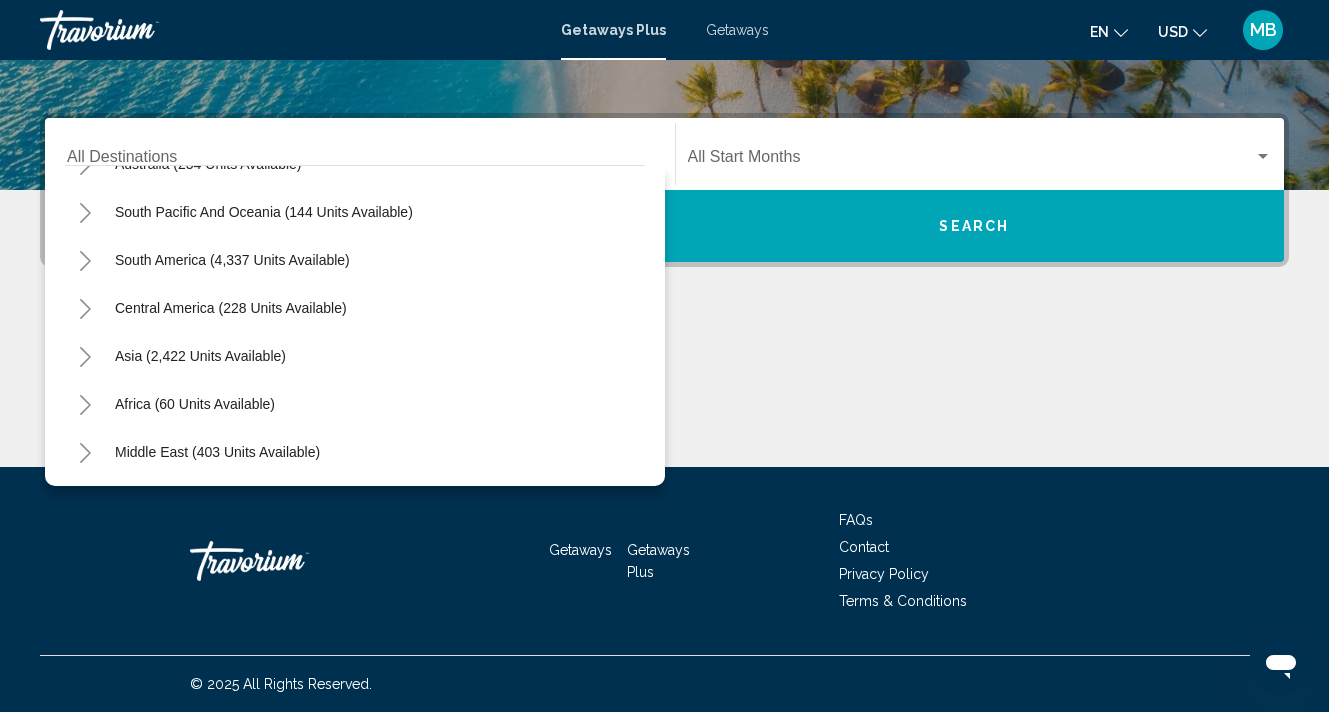 click 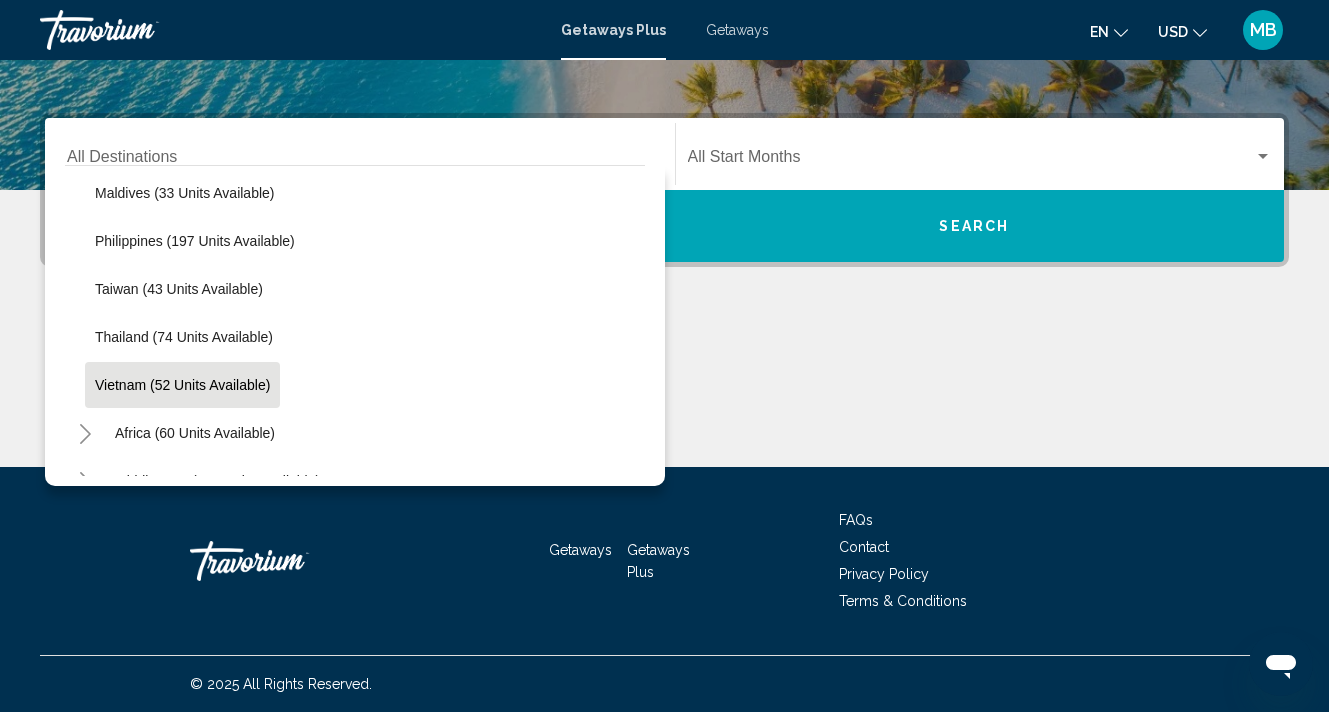 scroll, scrollTop: 780, scrollLeft: 0, axis: vertical 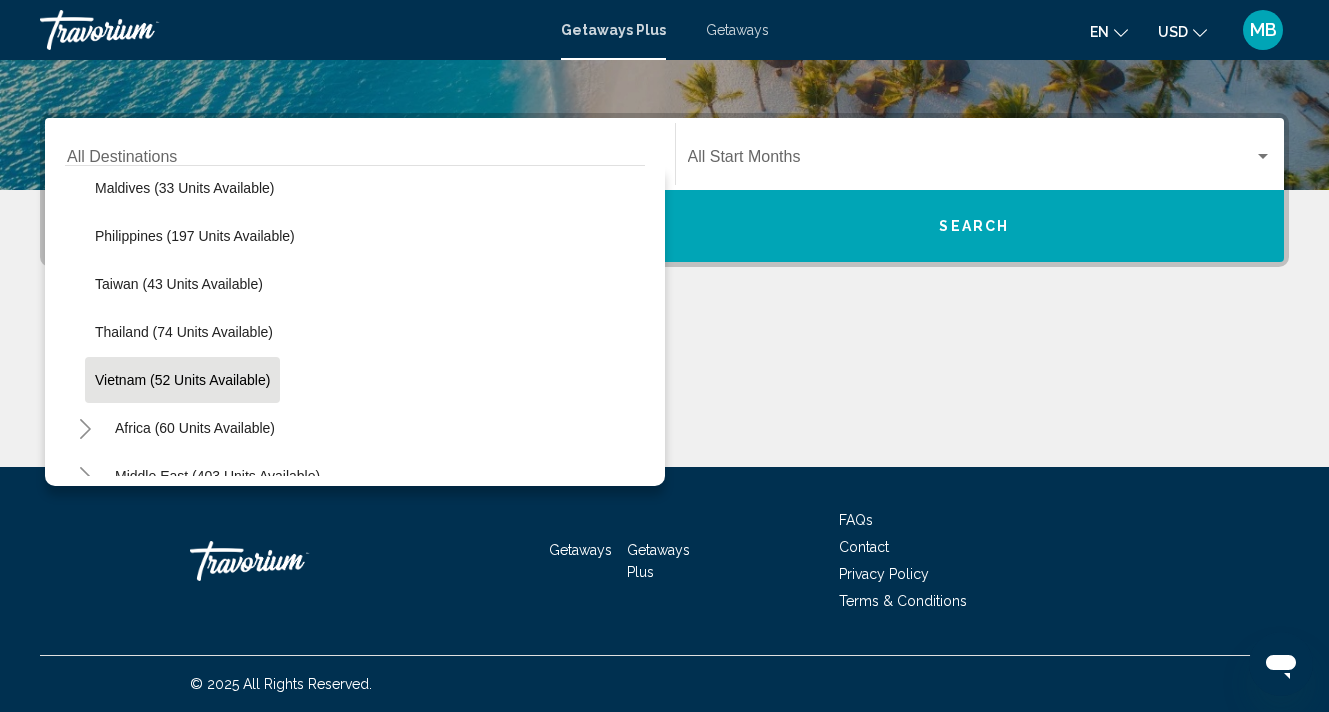 click on "Vietnam (52 units available)" 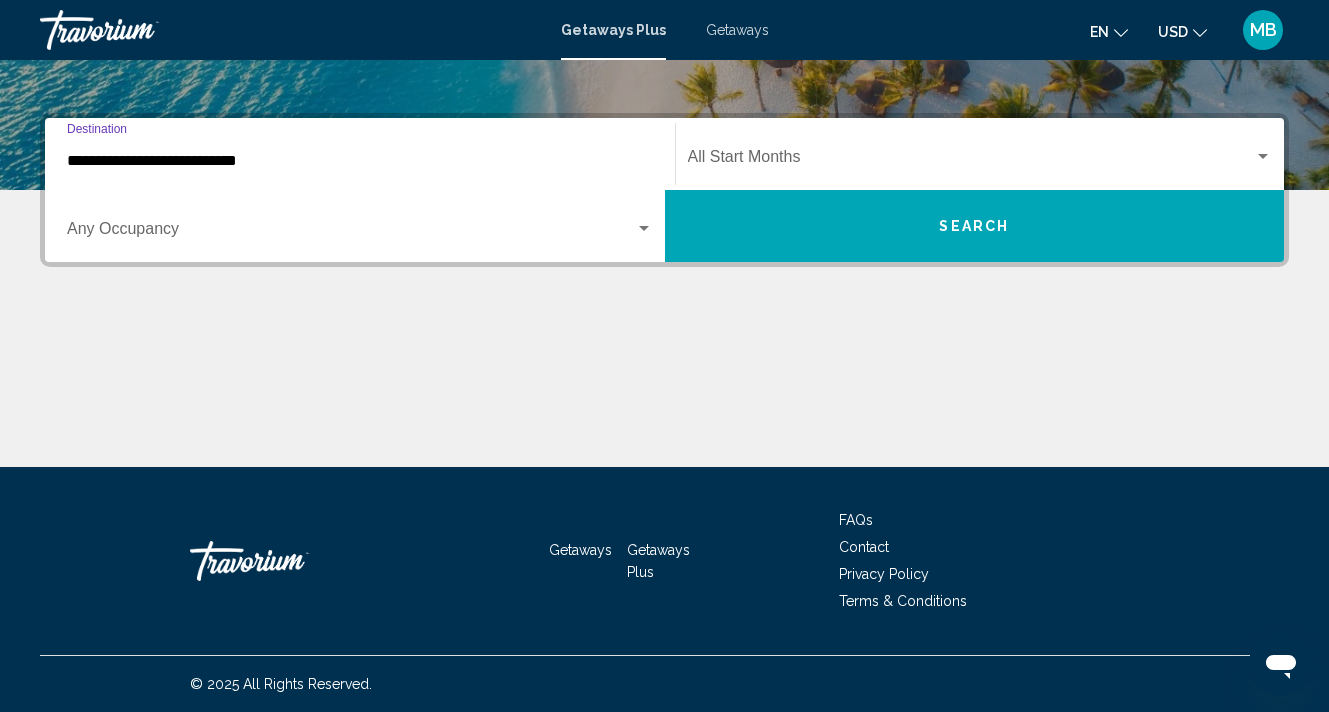 click on "Search" at bounding box center [975, 226] 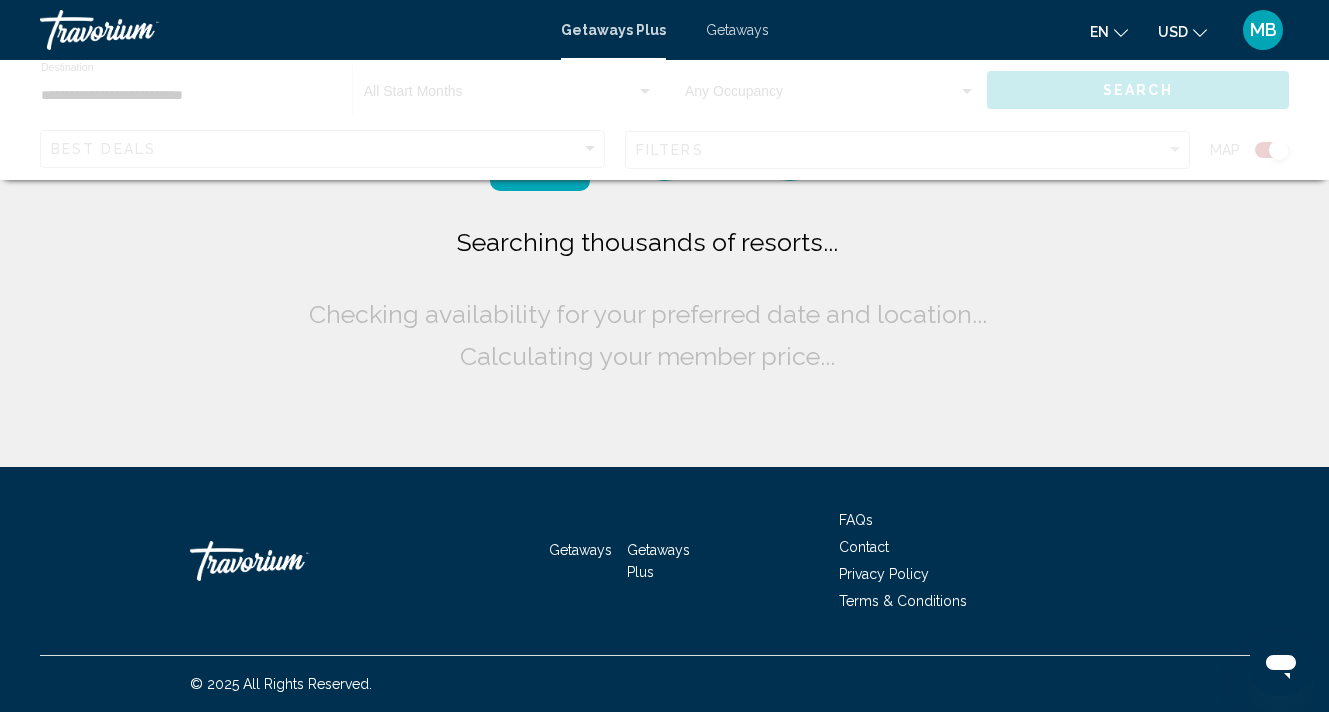 scroll, scrollTop: 0, scrollLeft: 0, axis: both 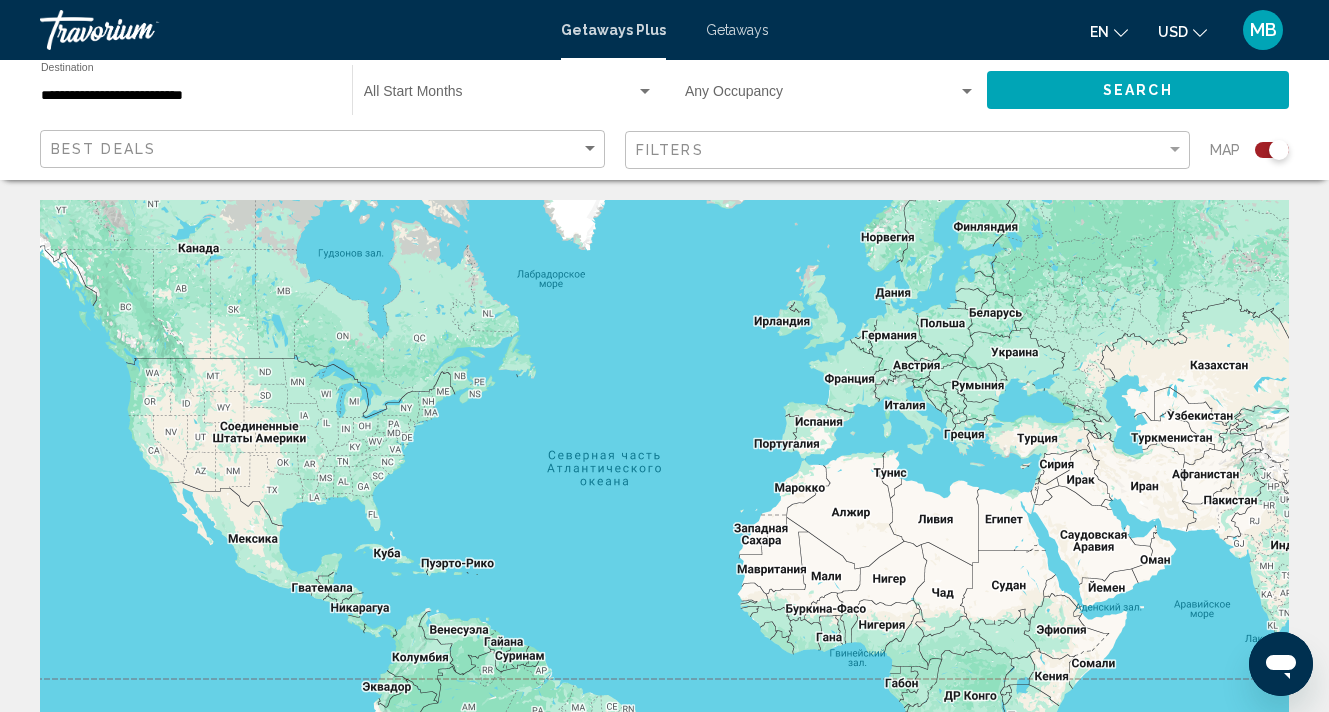 click 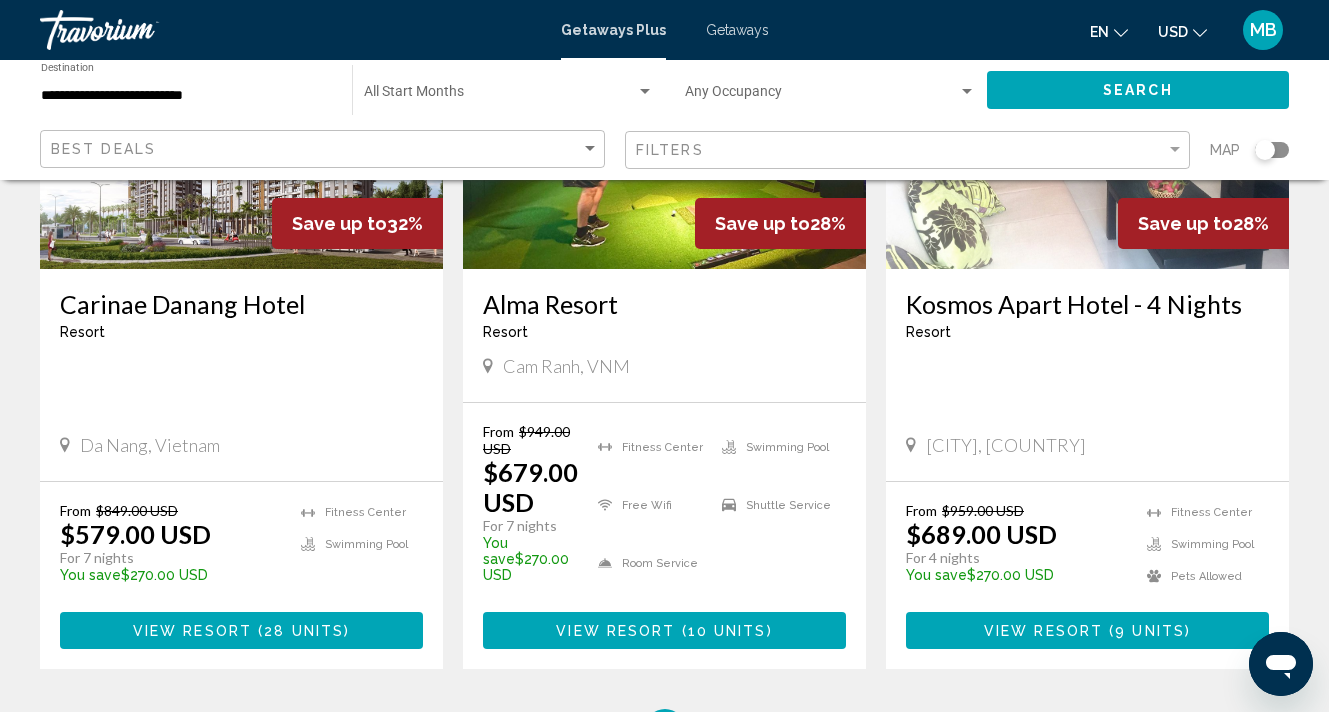 scroll, scrollTop: 326, scrollLeft: 0, axis: vertical 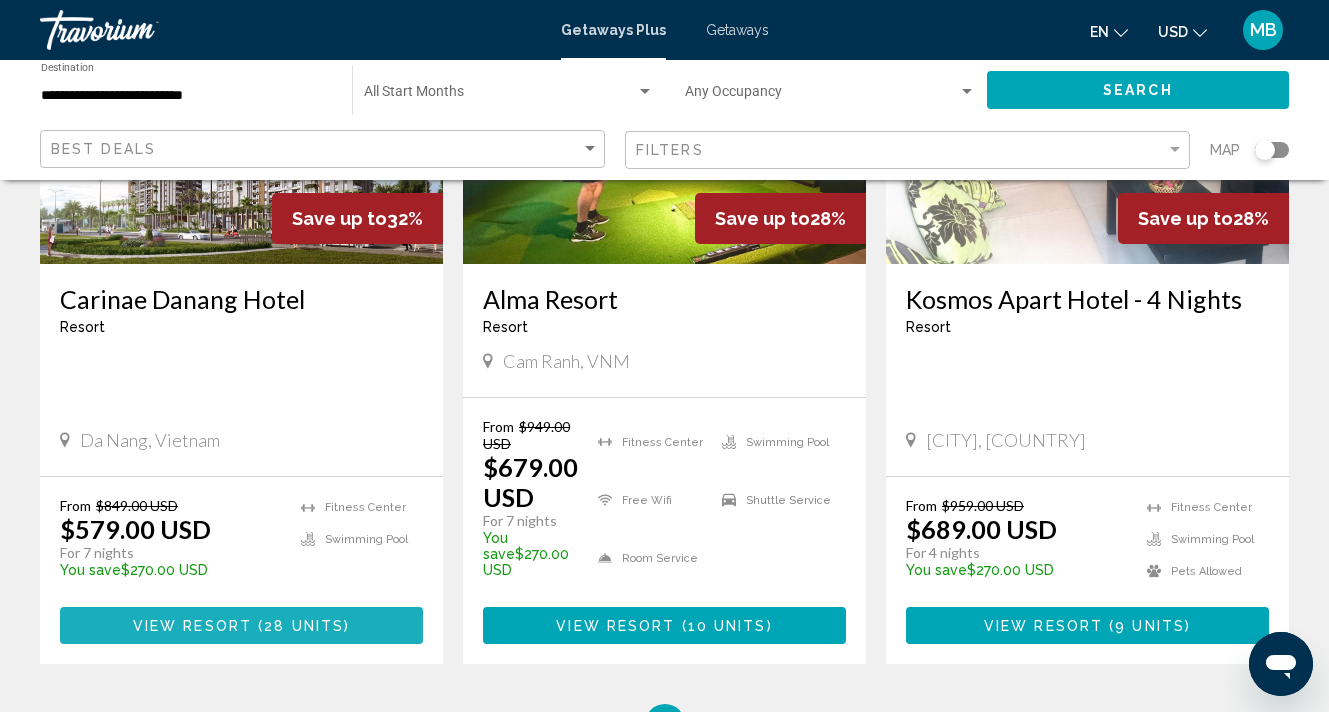 click on "28 units" at bounding box center (304, 626) 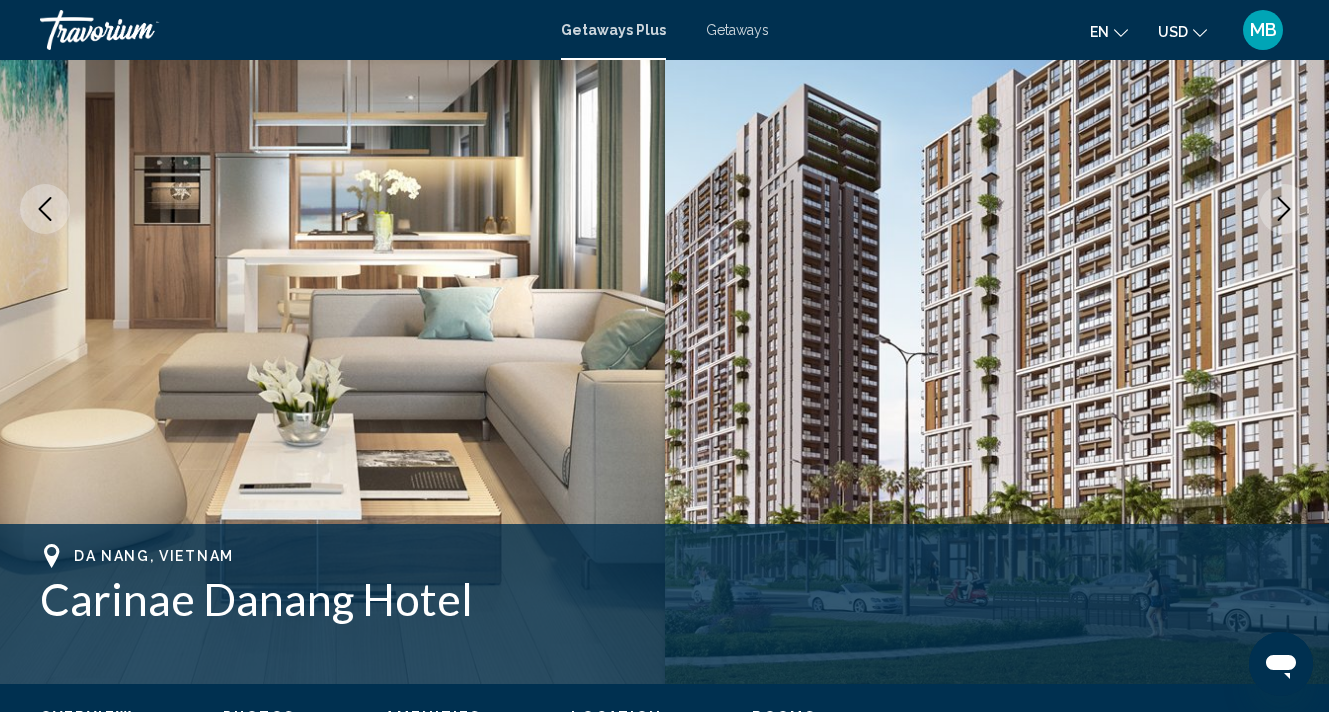 scroll, scrollTop: 0, scrollLeft: 0, axis: both 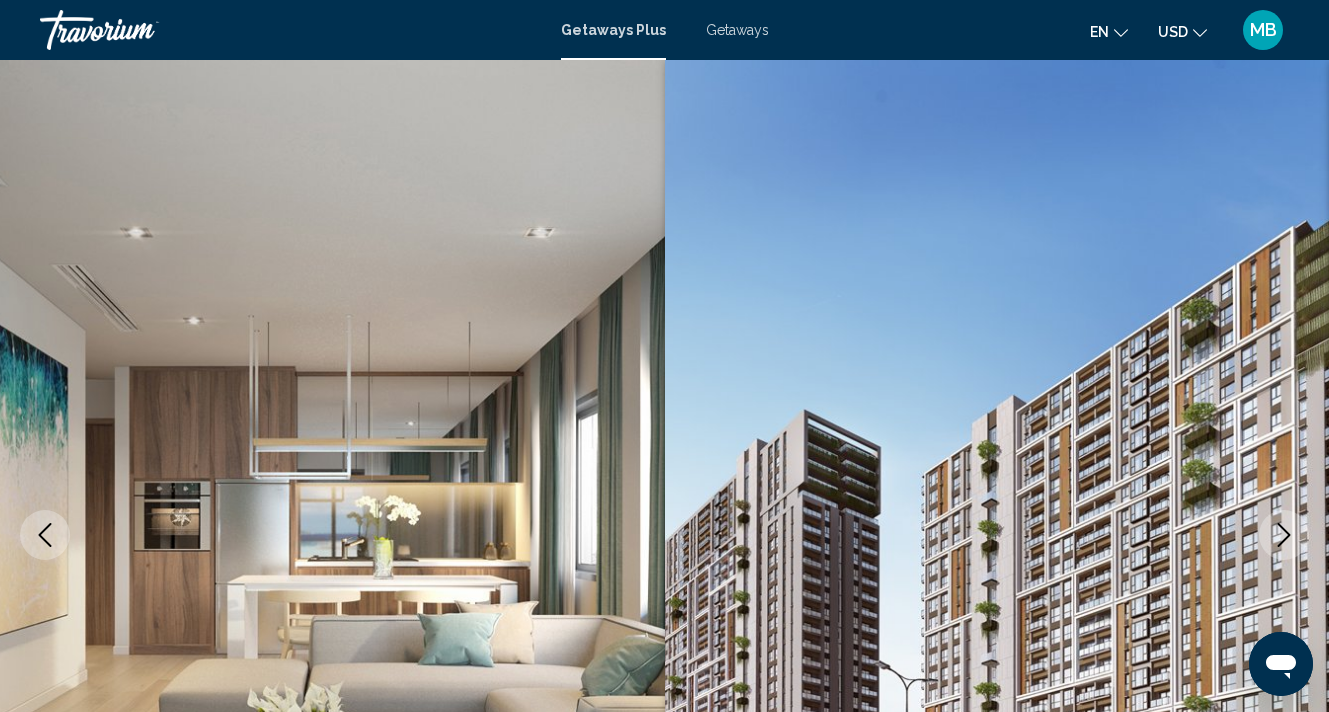 click 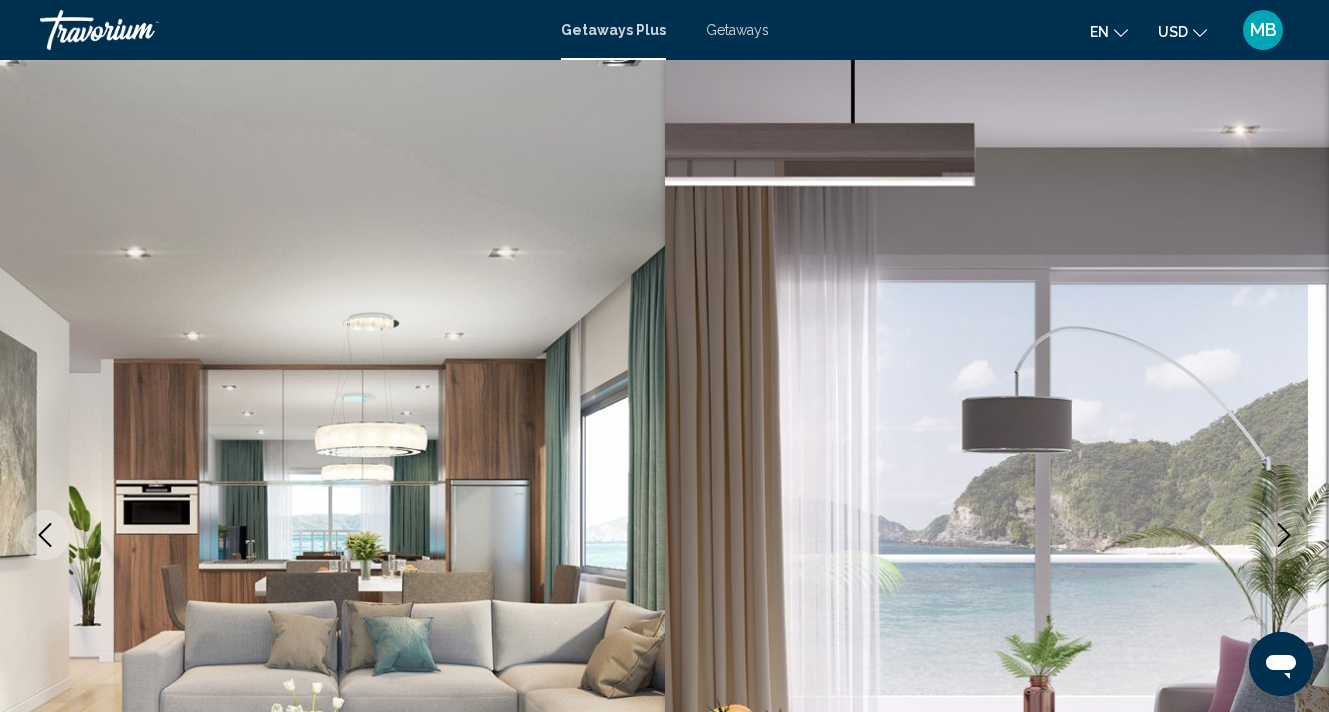 click 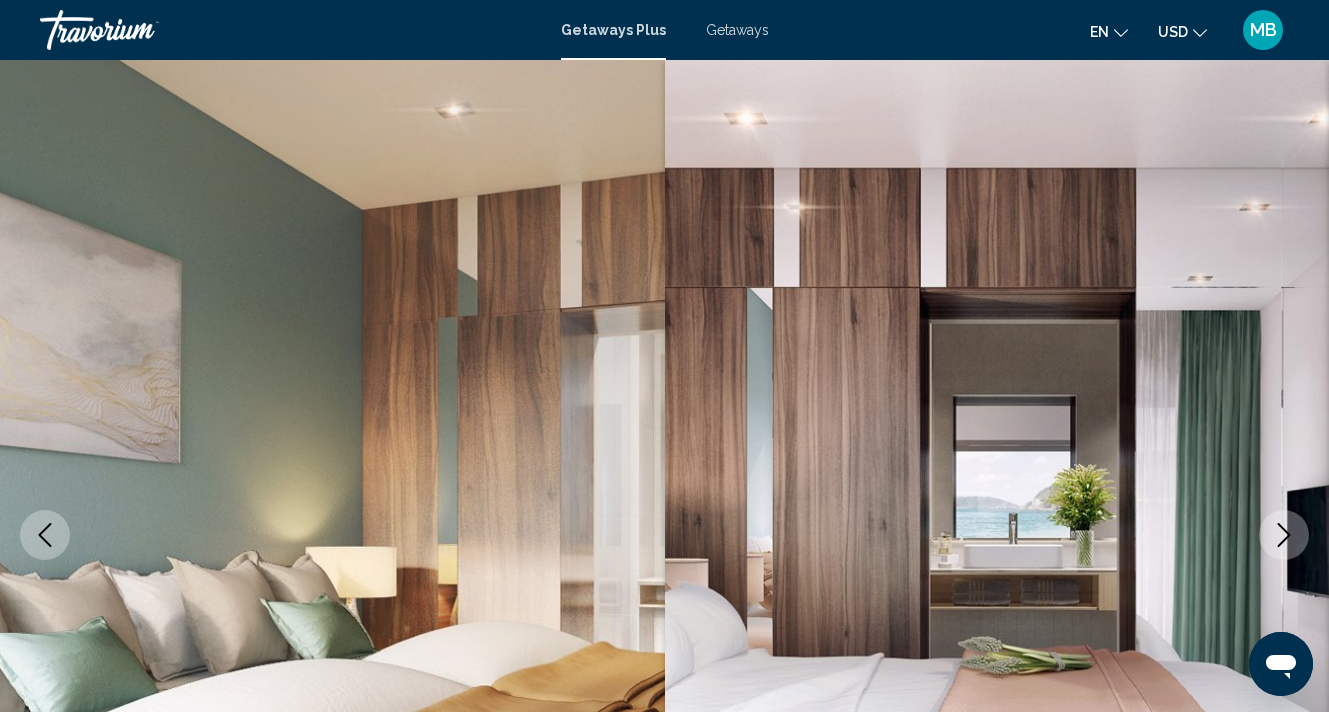 click 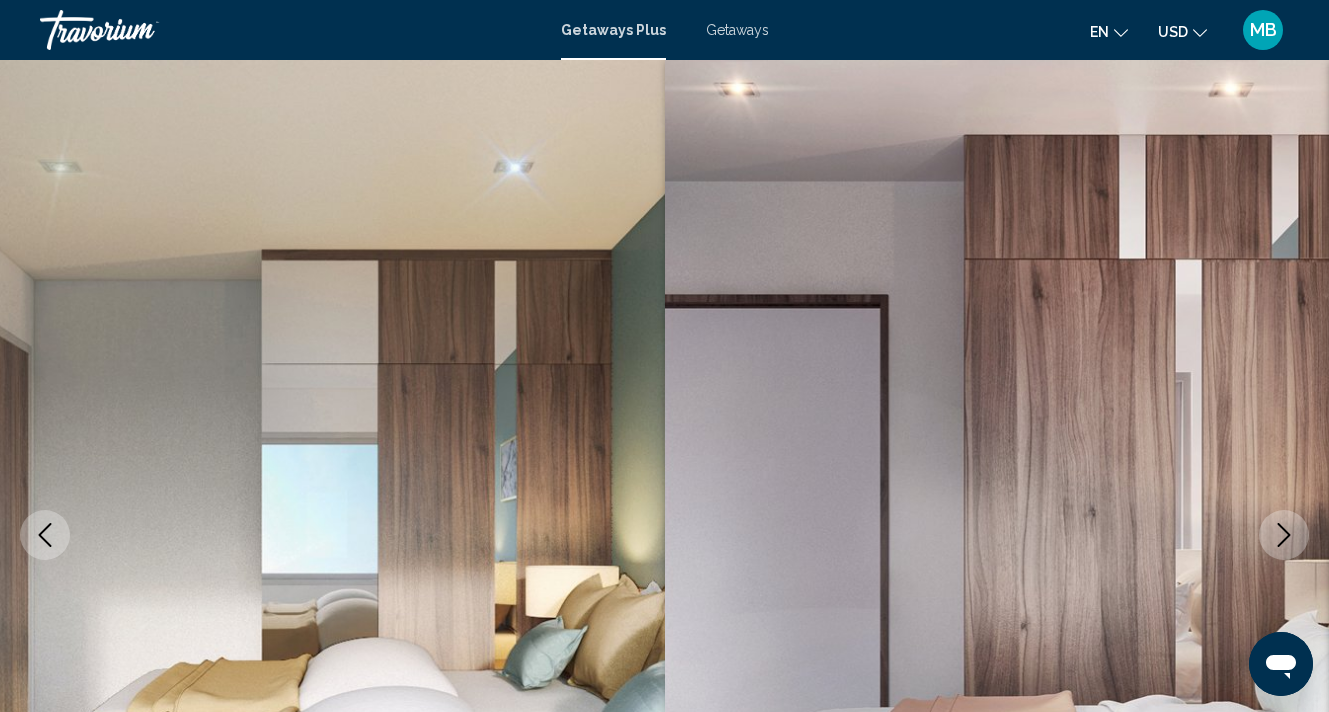 click 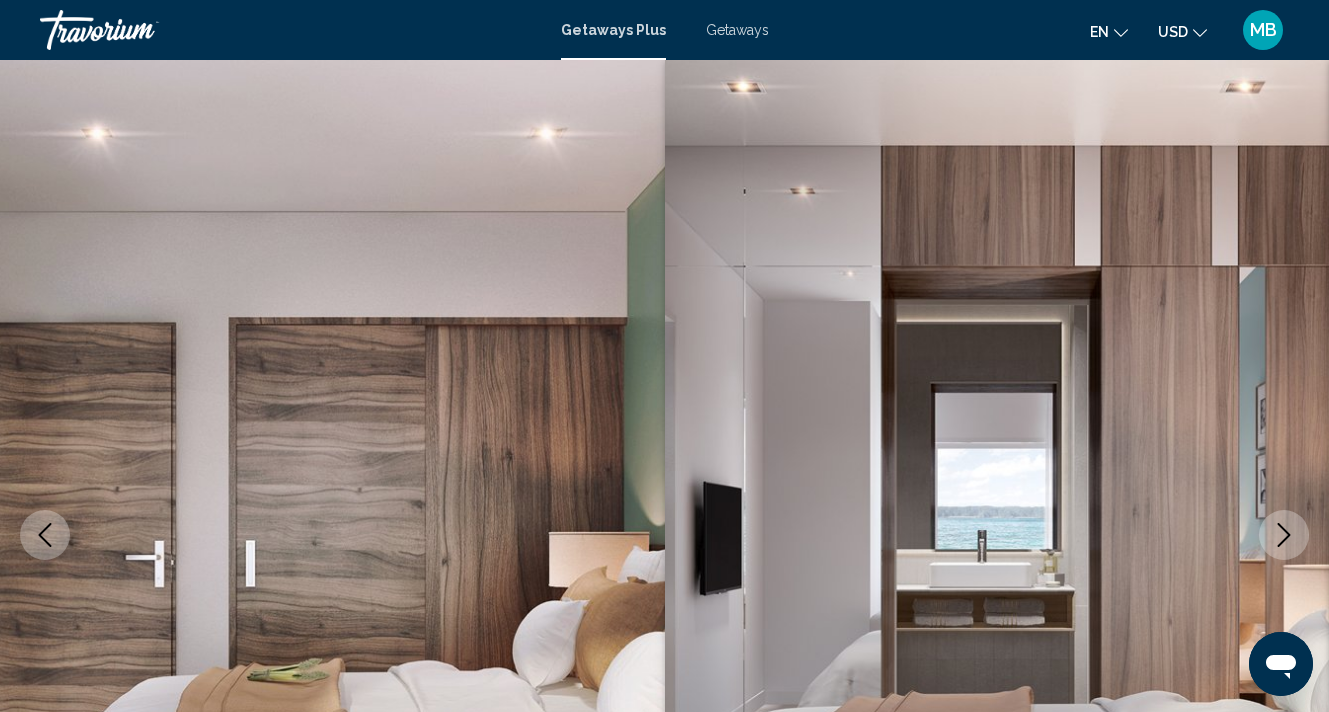 click 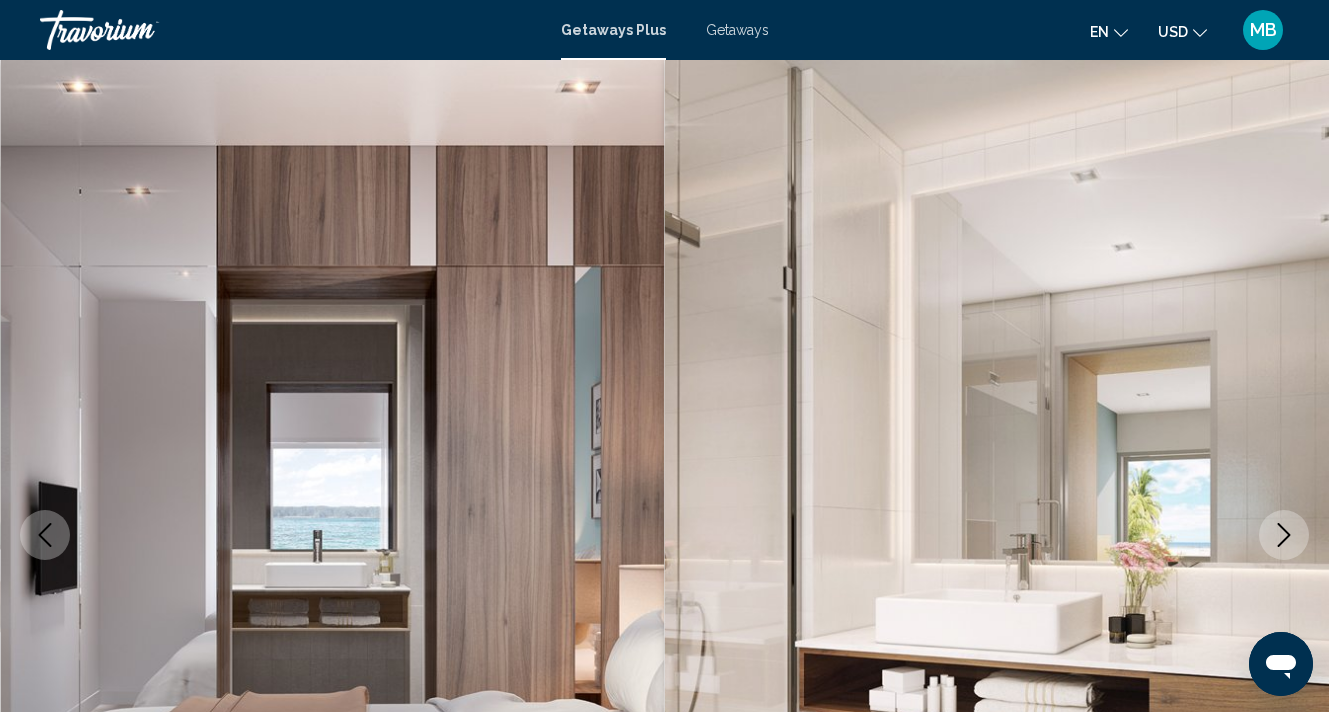 click 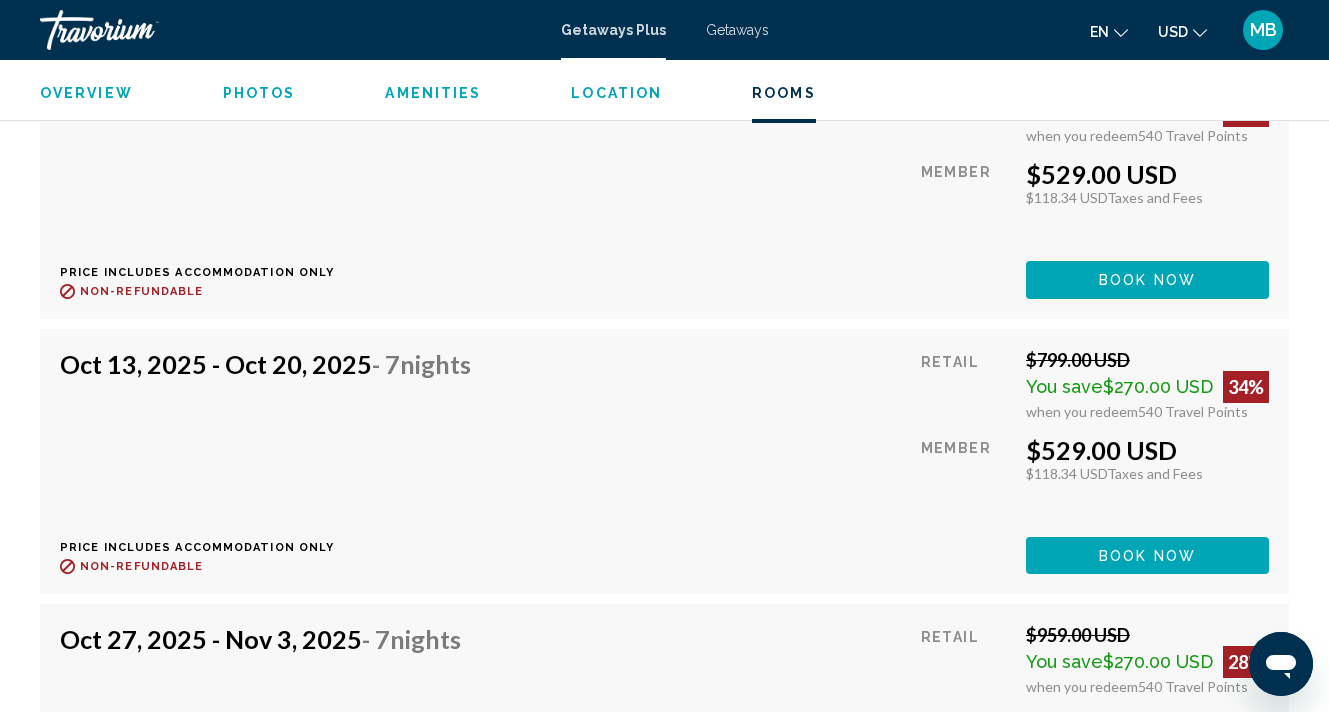 scroll, scrollTop: 4450, scrollLeft: 0, axis: vertical 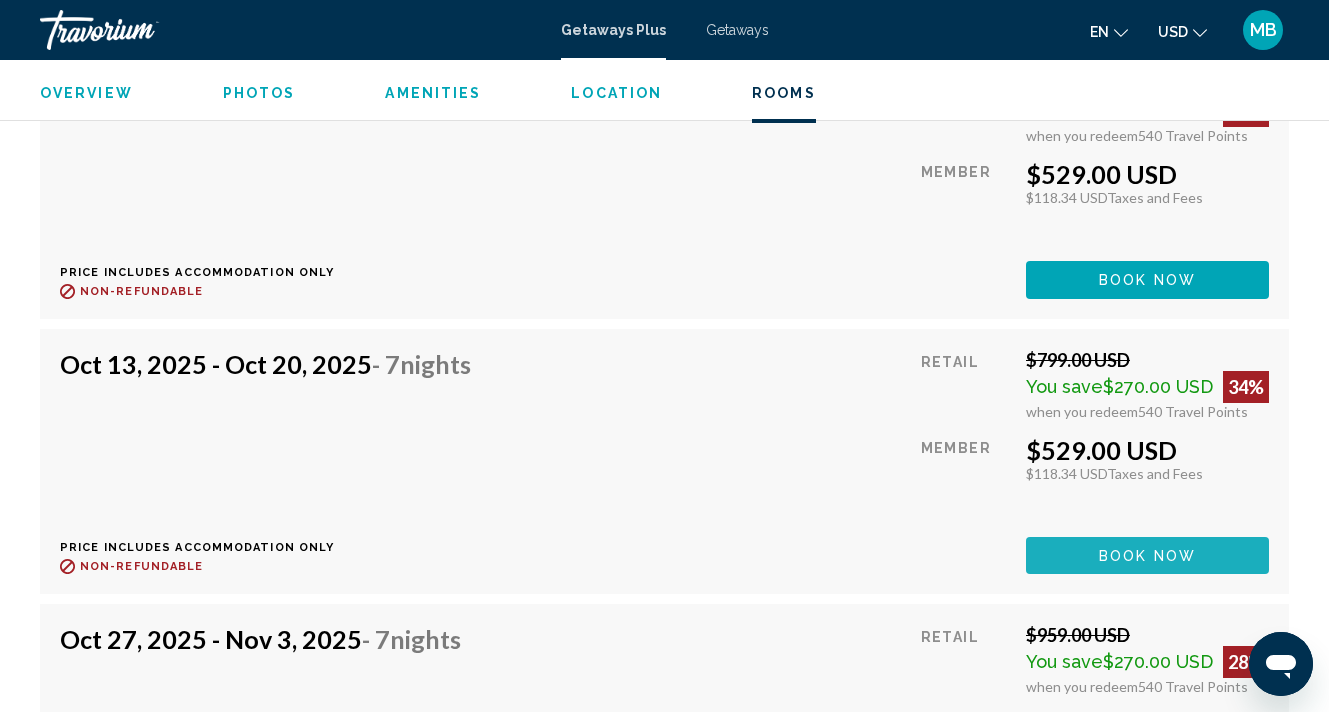 click on "Book now" at bounding box center (1147, -546) 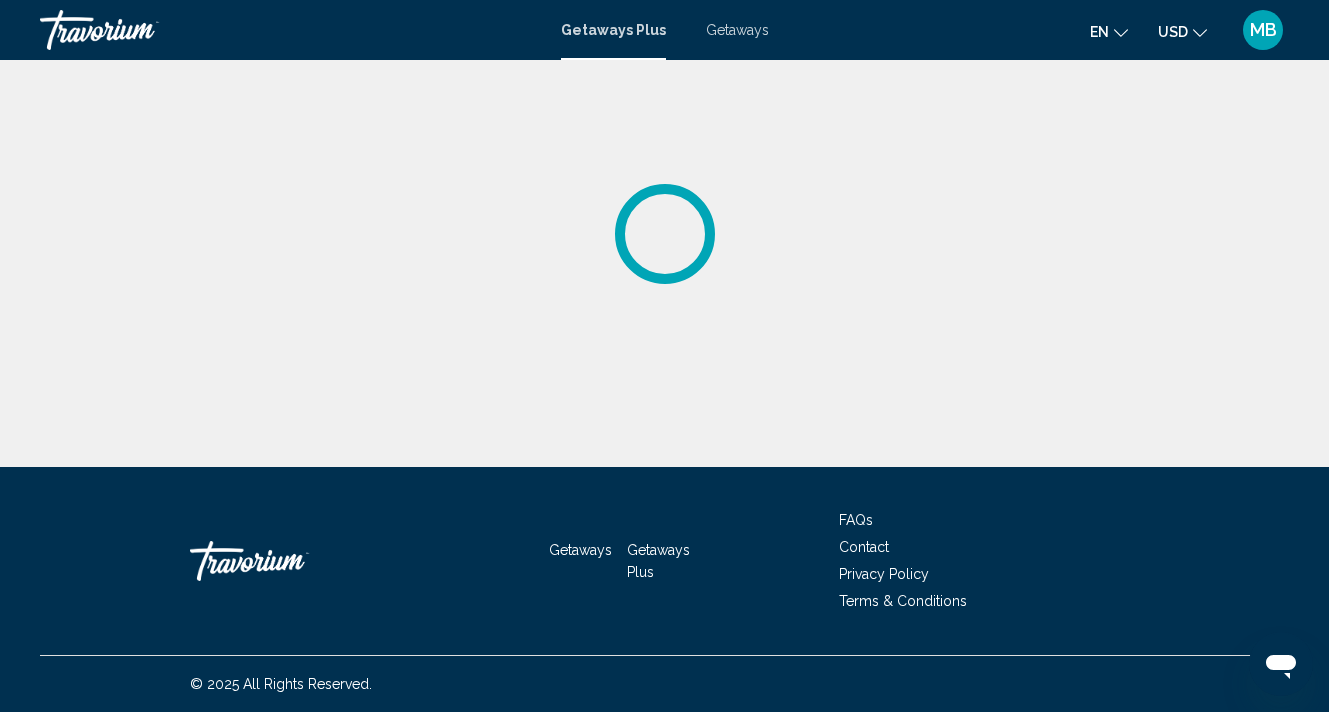 scroll, scrollTop: 0, scrollLeft: 0, axis: both 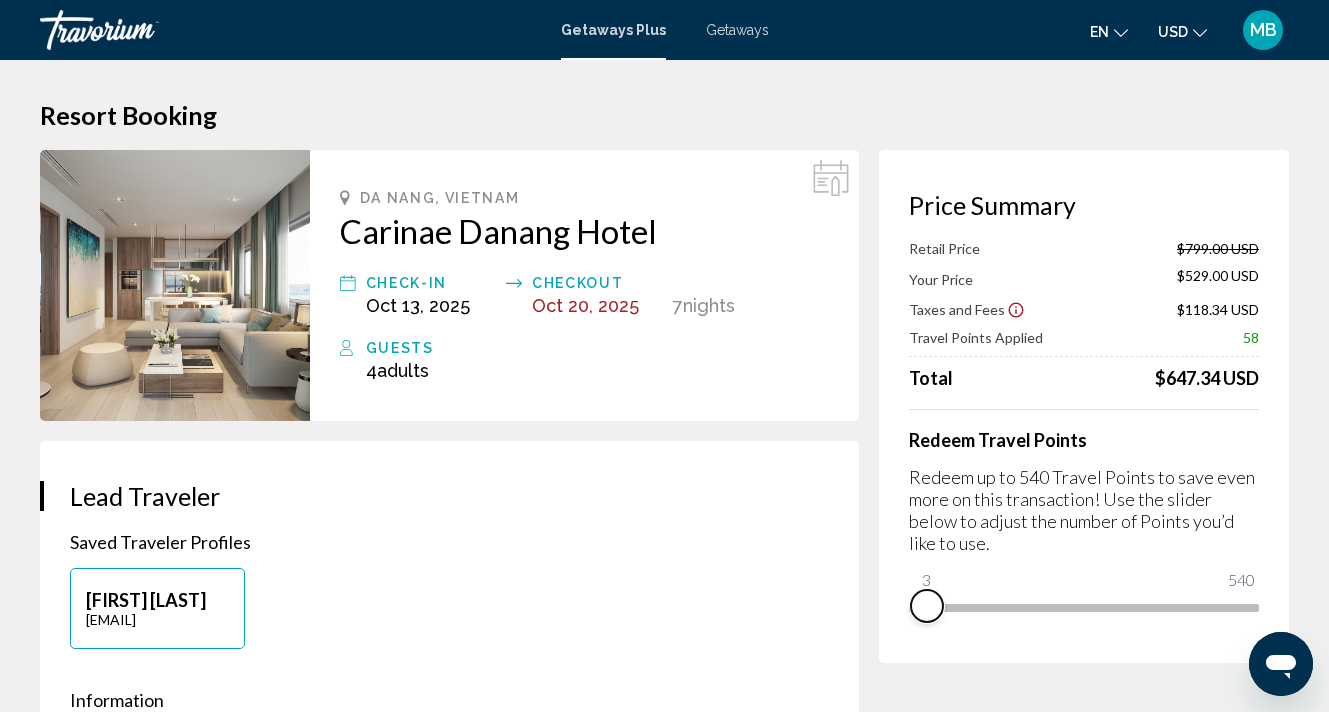 drag, startPoint x: 1248, startPoint y: 614, endPoint x: 783, endPoint y: 615, distance: 465.00107 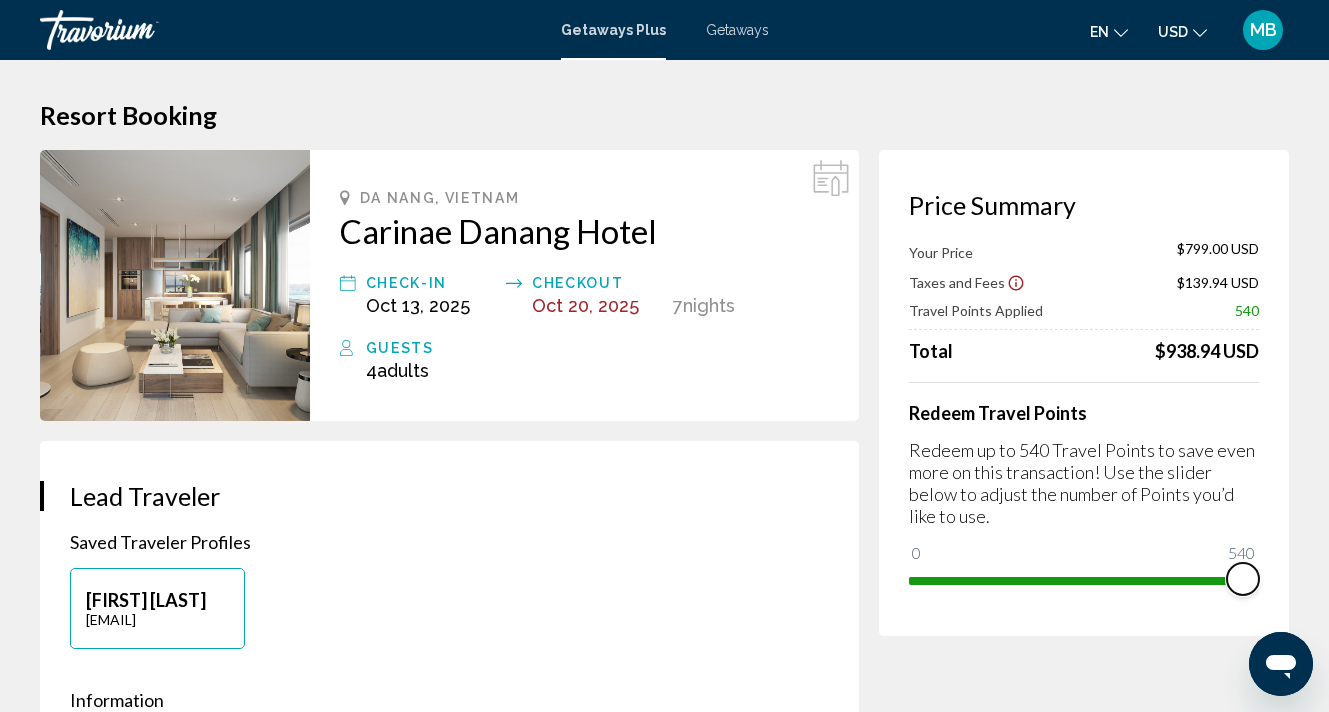 drag, startPoint x: 915, startPoint y: 555, endPoint x: 1385, endPoint y: 462, distance: 479.11273 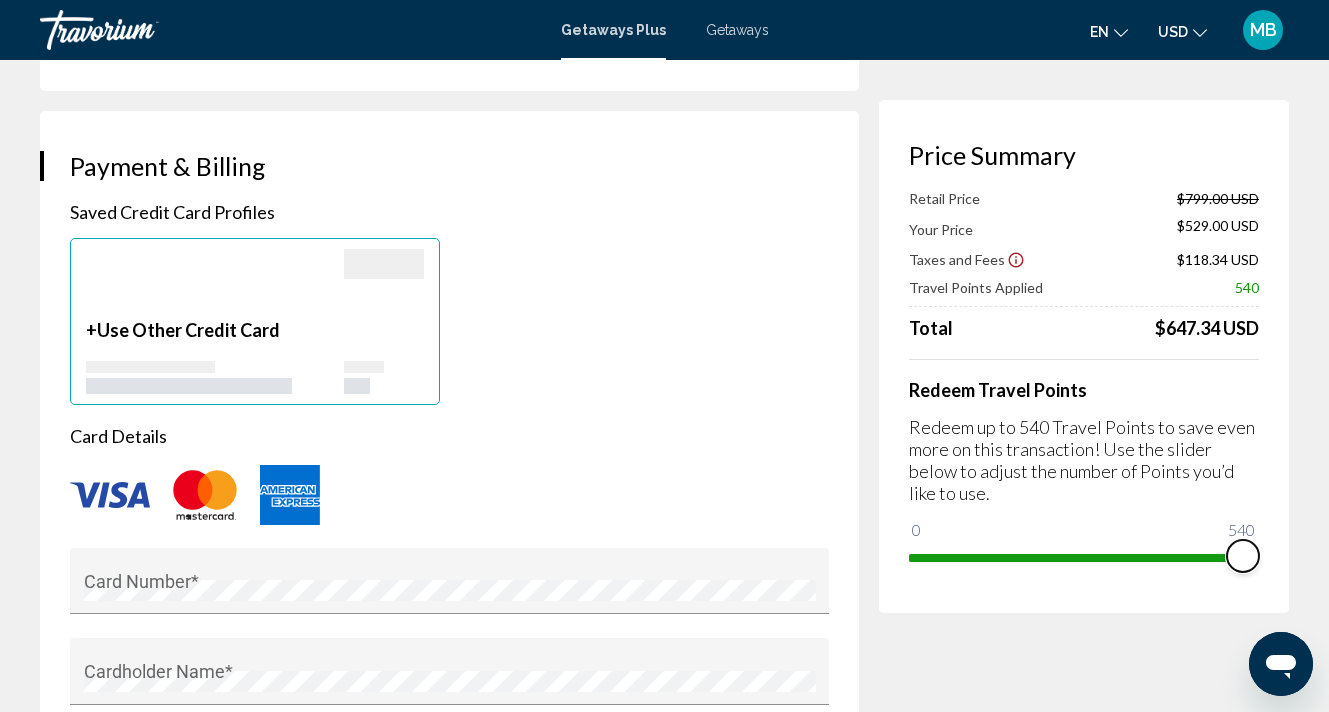 scroll, scrollTop: 1310, scrollLeft: 0, axis: vertical 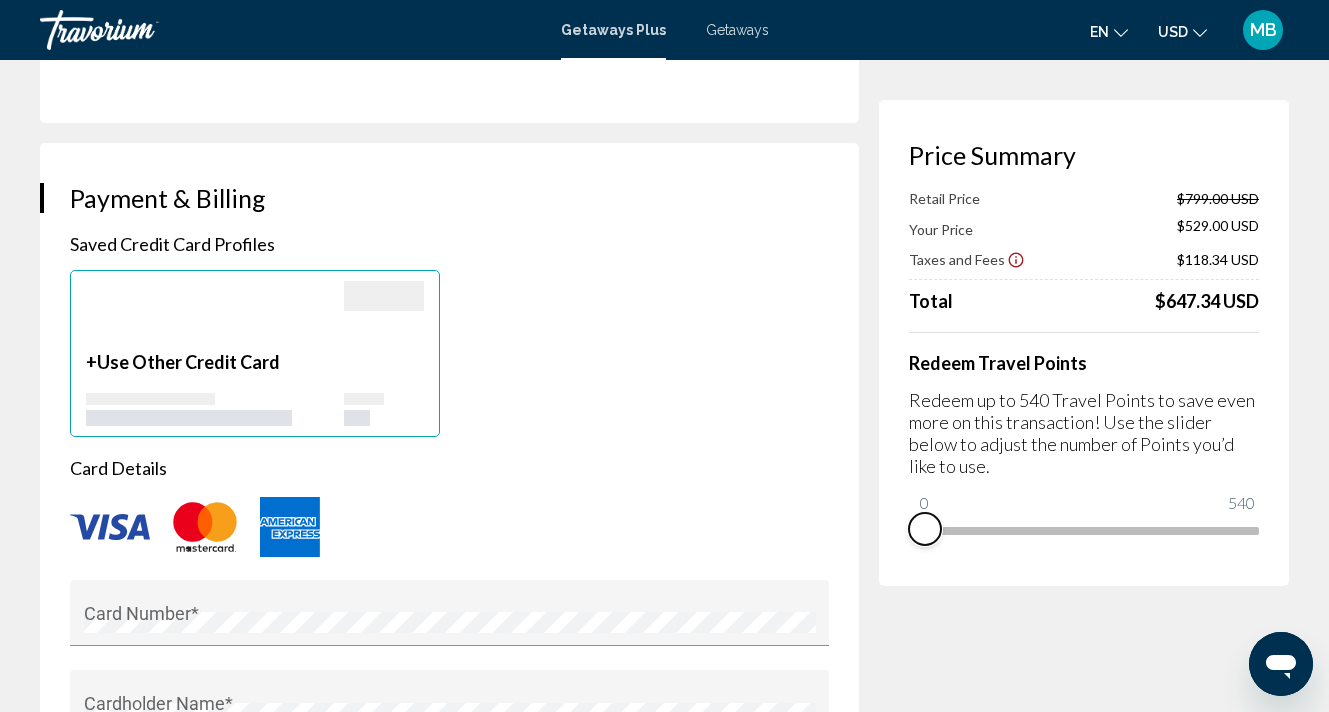 drag, startPoint x: 1256, startPoint y: 558, endPoint x: 778, endPoint y: 583, distance: 478.65332 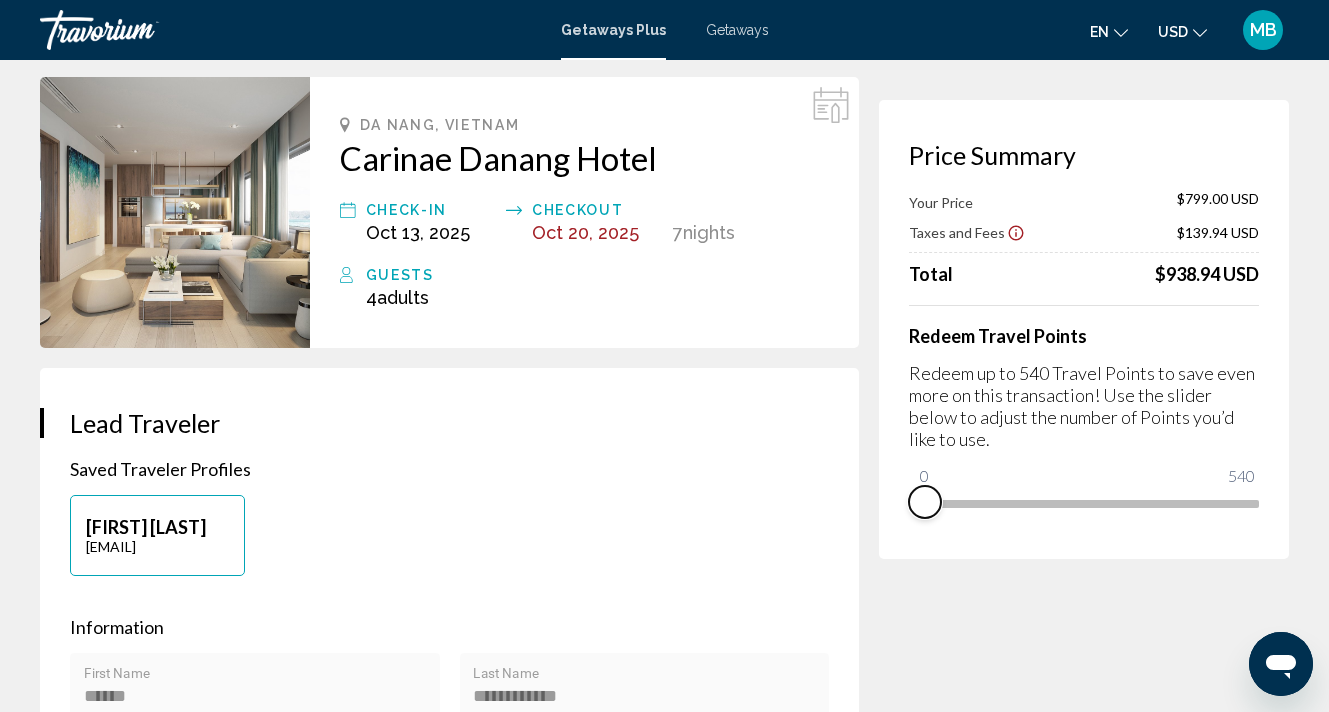 scroll, scrollTop: 73, scrollLeft: 0, axis: vertical 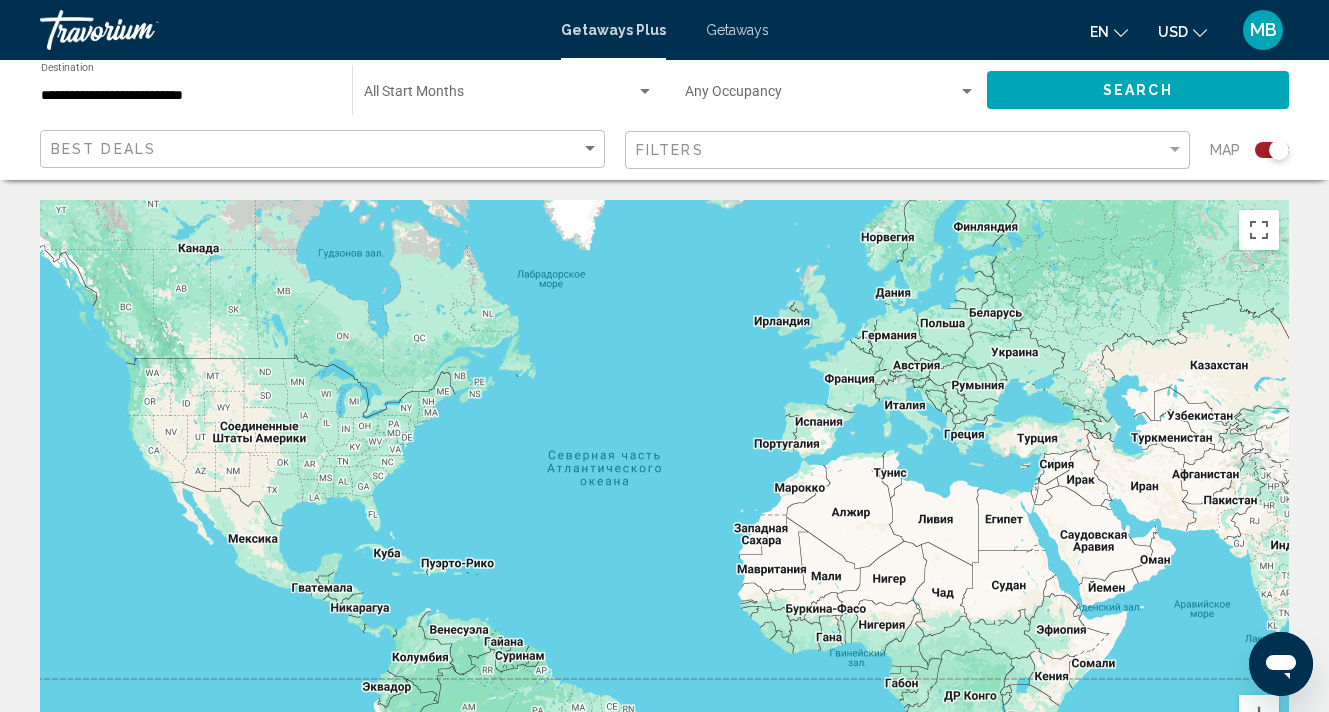 click 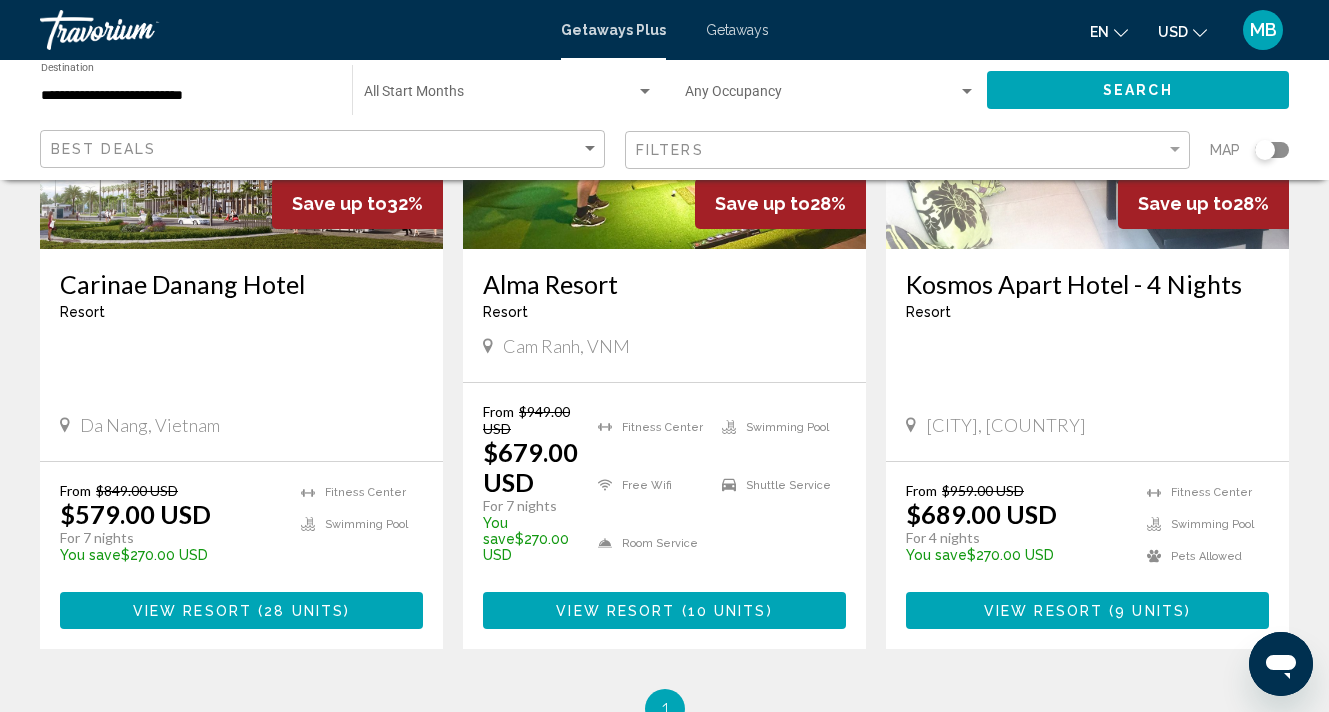 scroll, scrollTop: 343, scrollLeft: 0, axis: vertical 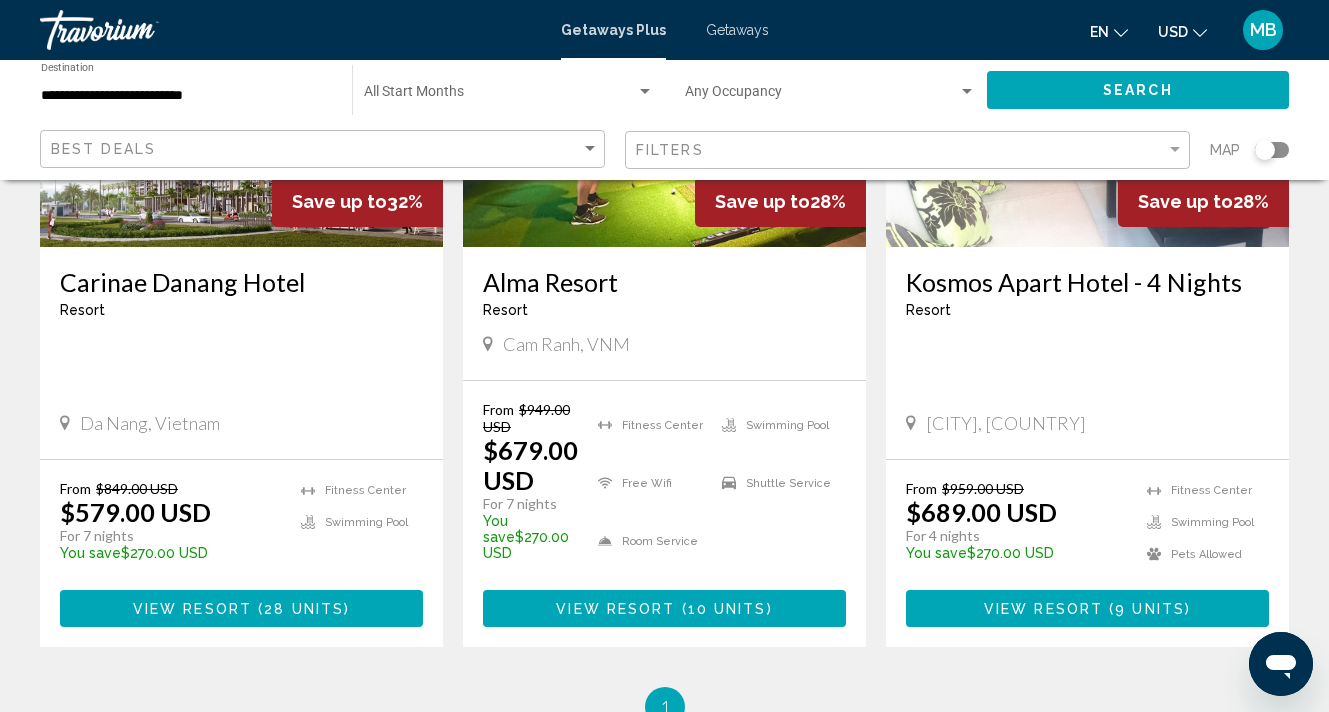 click on "View Resort" at bounding box center [1043, 609] 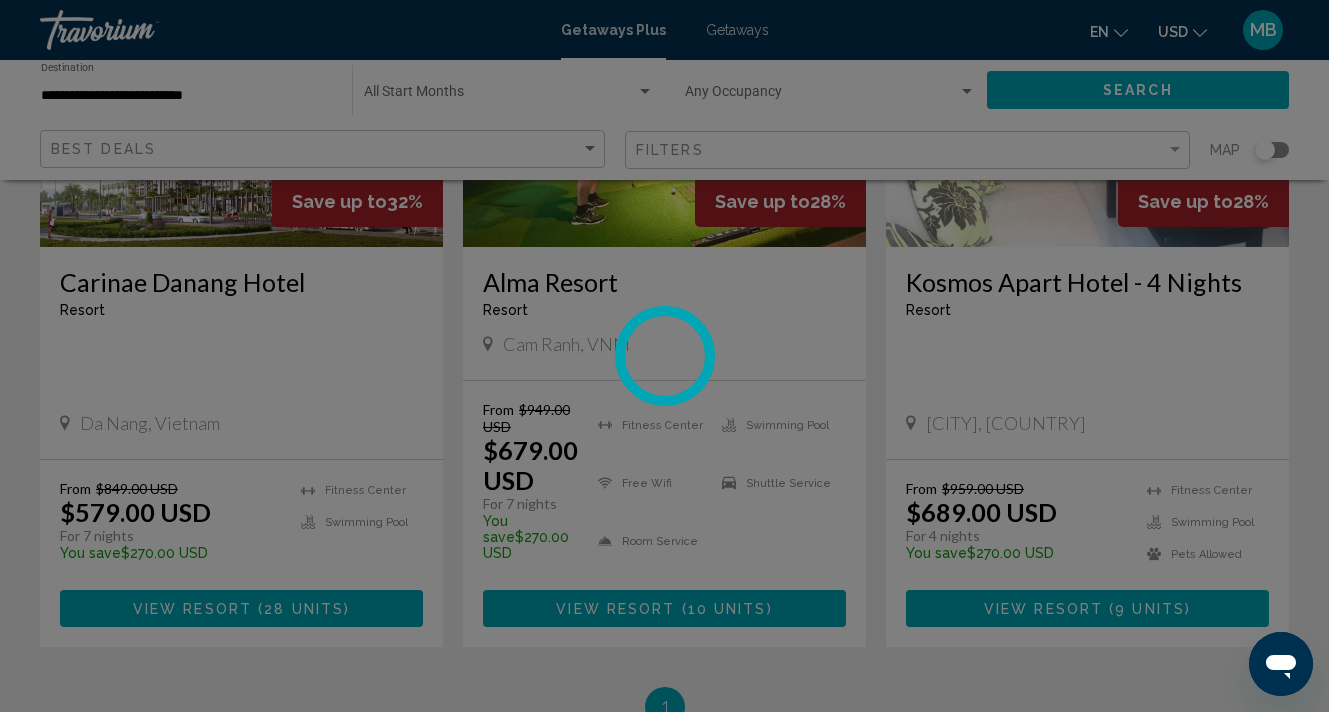 scroll, scrollTop: 0, scrollLeft: 0, axis: both 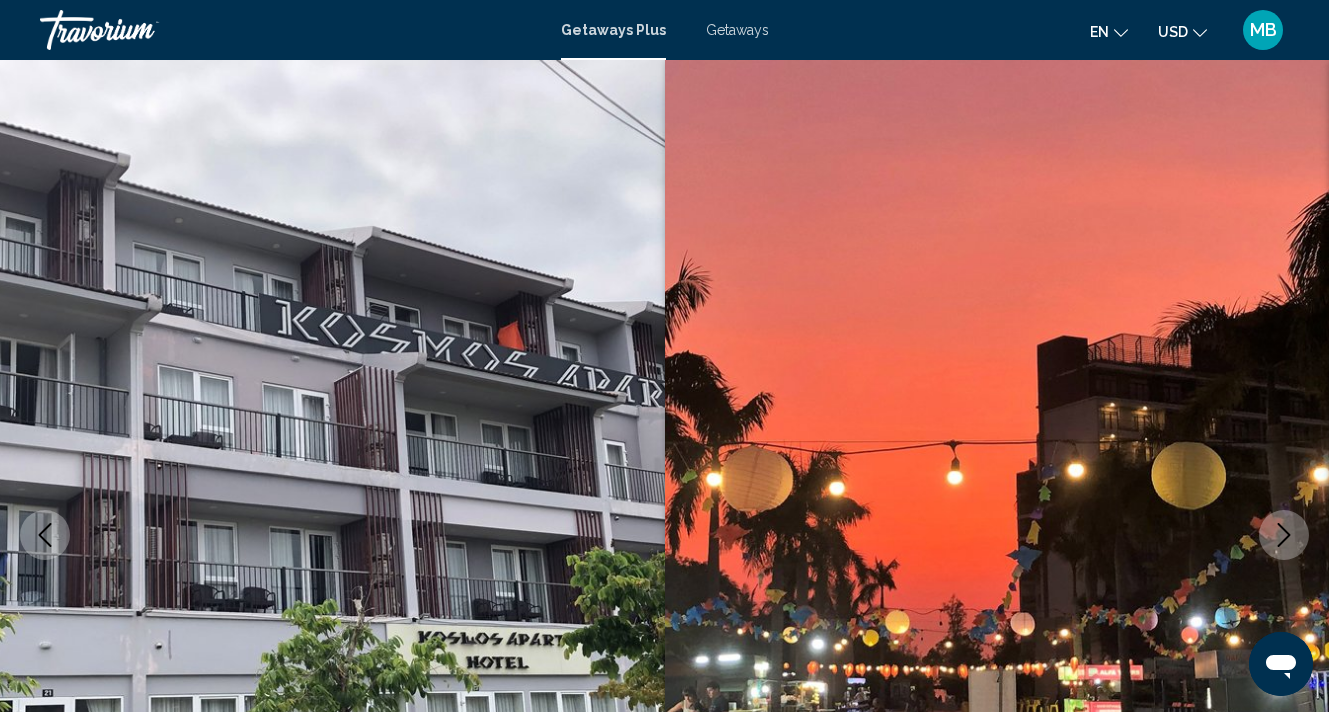 click at bounding box center [1284, 535] 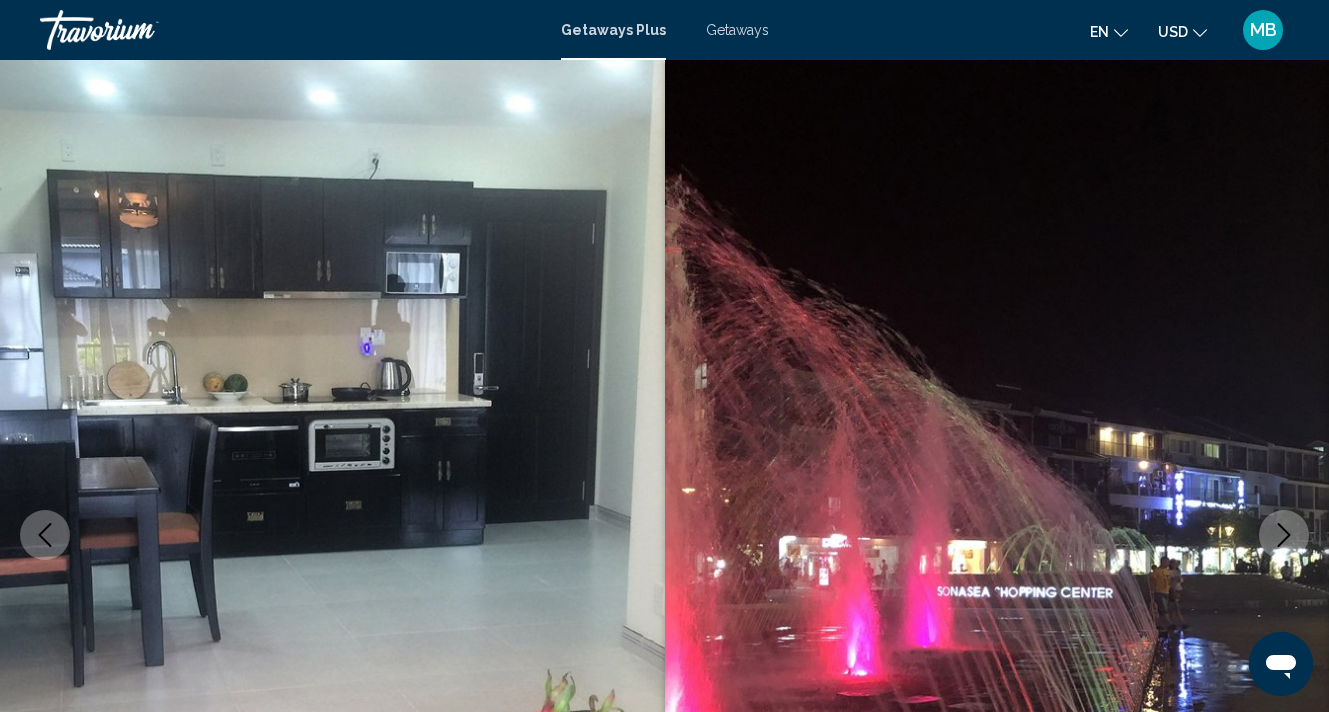click at bounding box center (1284, 535) 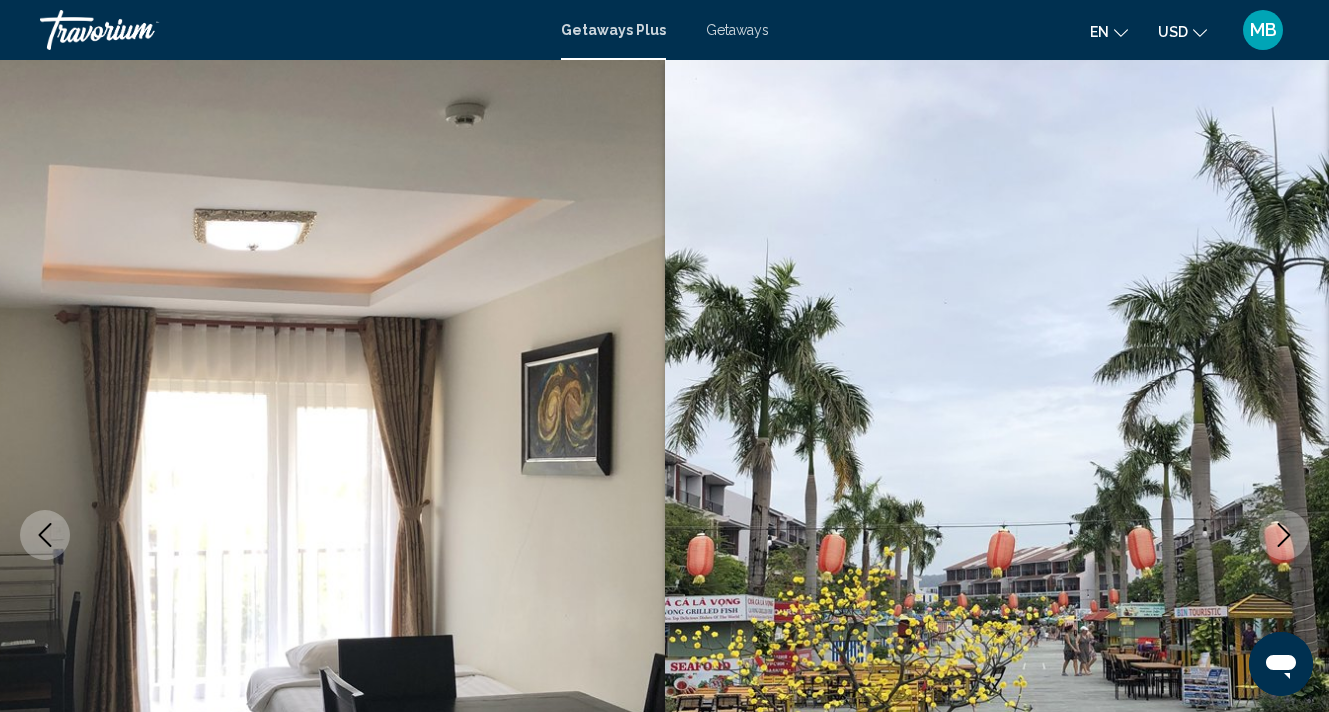 click at bounding box center (1284, 535) 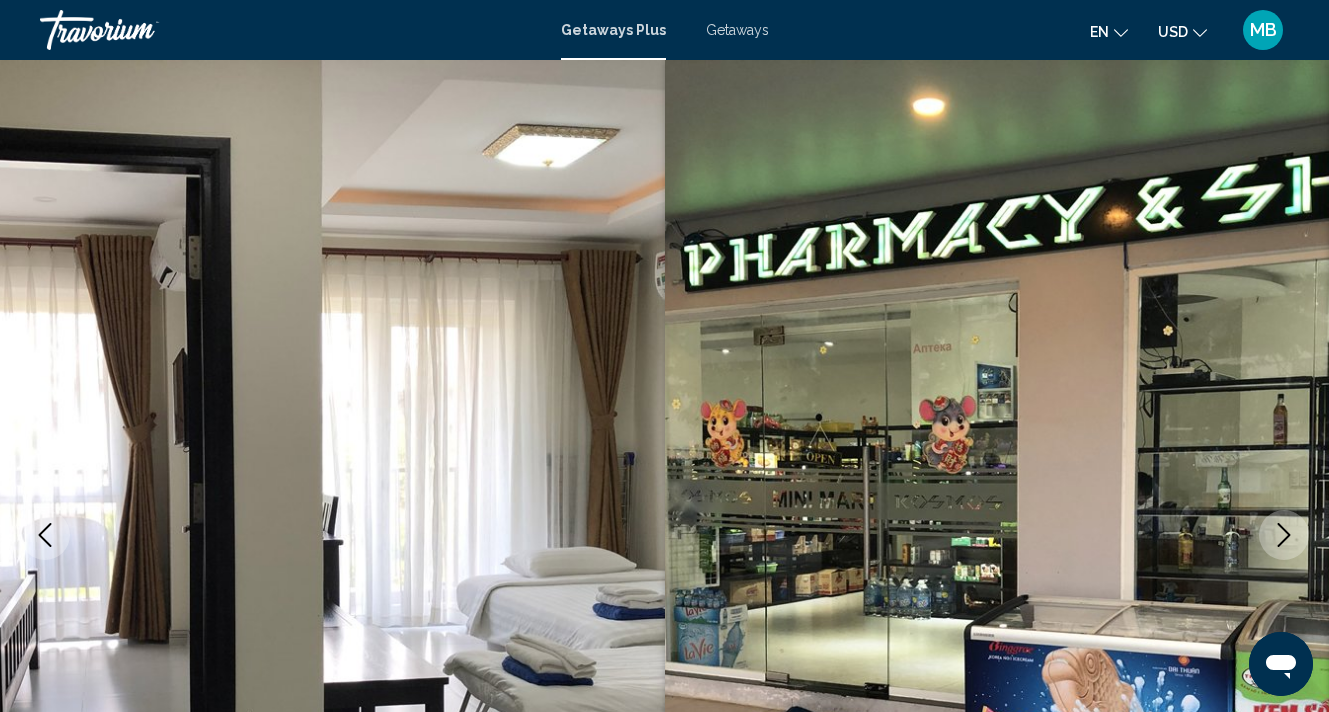 click at bounding box center (1284, 535) 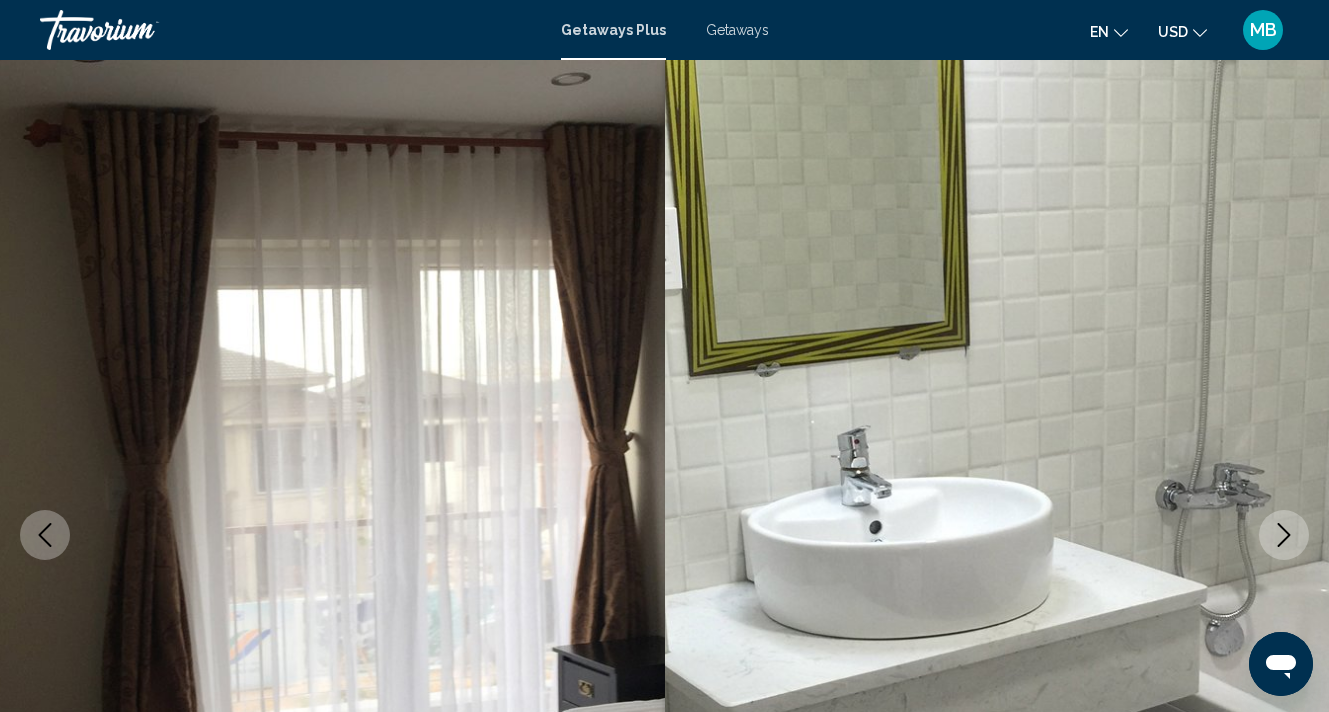 click at bounding box center (1284, 535) 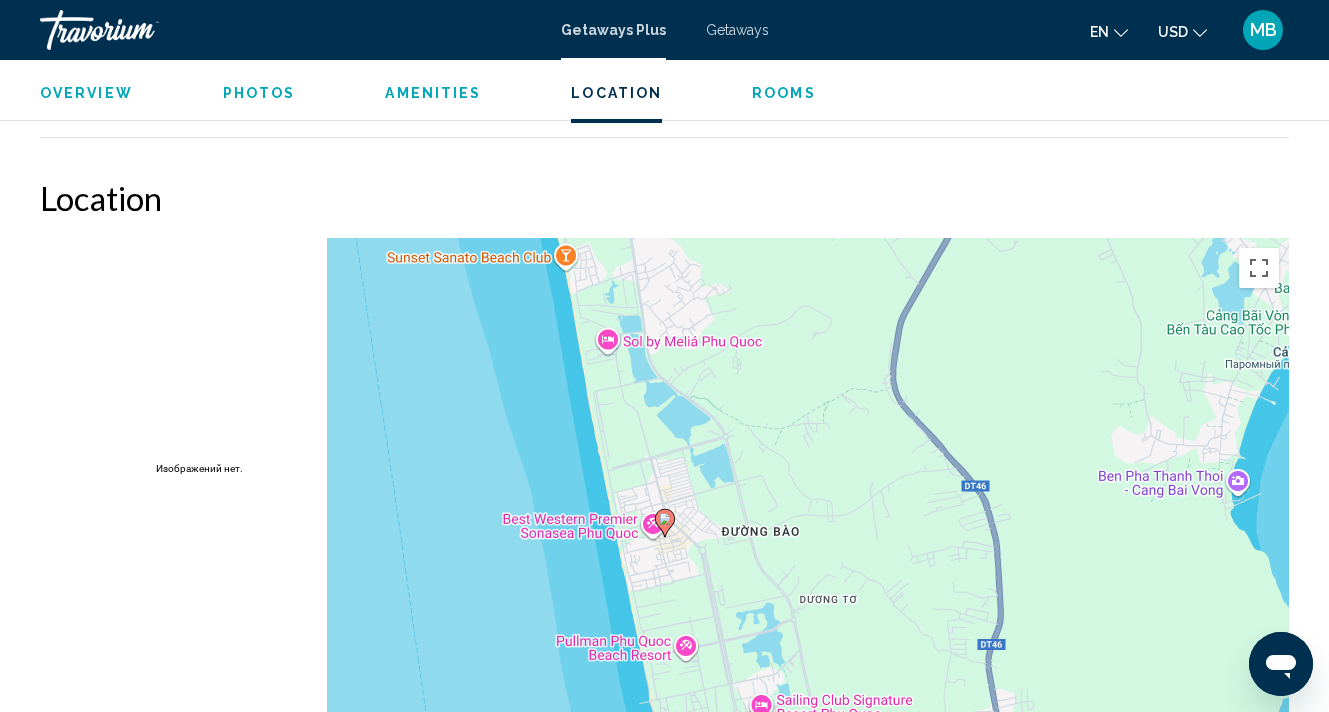 scroll, scrollTop: 2458, scrollLeft: 0, axis: vertical 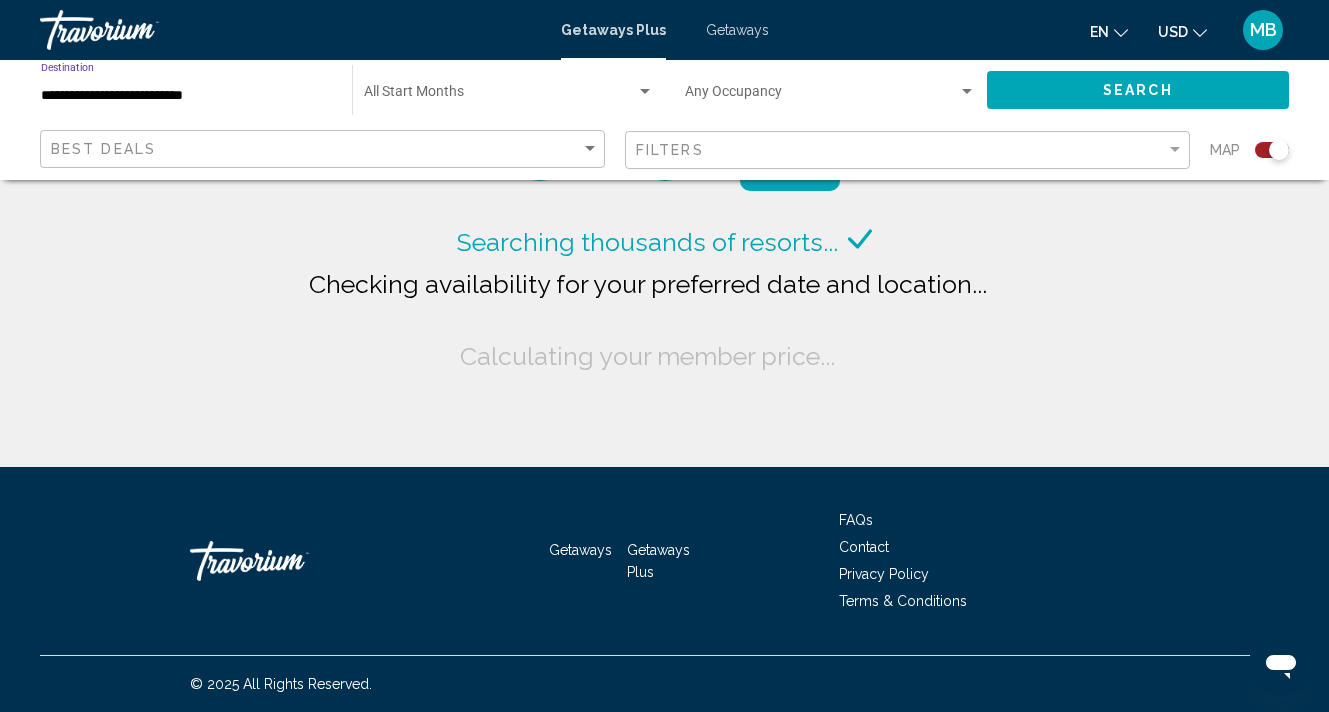 click on "**********" at bounding box center (186, 96) 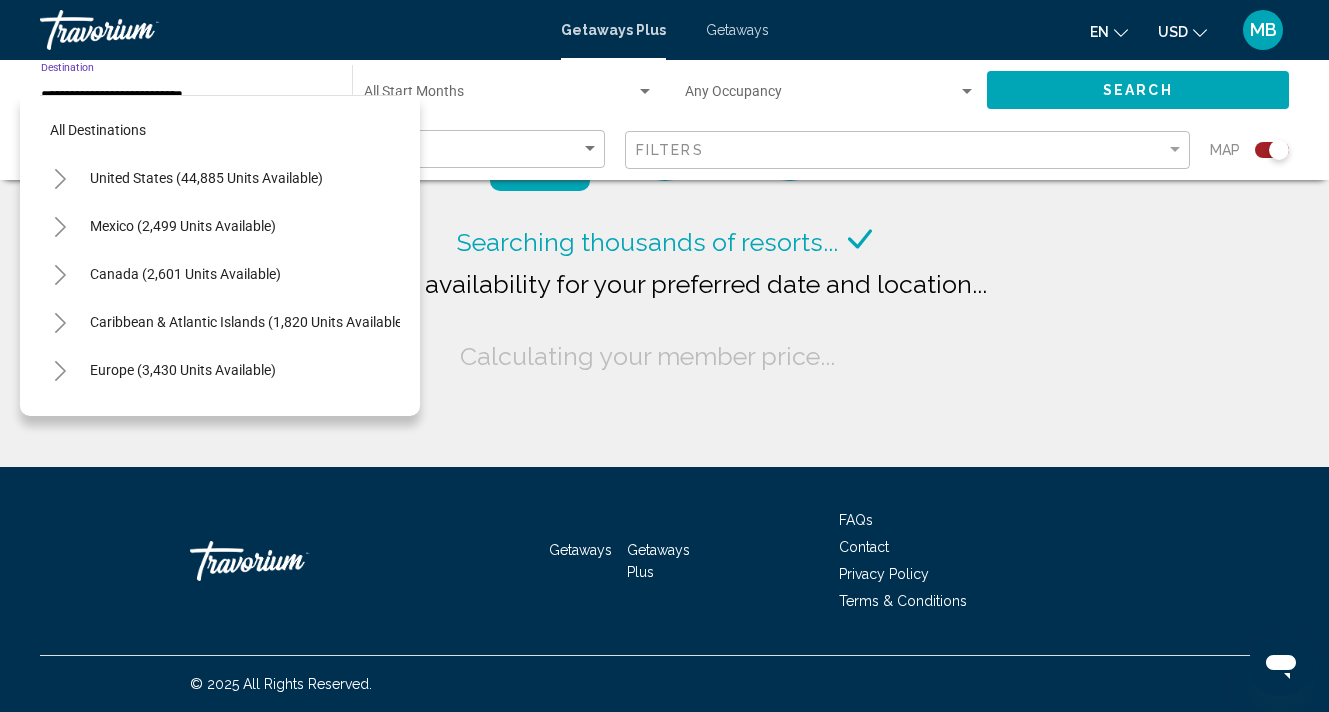scroll, scrollTop: 804, scrollLeft: 0, axis: vertical 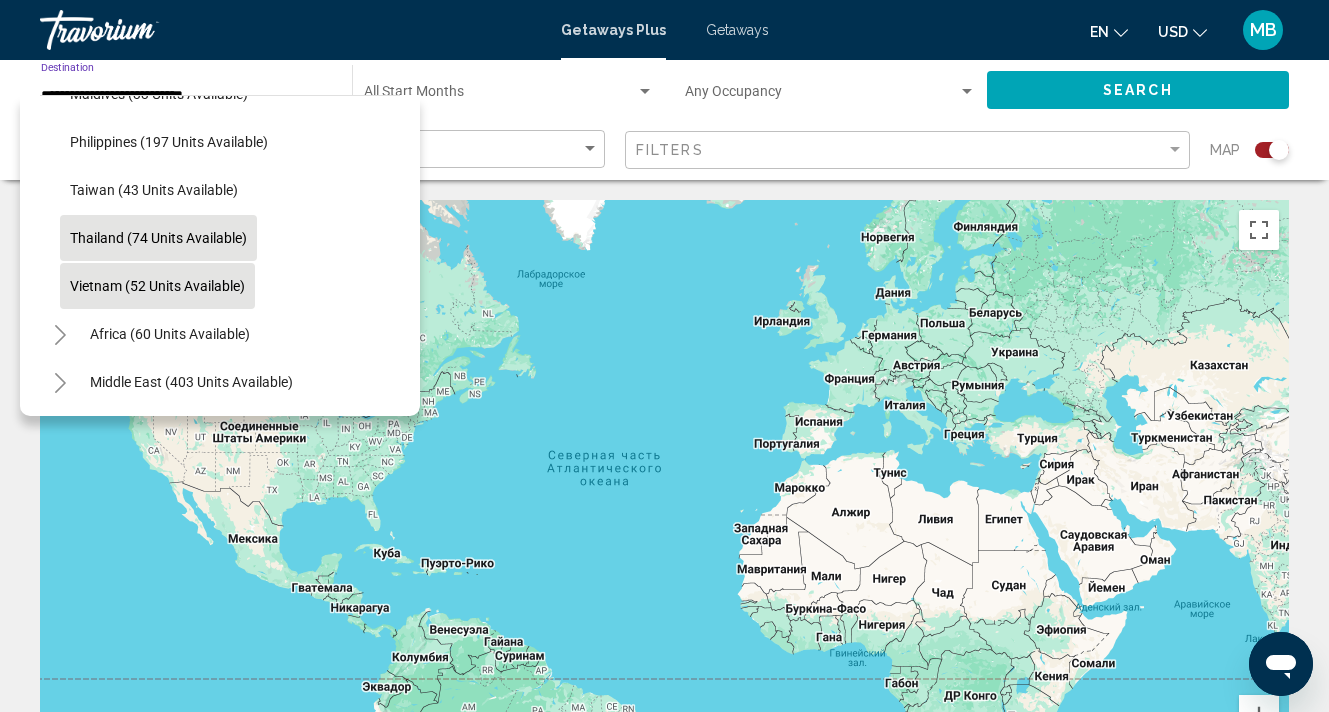 click on "Thailand (74 units available)" 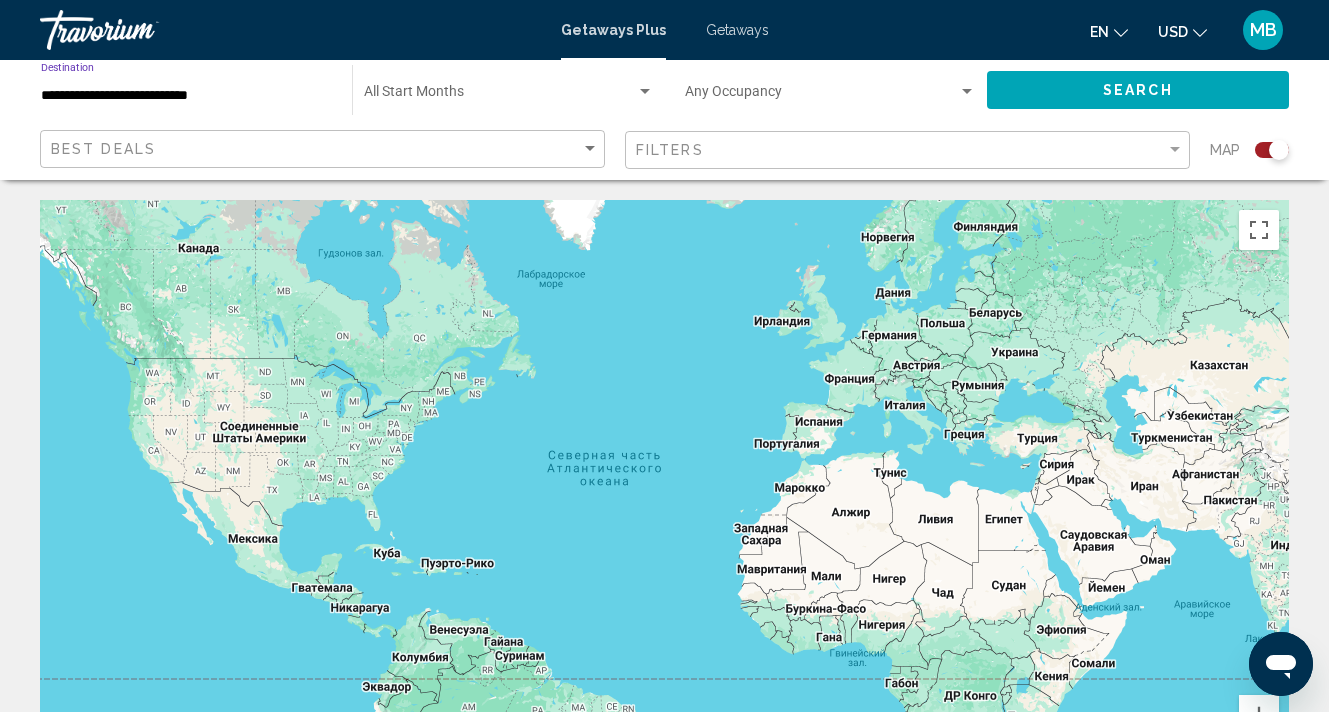 click on "Search" 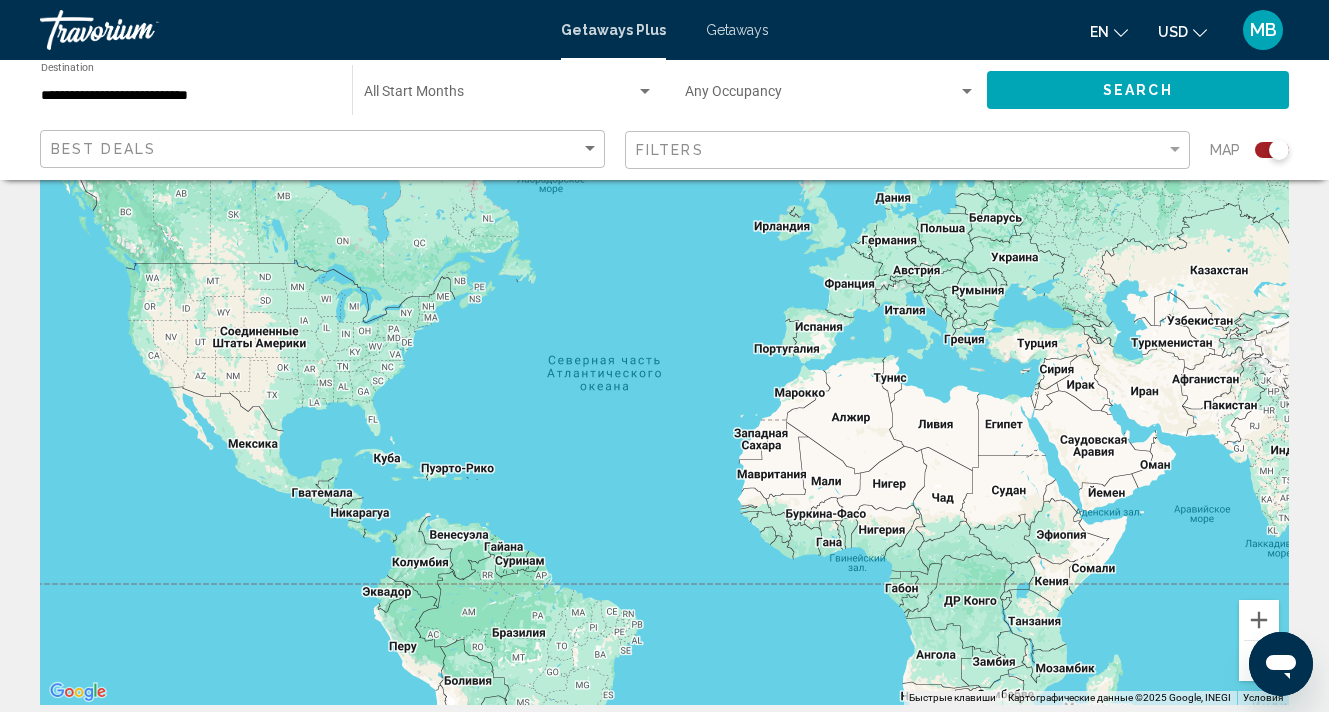 scroll, scrollTop: 112, scrollLeft: 0, axis: vertical 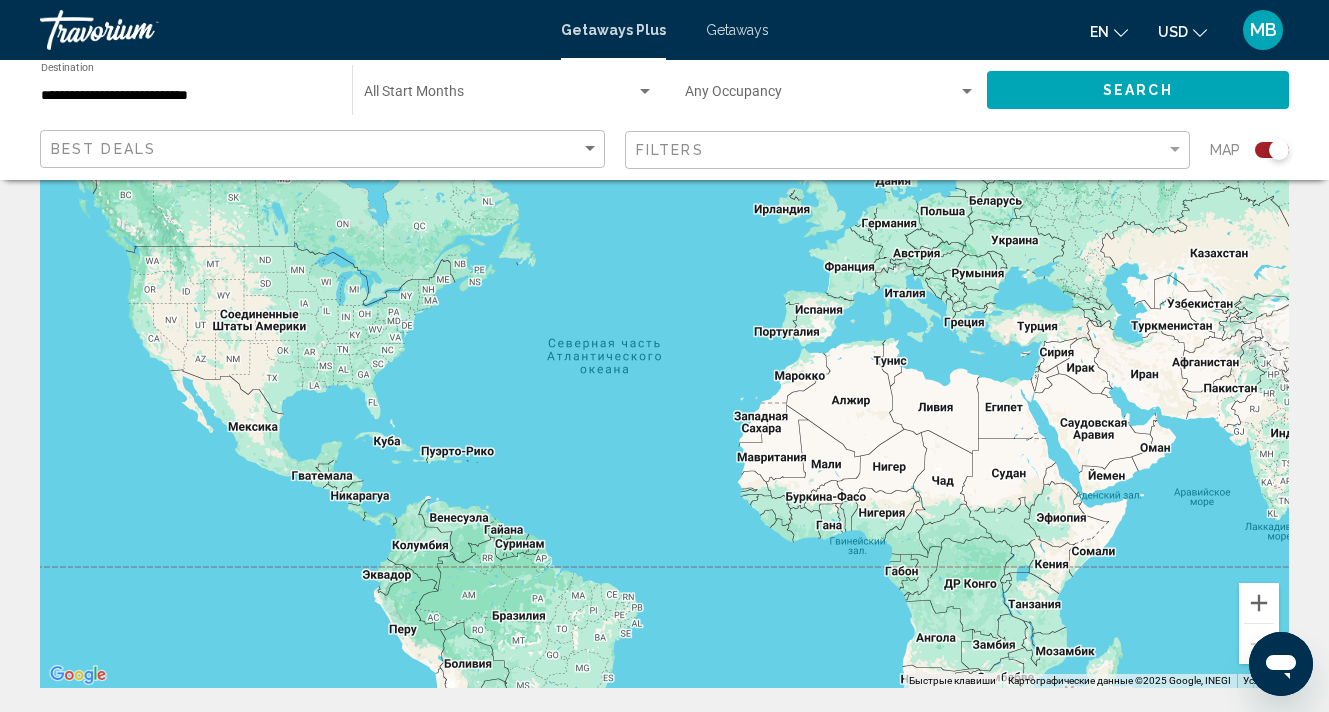 click 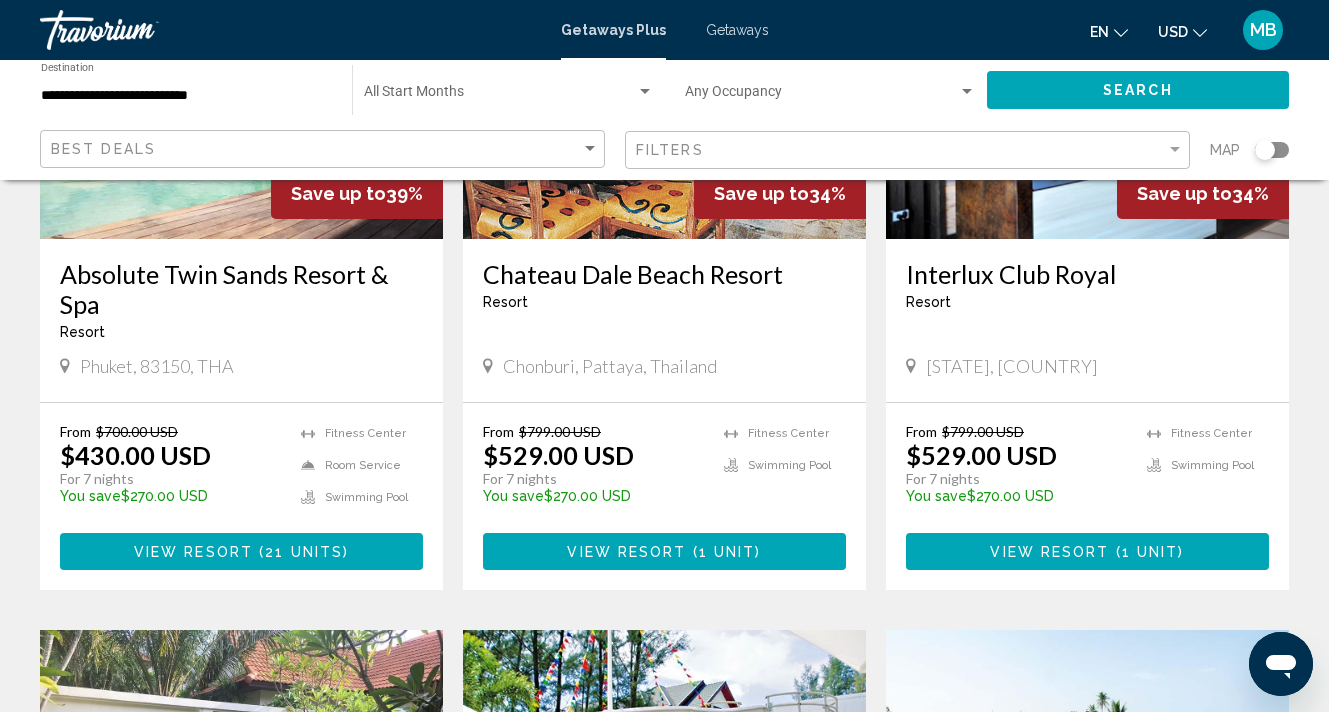 scroll, scrollTop: 345, scrollLeft: 0, axis: vertical 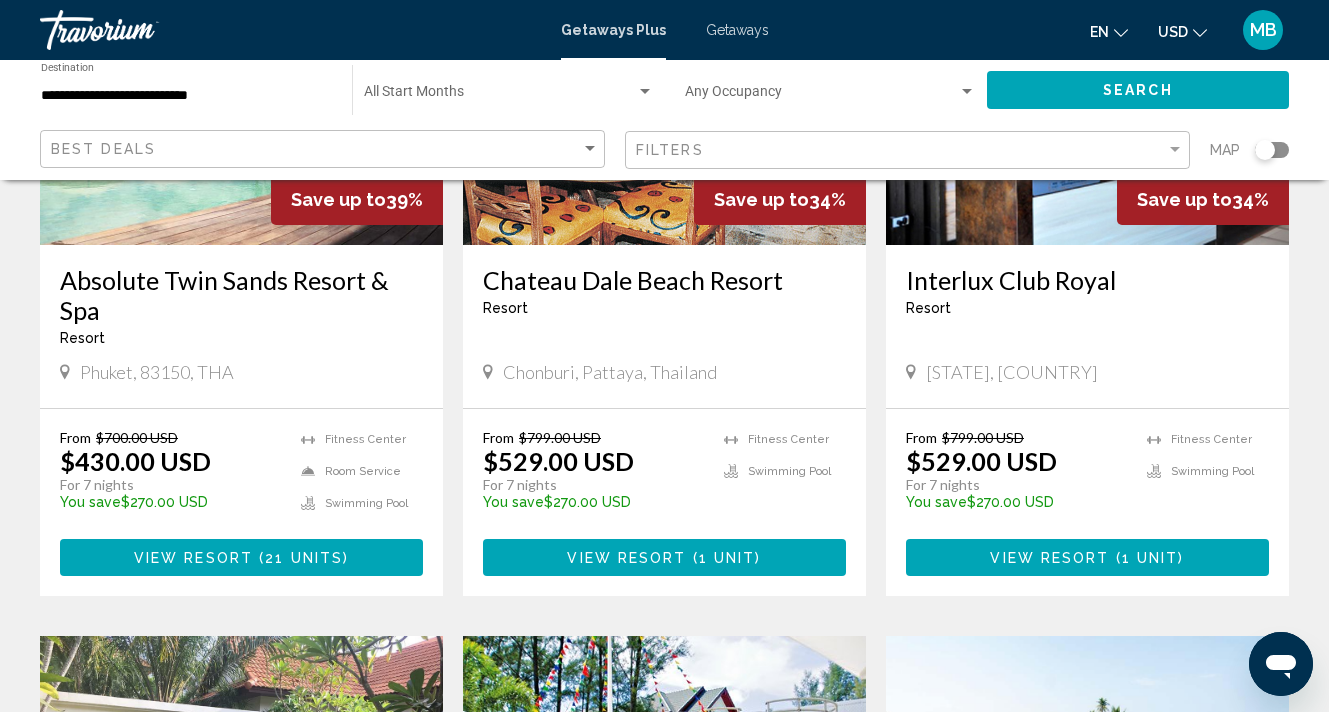 click on "21 units" at bounding box center [304, 558] 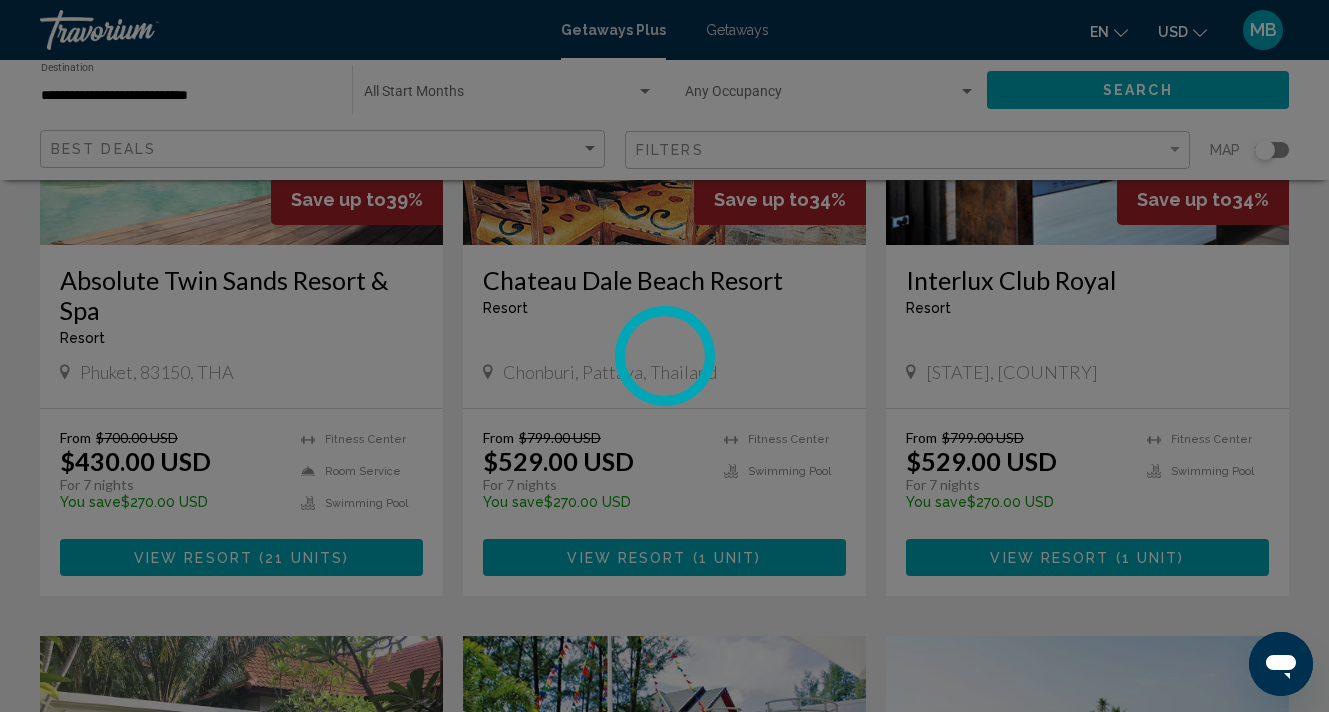 scroll, scrollTop: 0, scrollLeft: 0, axis: both 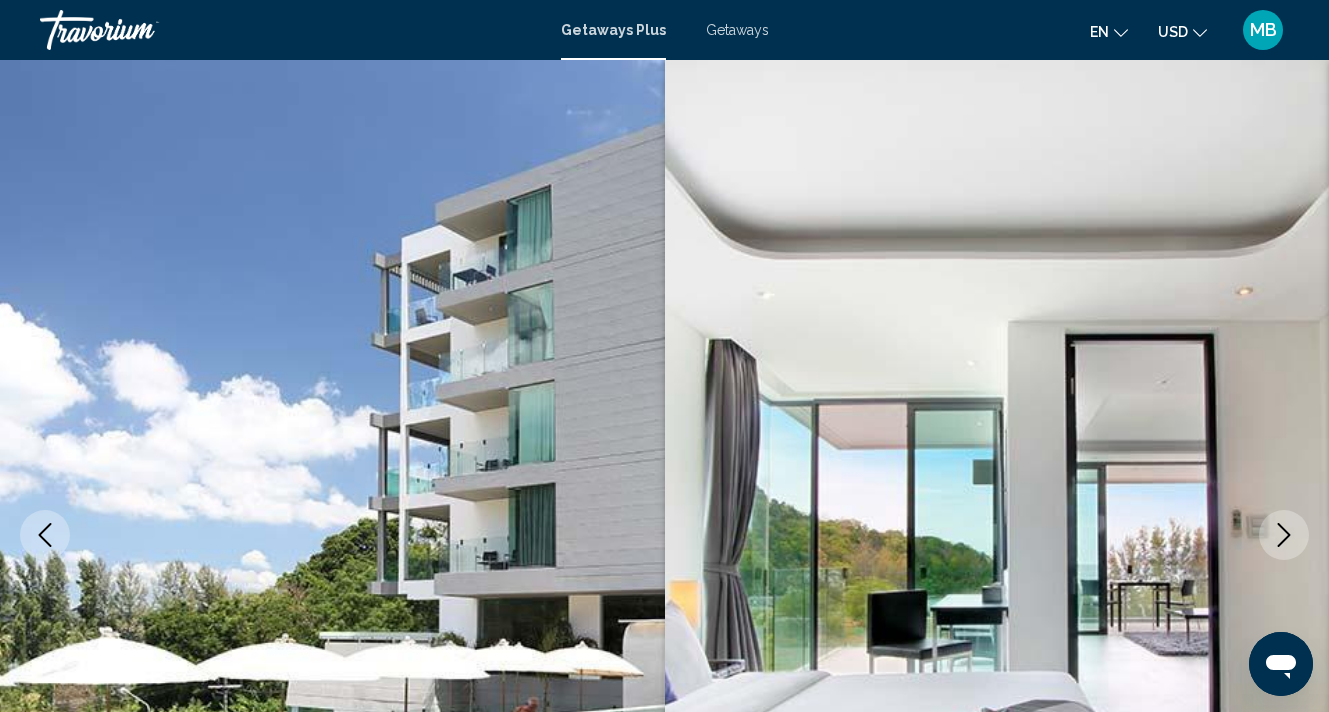 click 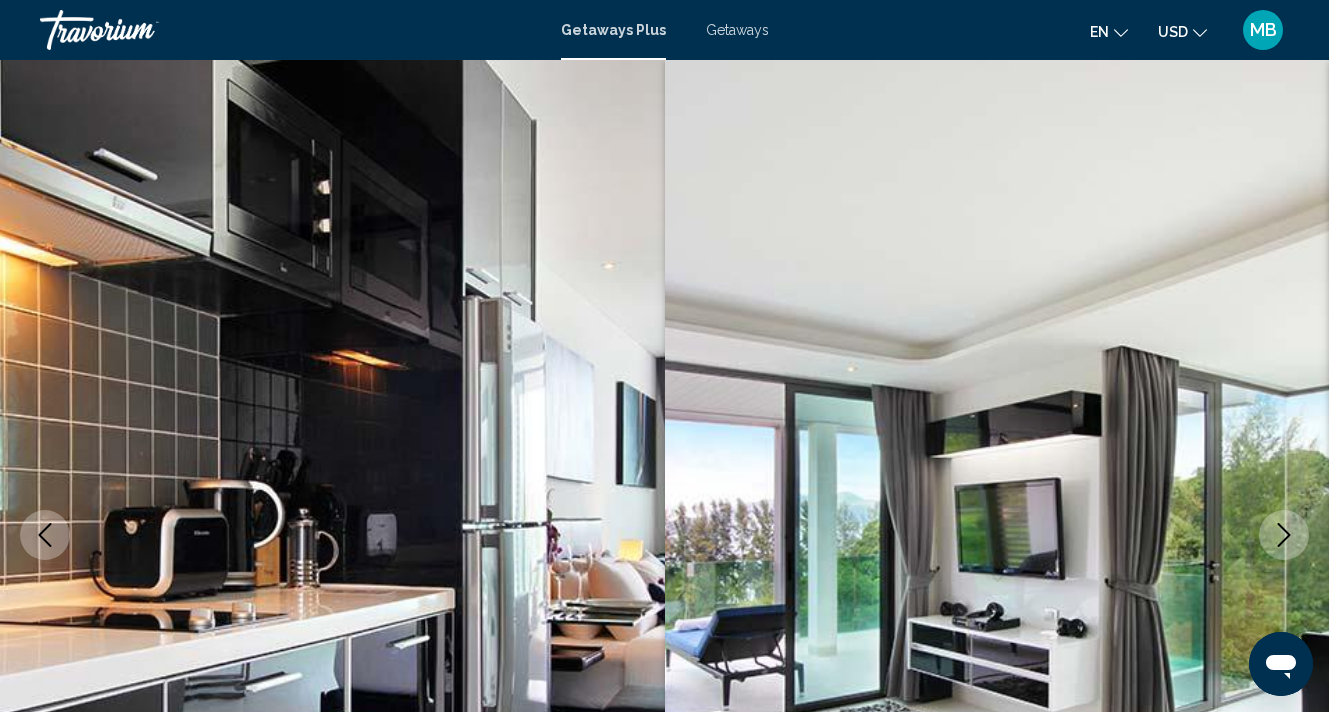 click 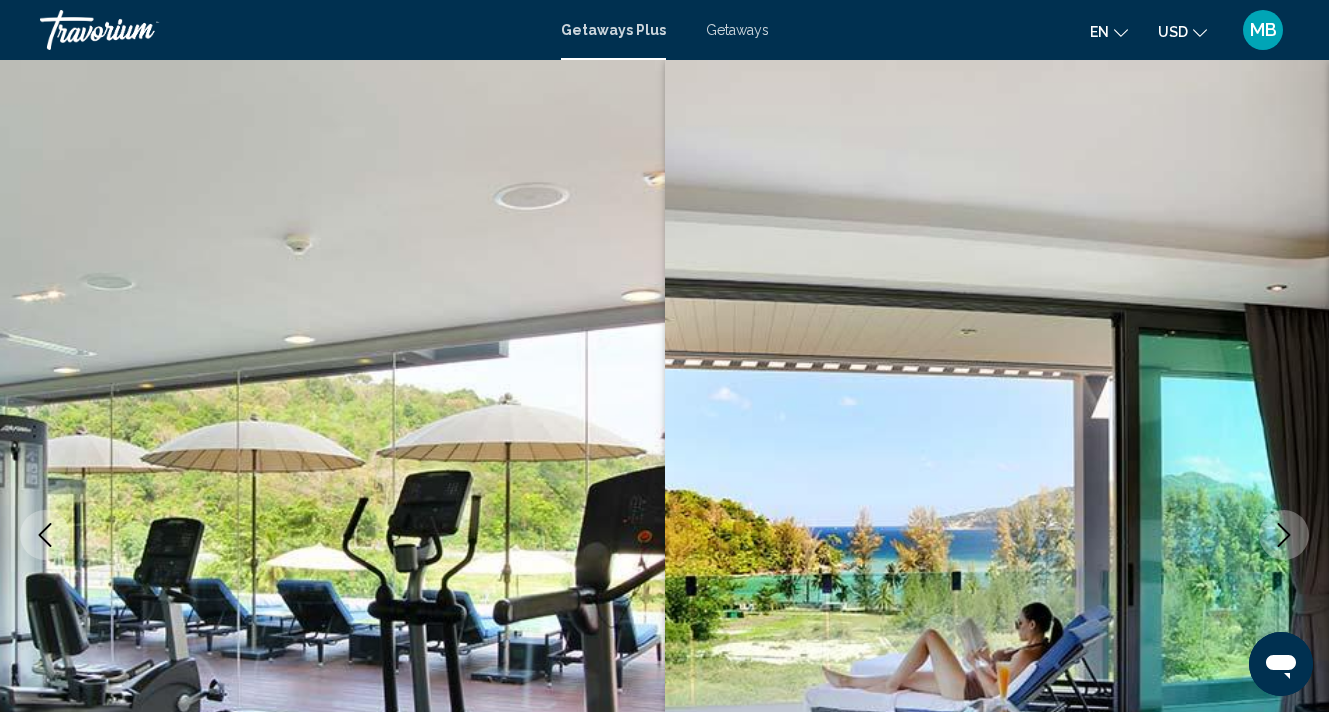 click 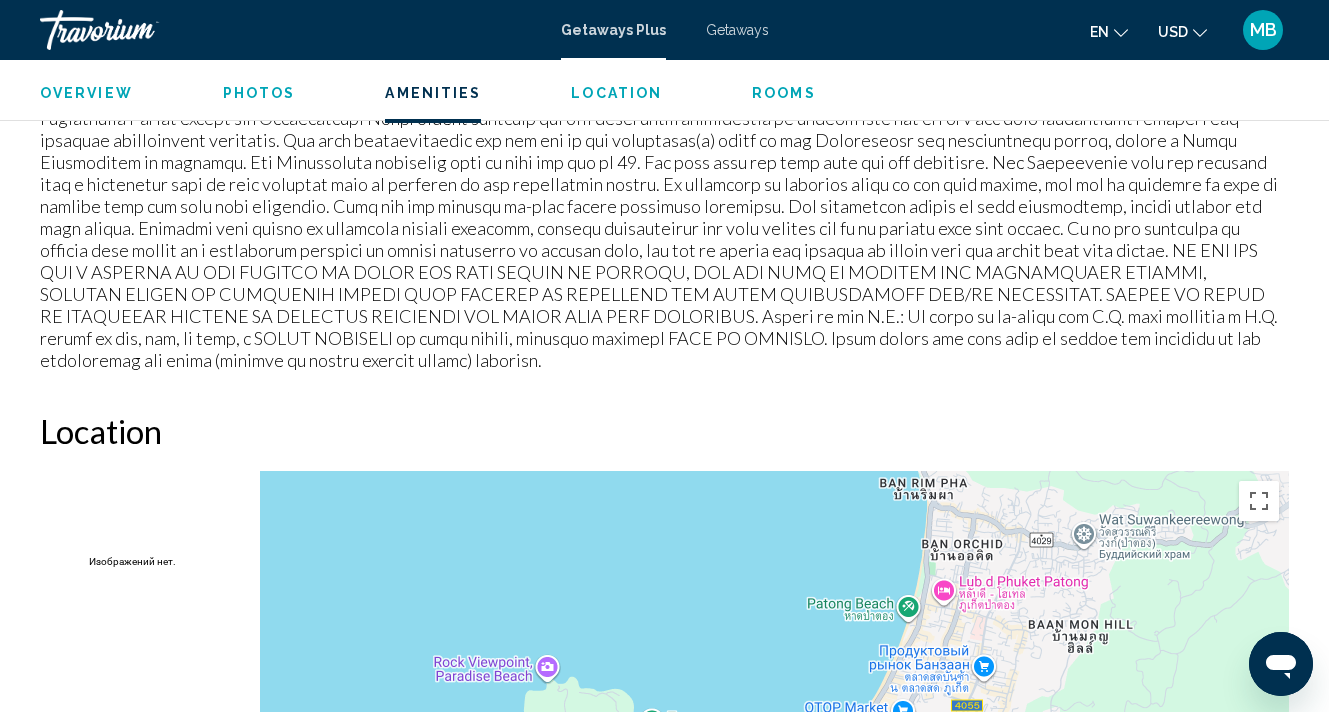 scroll, scrollTop: 2460, scrollLeft: 0, axis: vertical 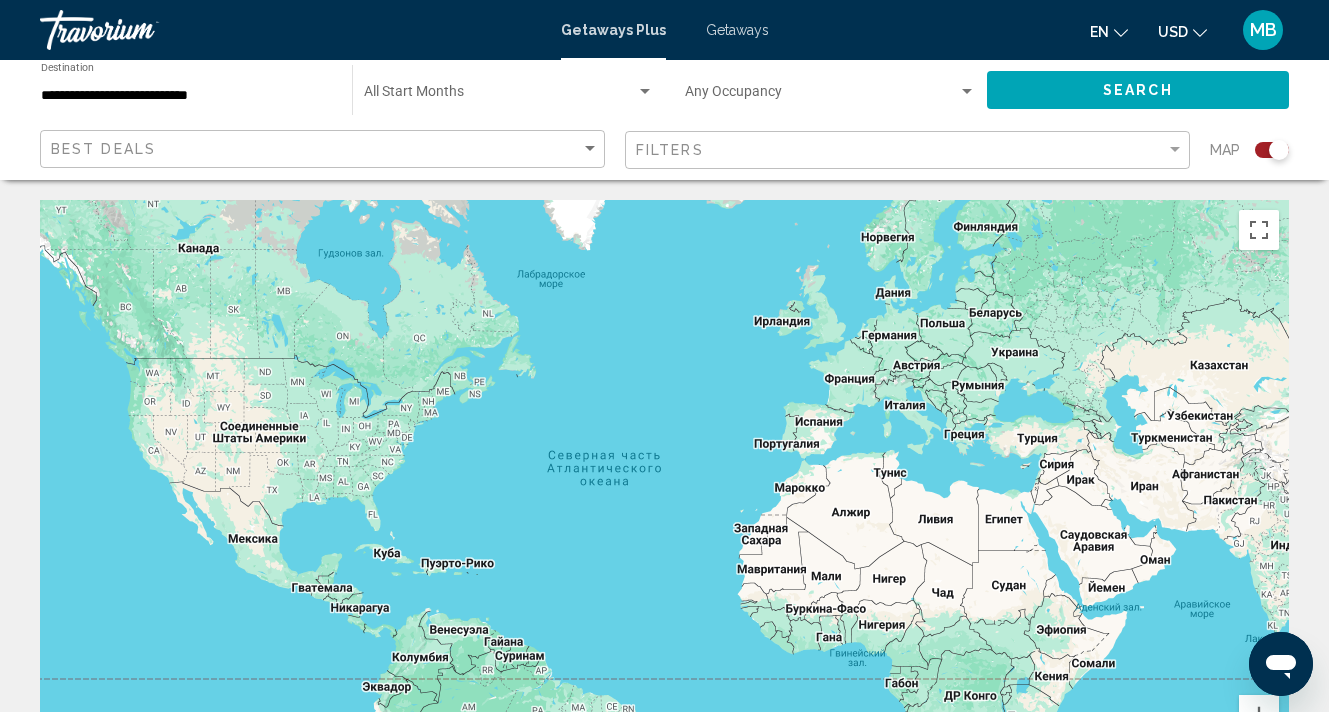 click 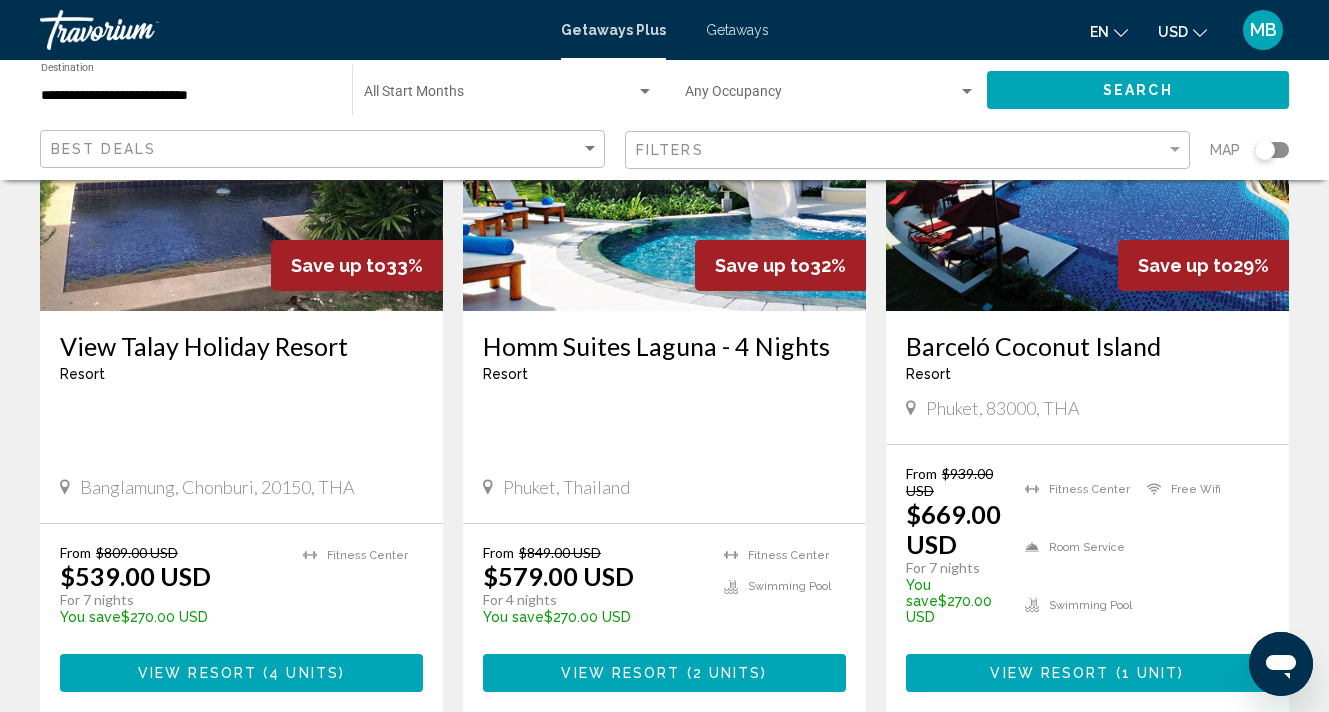 scroll, scrollTop: 1004, scrollLeft: 0, axis: vertical 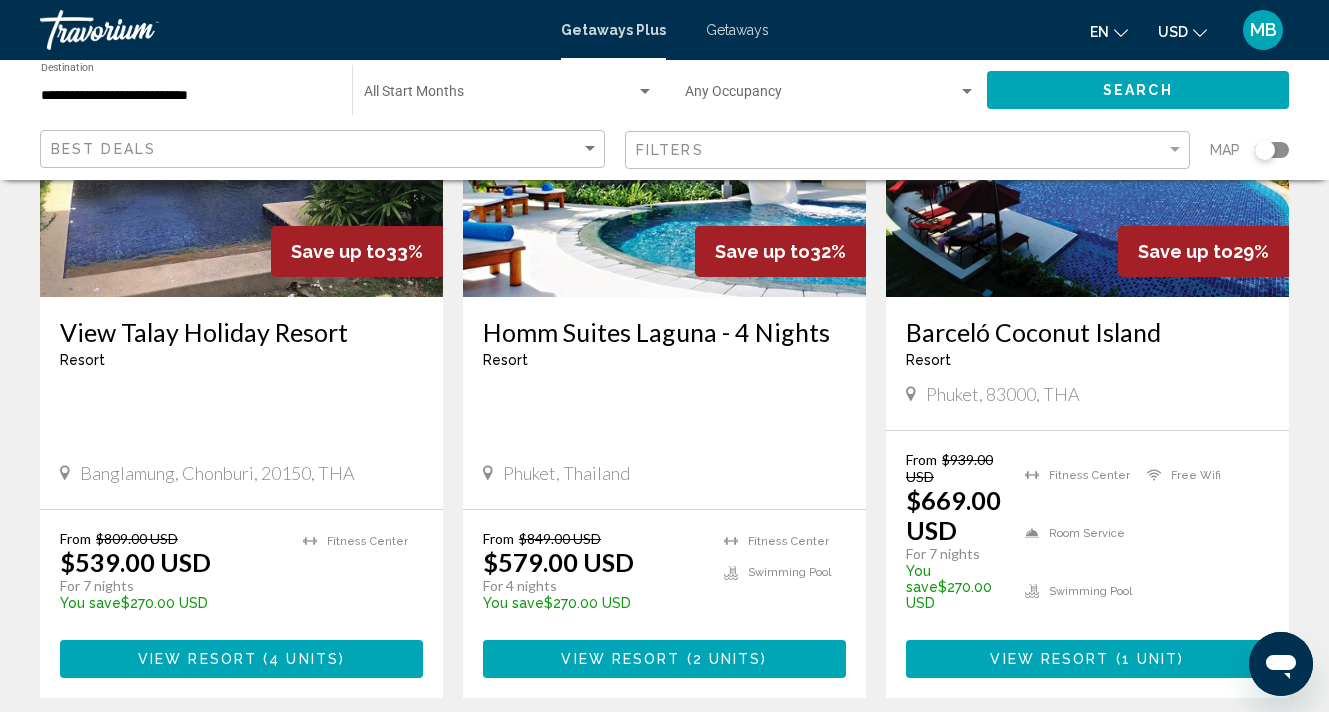 click on "View Resort    ( 4 units )" at bounding box center [241, 658] 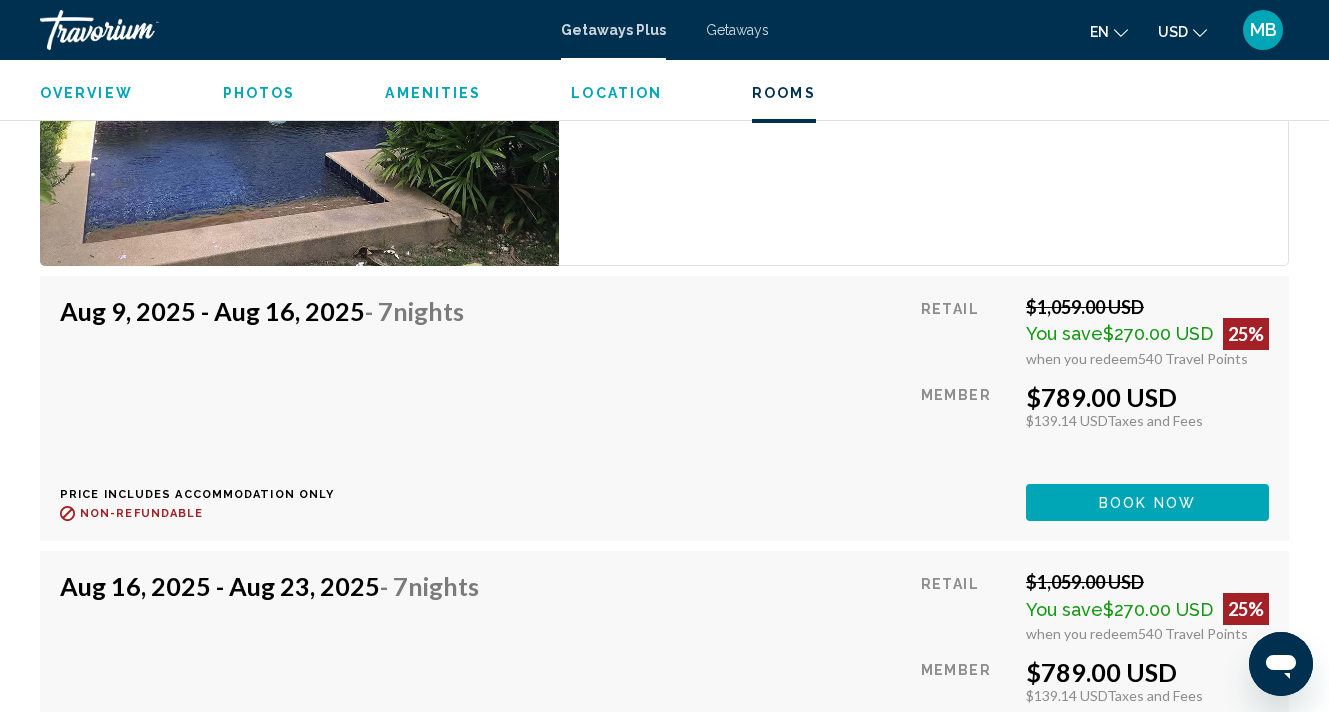 scroll, scrollTop: 4004, scrollLeft: 0, axis: vertical 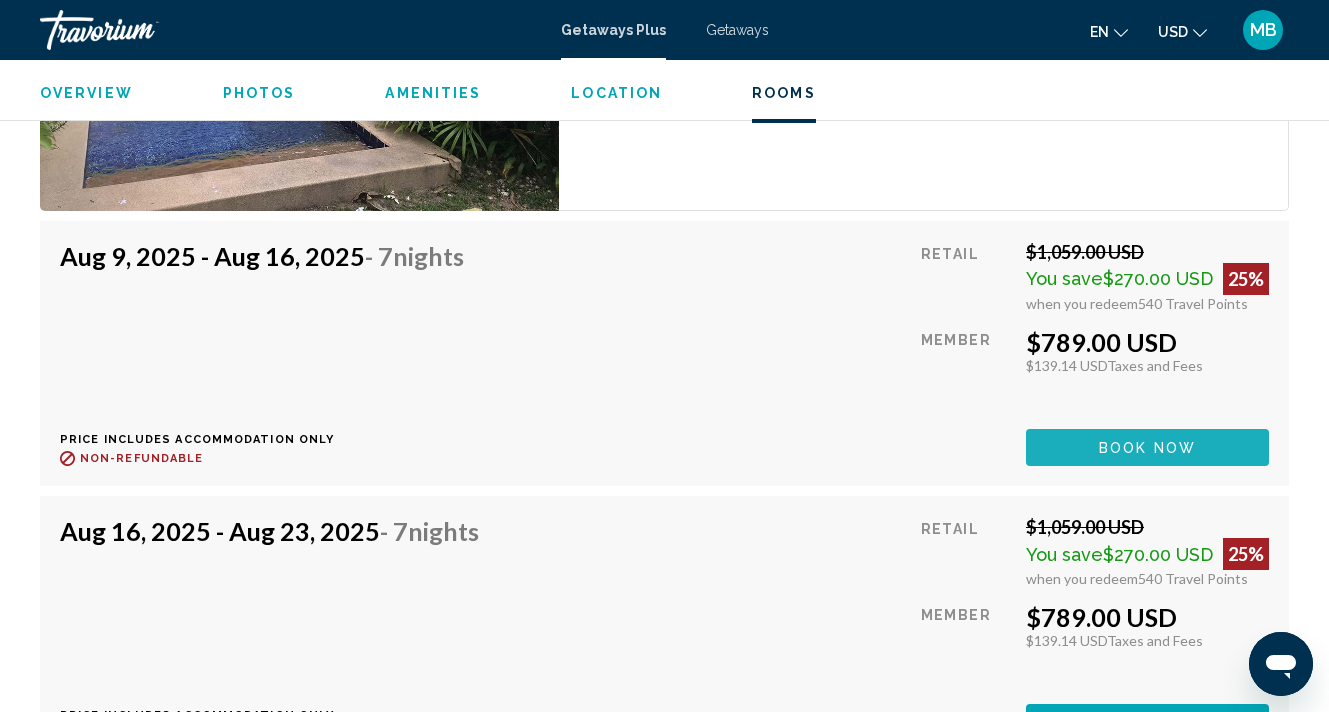 click on "Book now" at bounding box center [1147, 448] 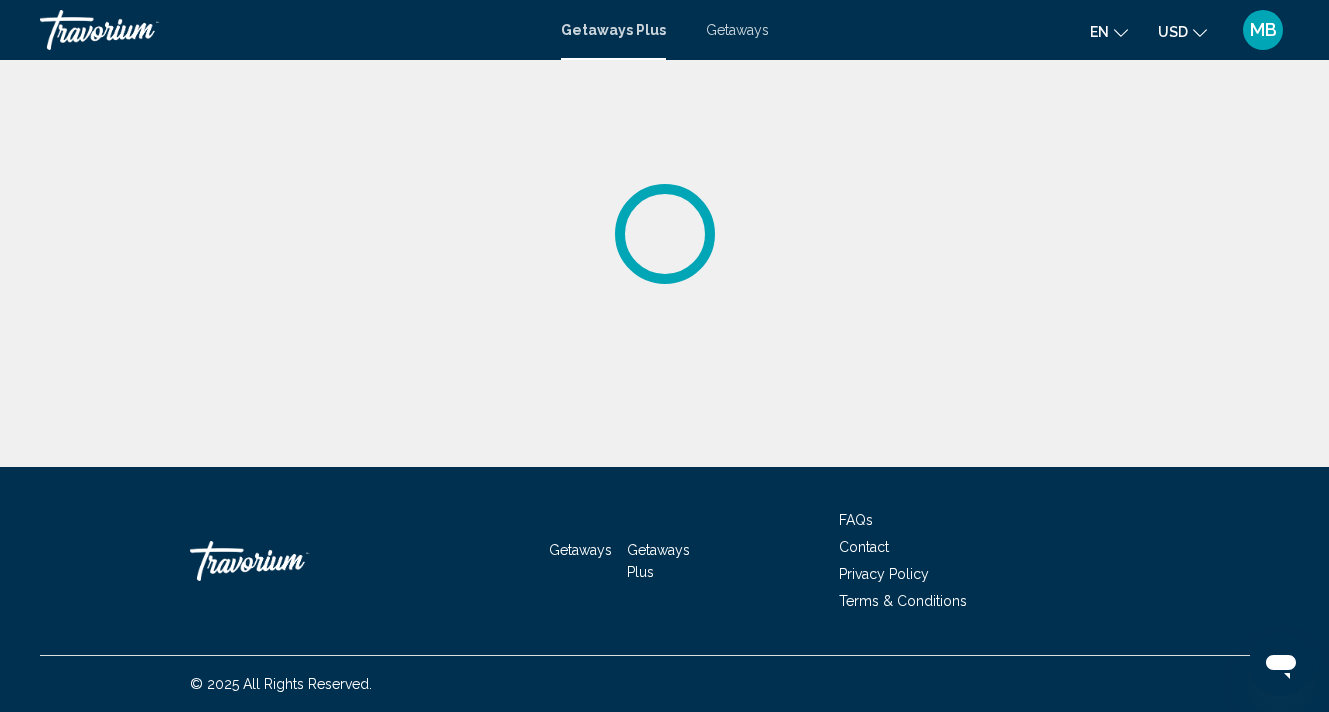 scroll, scrollTop: 0, scrollLeft: 0, axis: both 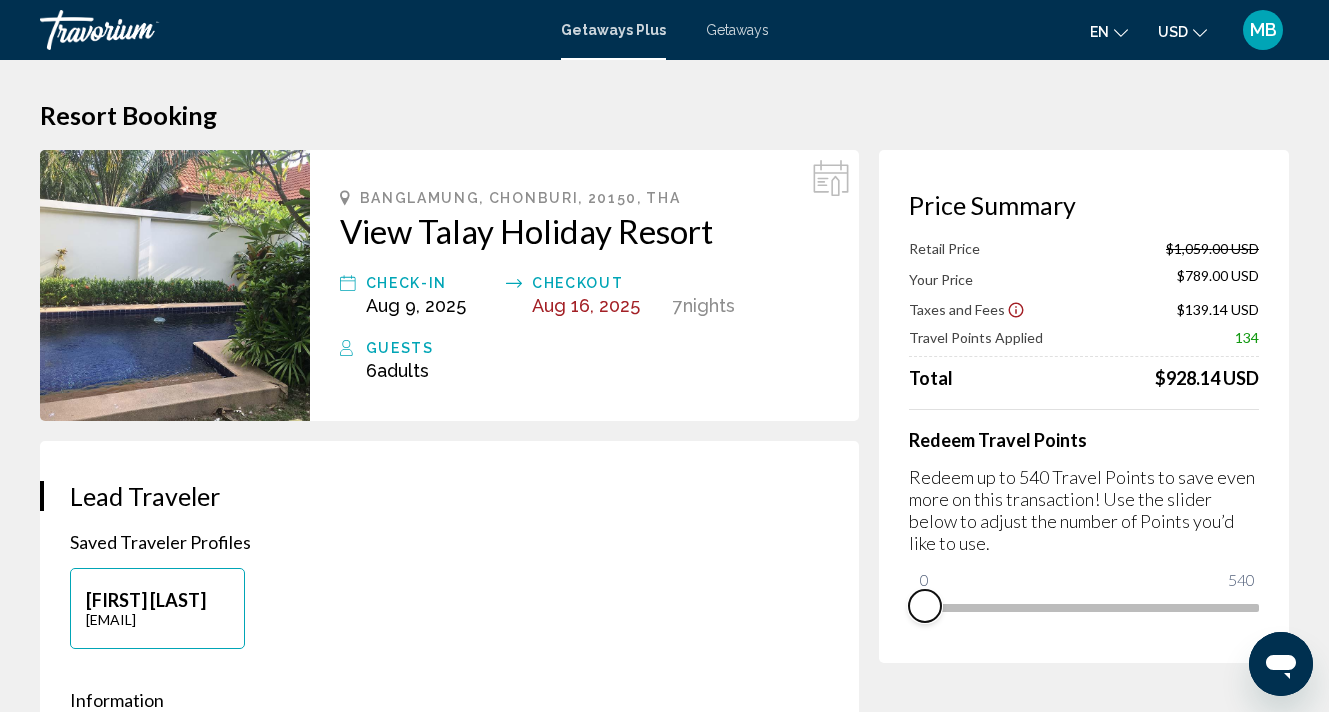 drag, startPoint x: 1246, startPoint y: 617, endPoint x: 783, endPoint y: 583, distance: 464.2467 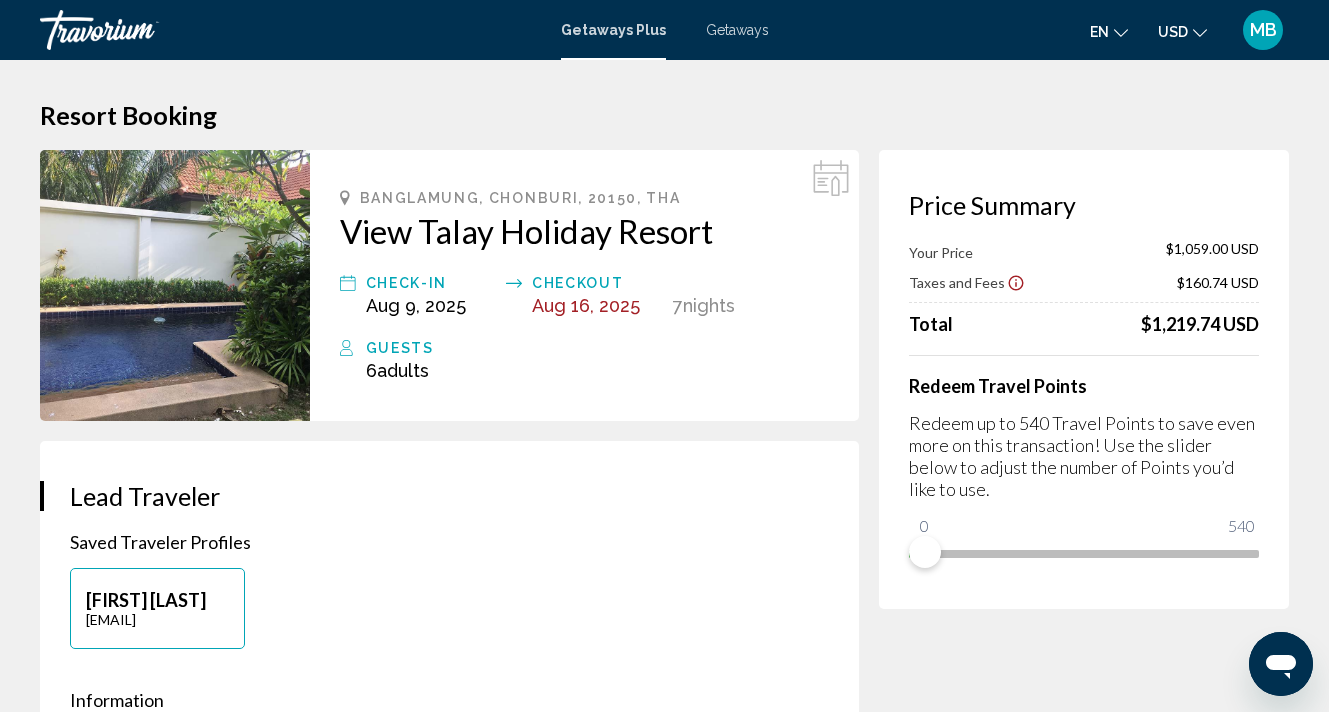 click 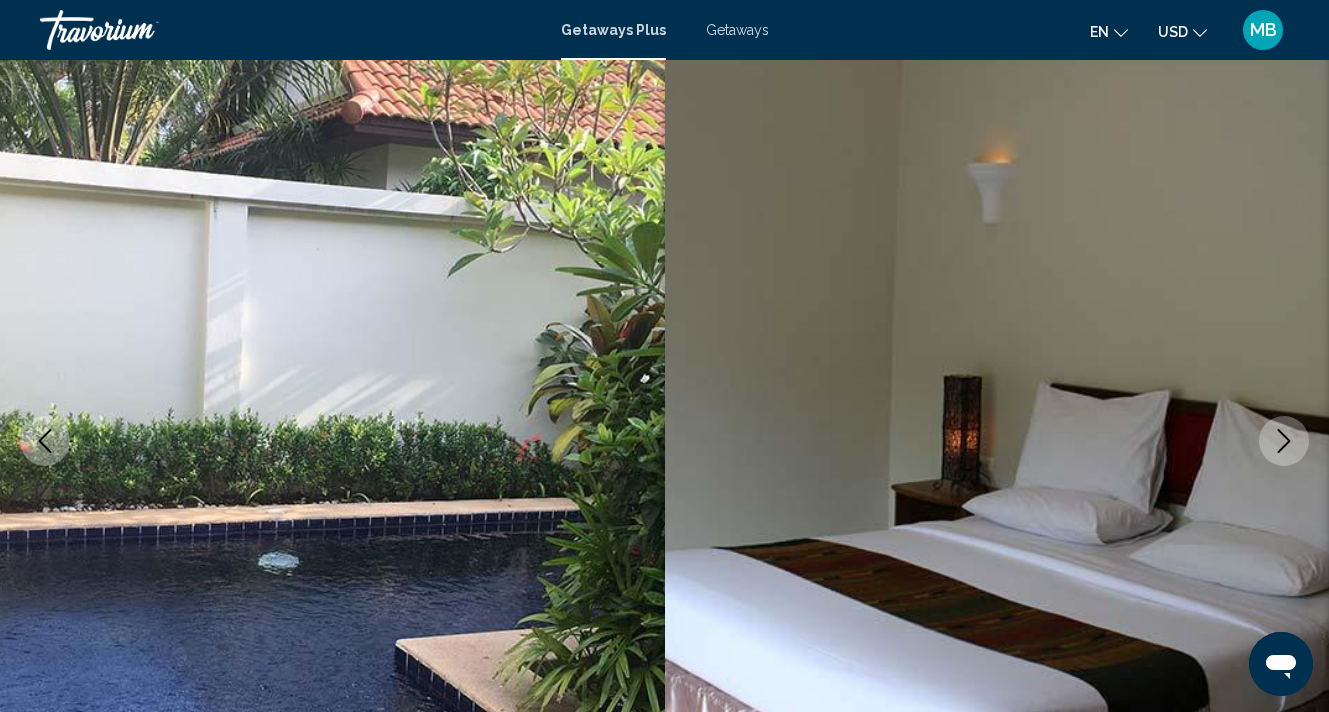 scroll, scrollTop: 97, scrollLeft: 0, axis: vertical 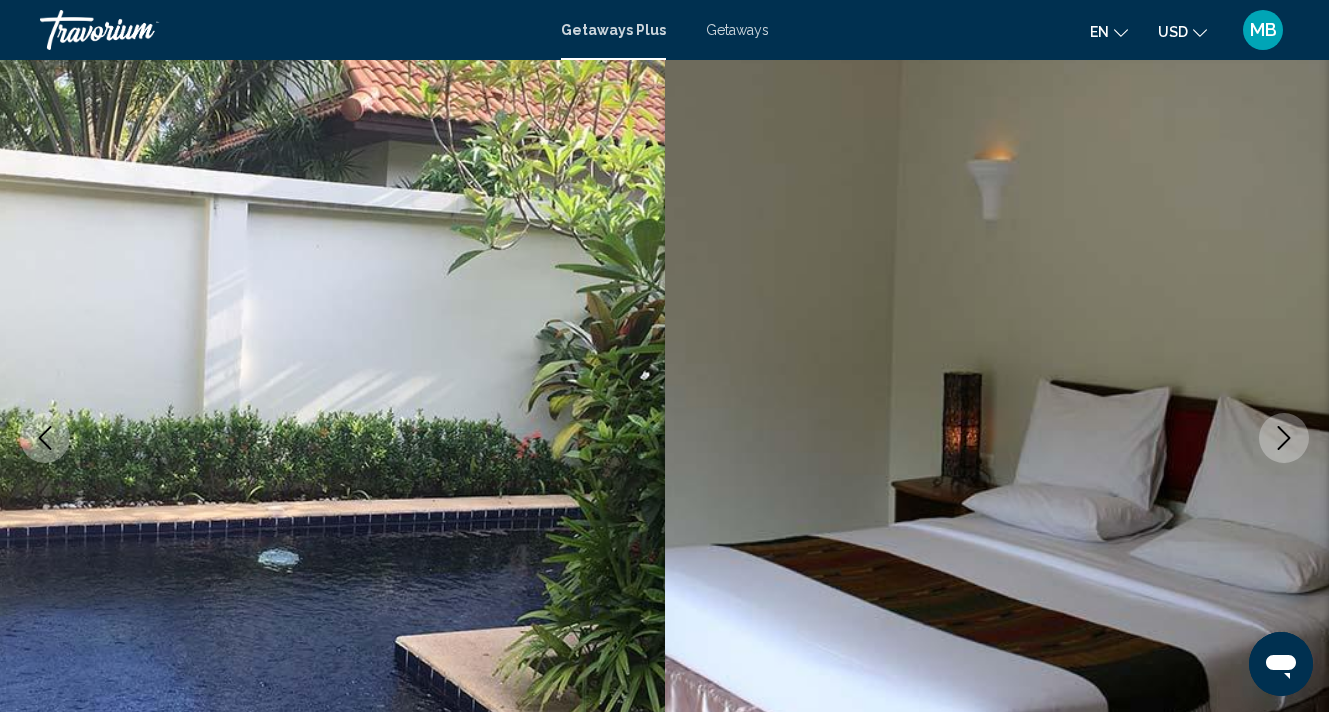 click 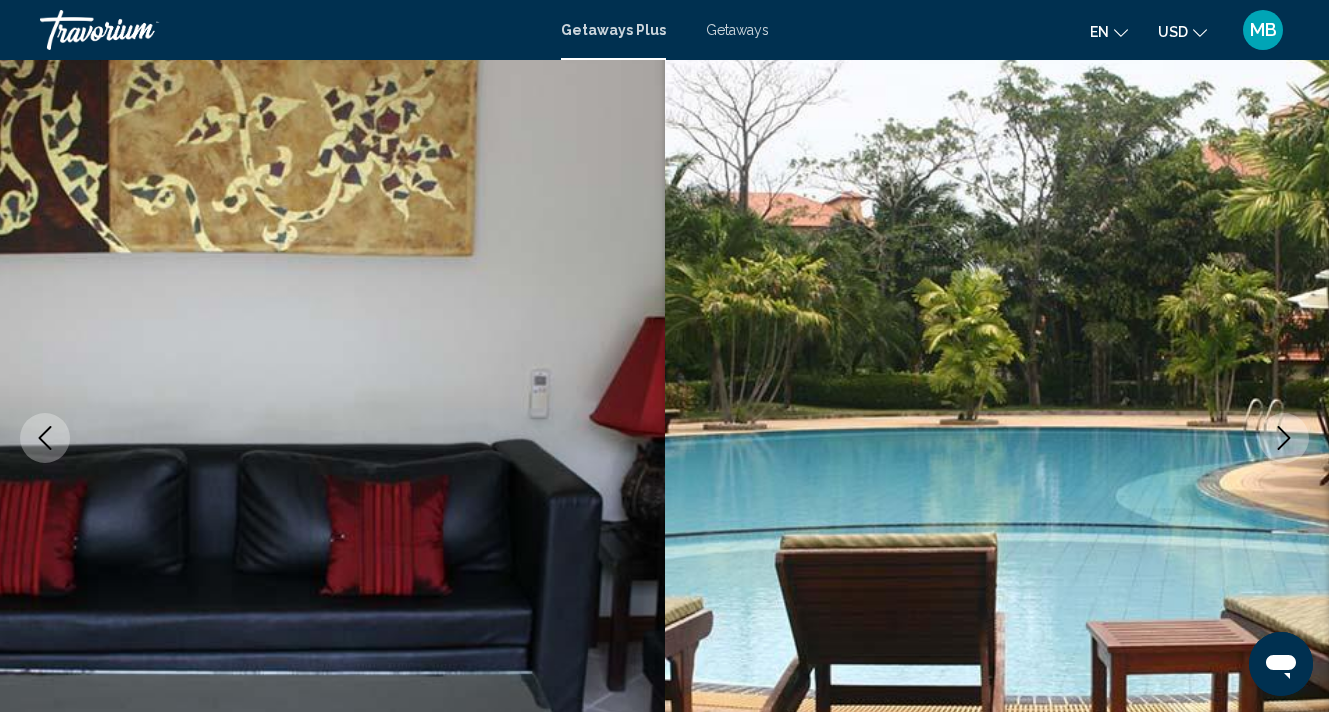 click 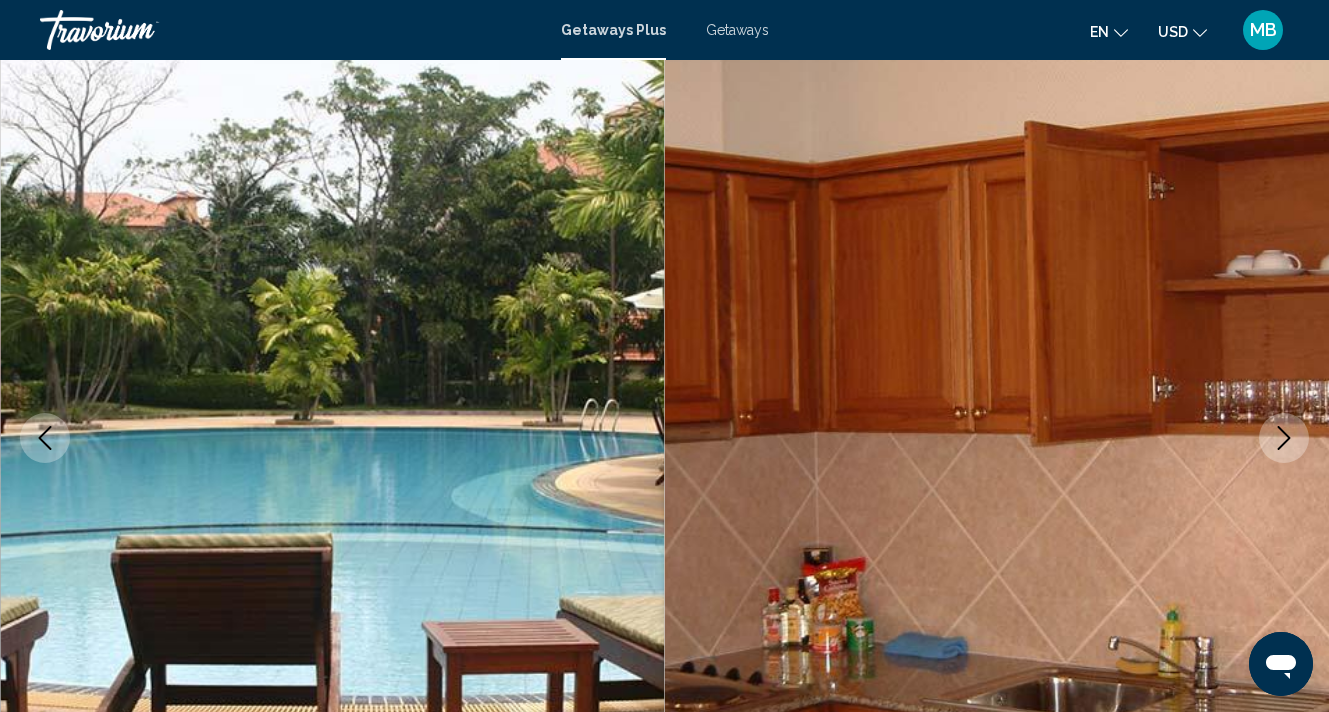 click 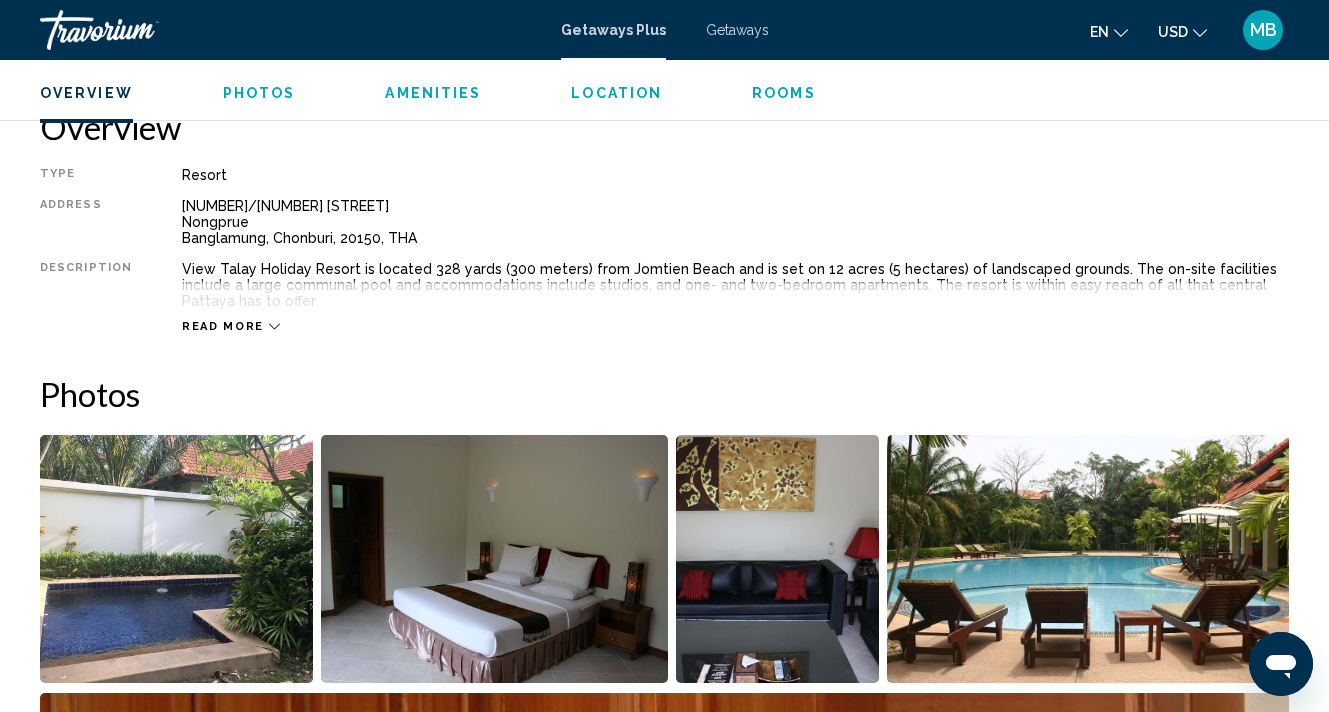 scroll, scrollTop: 1012, scrollLeft: 0, axis: vertical 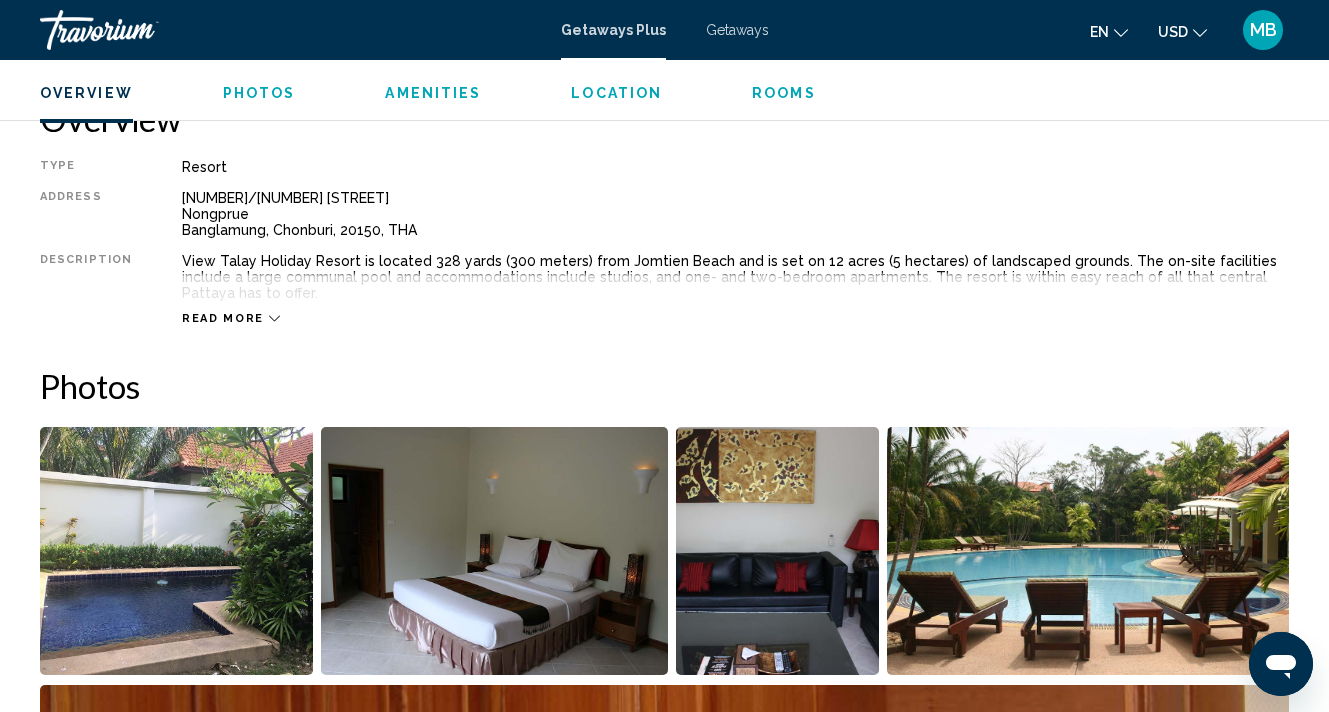 click on "Read more" at bounding box center (231, 318) 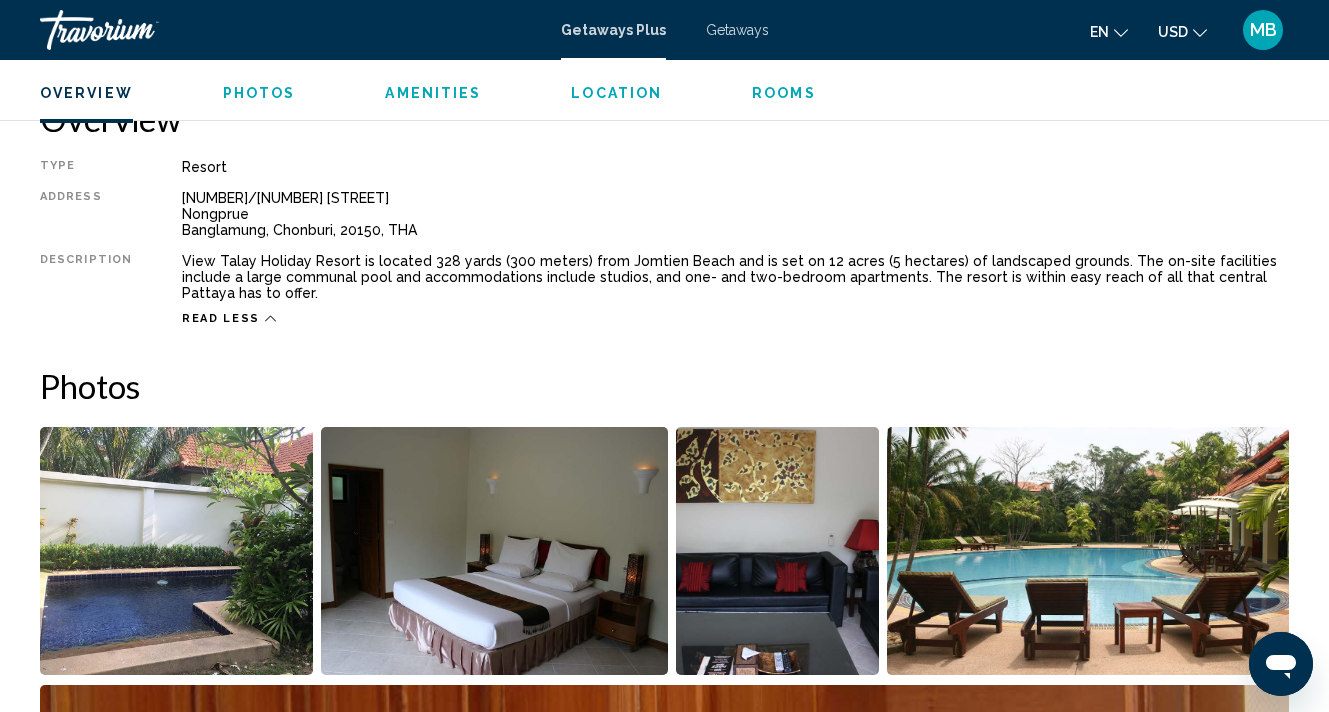 click 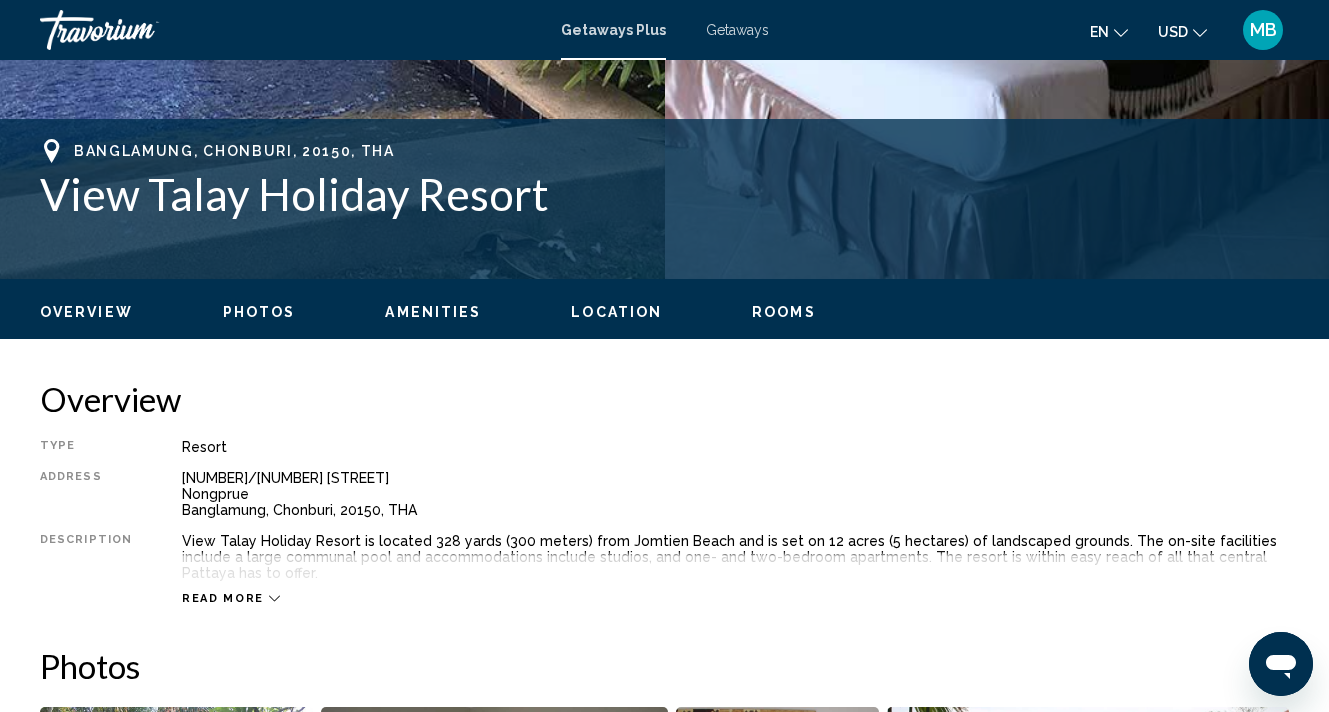 scroll, scrollTop: 732, scrollLeft: 0, axis: vertical 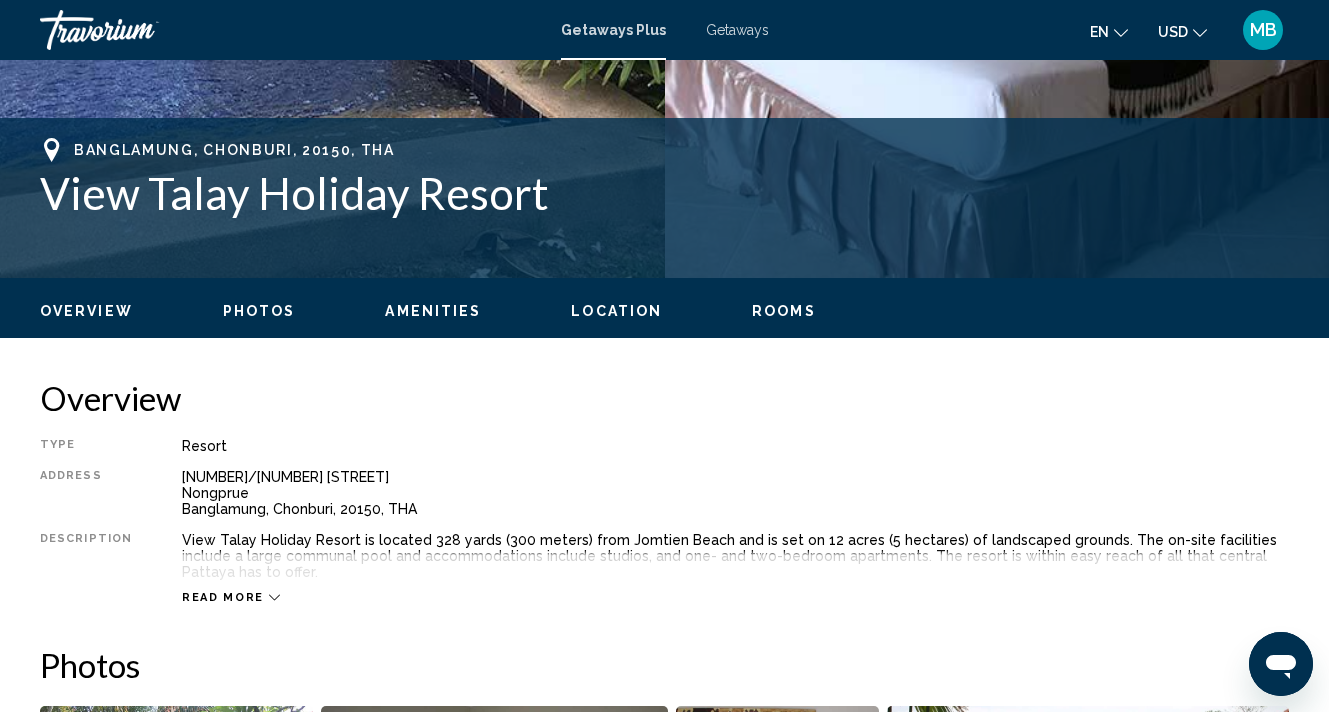 click on "Location" at bounding box center (616, 311) 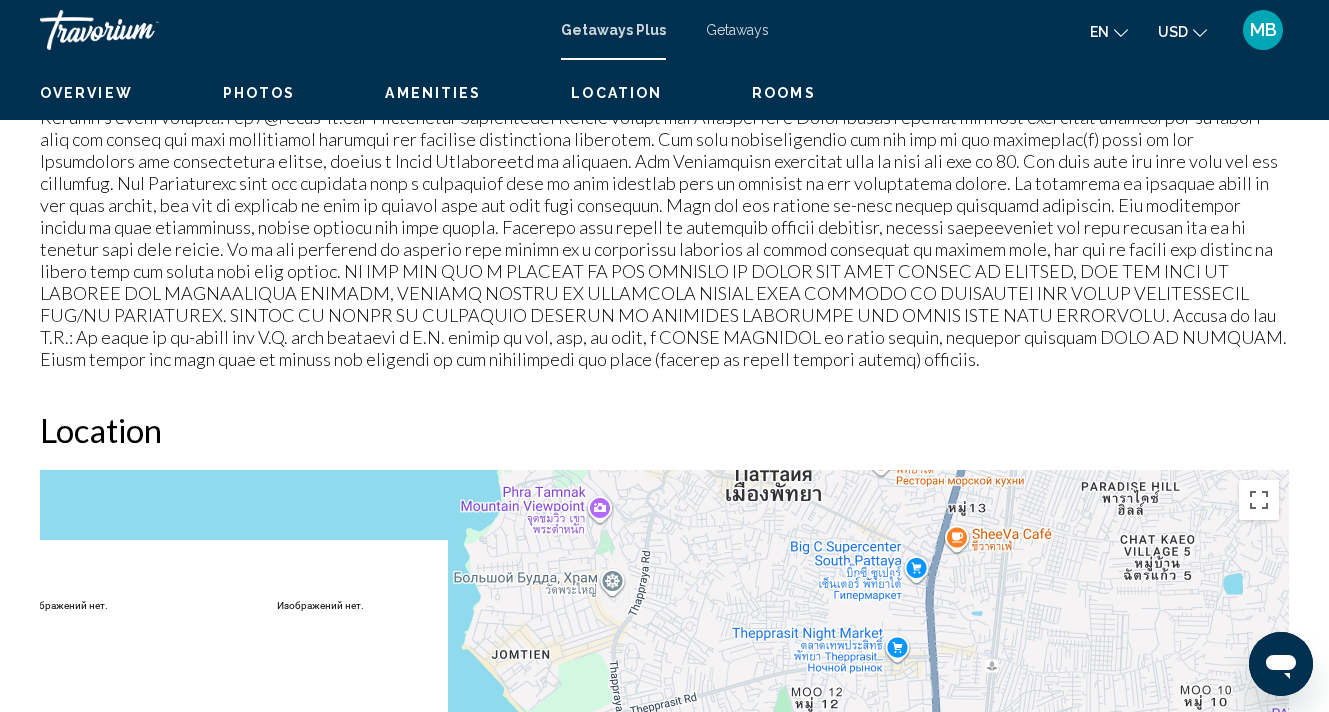 scroll, scrollTop: 2778, scrollLeft: 0, axis: vertical 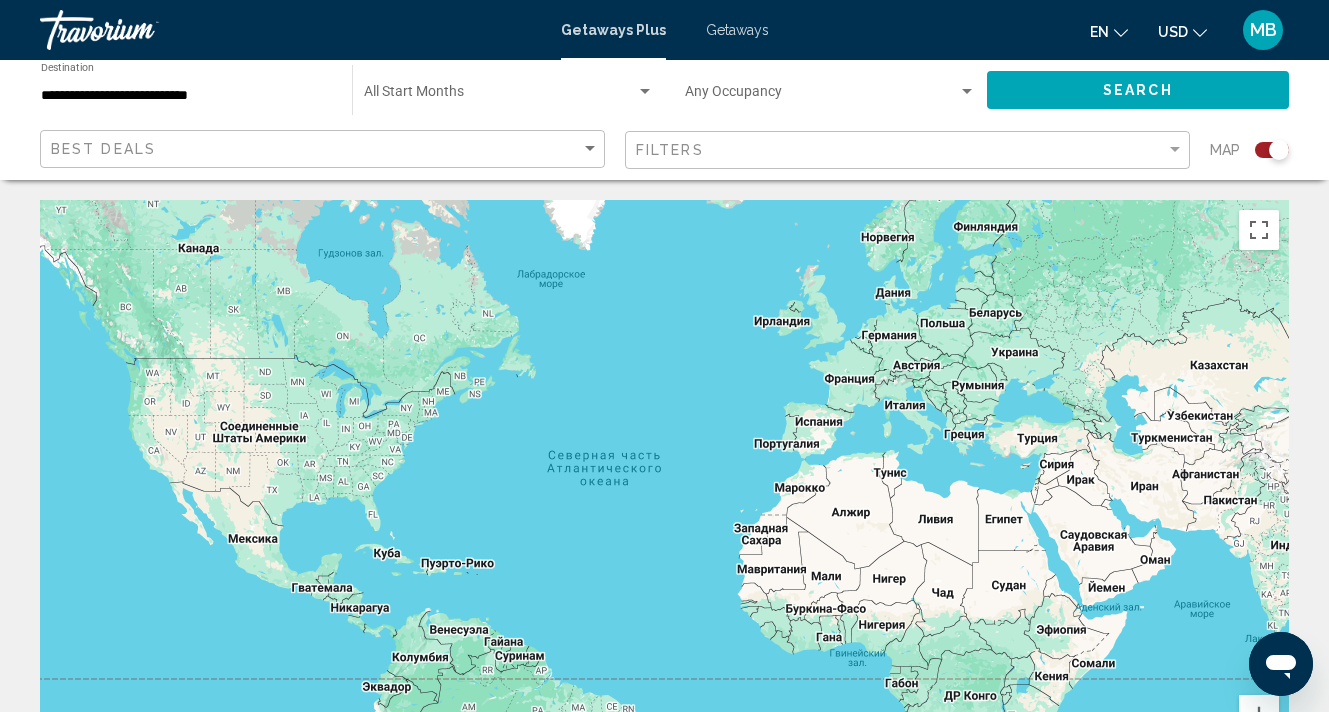 click 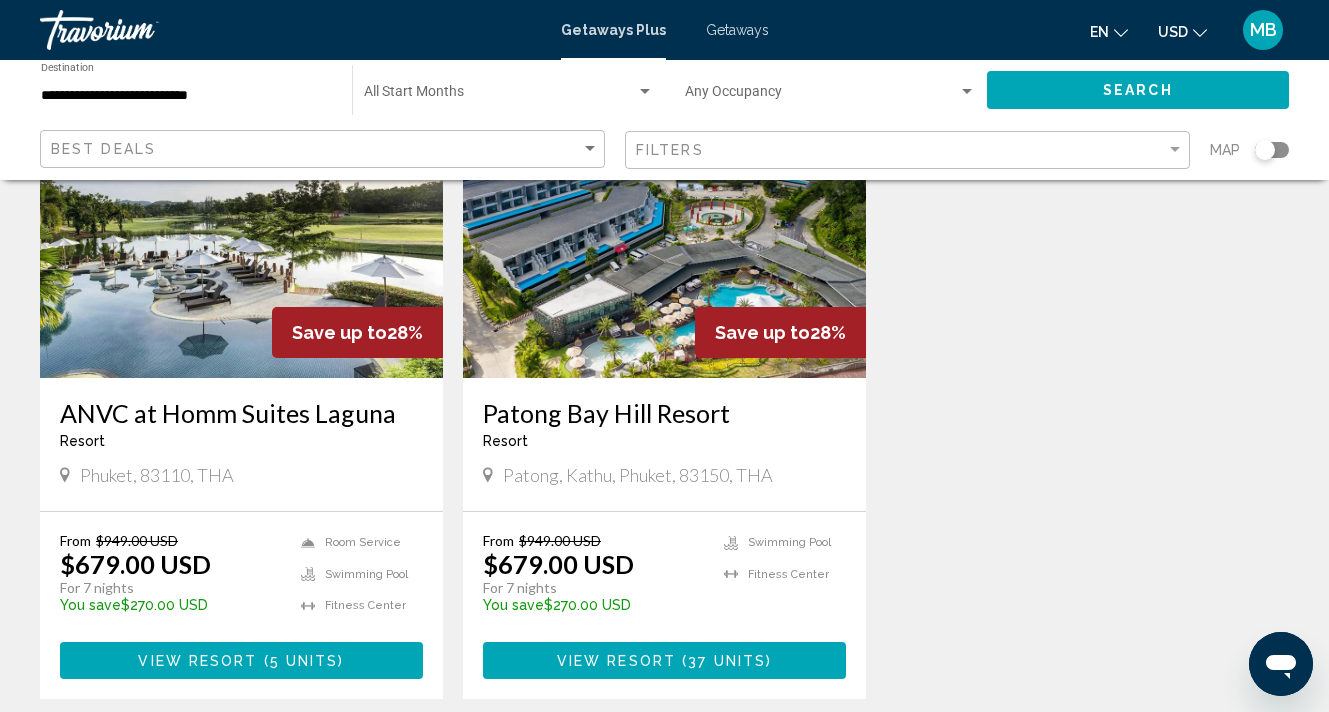 scroll, scrollTop: 1694, scrollLeft: 0, axis: vertical 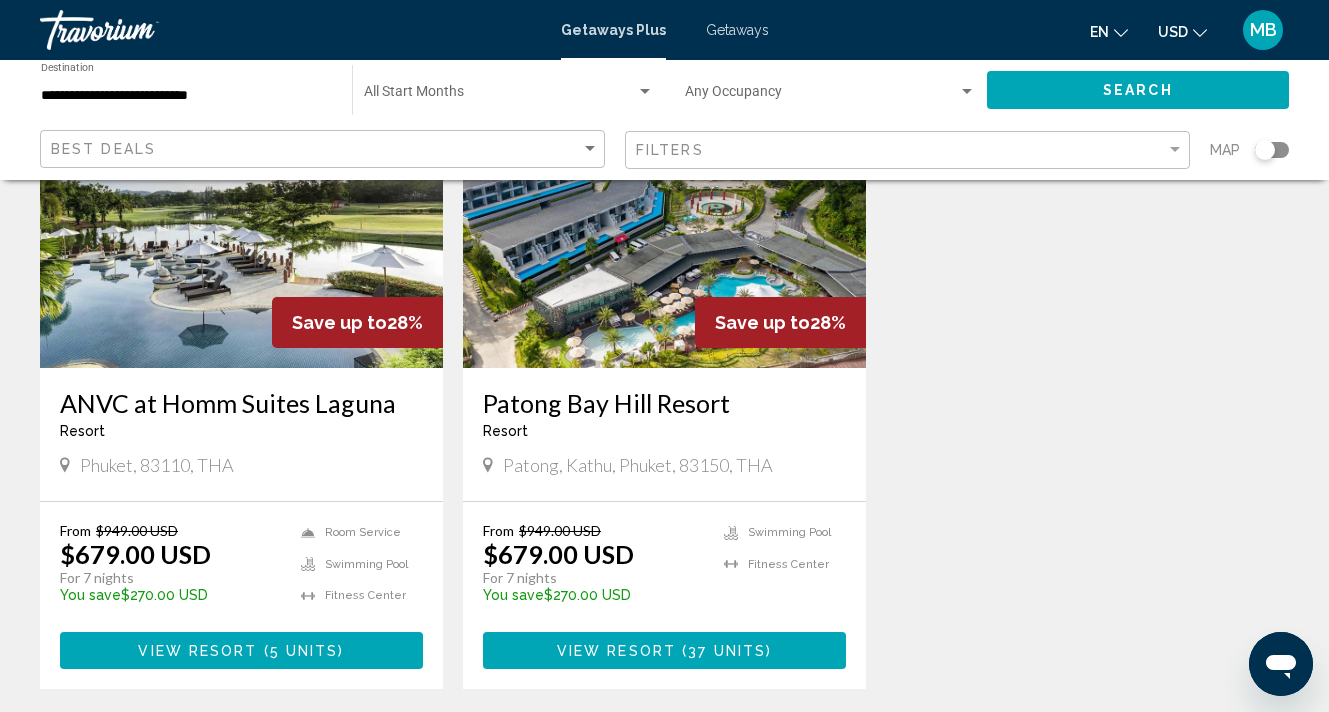 click on "View Resort" at bounding box center [616, 651] 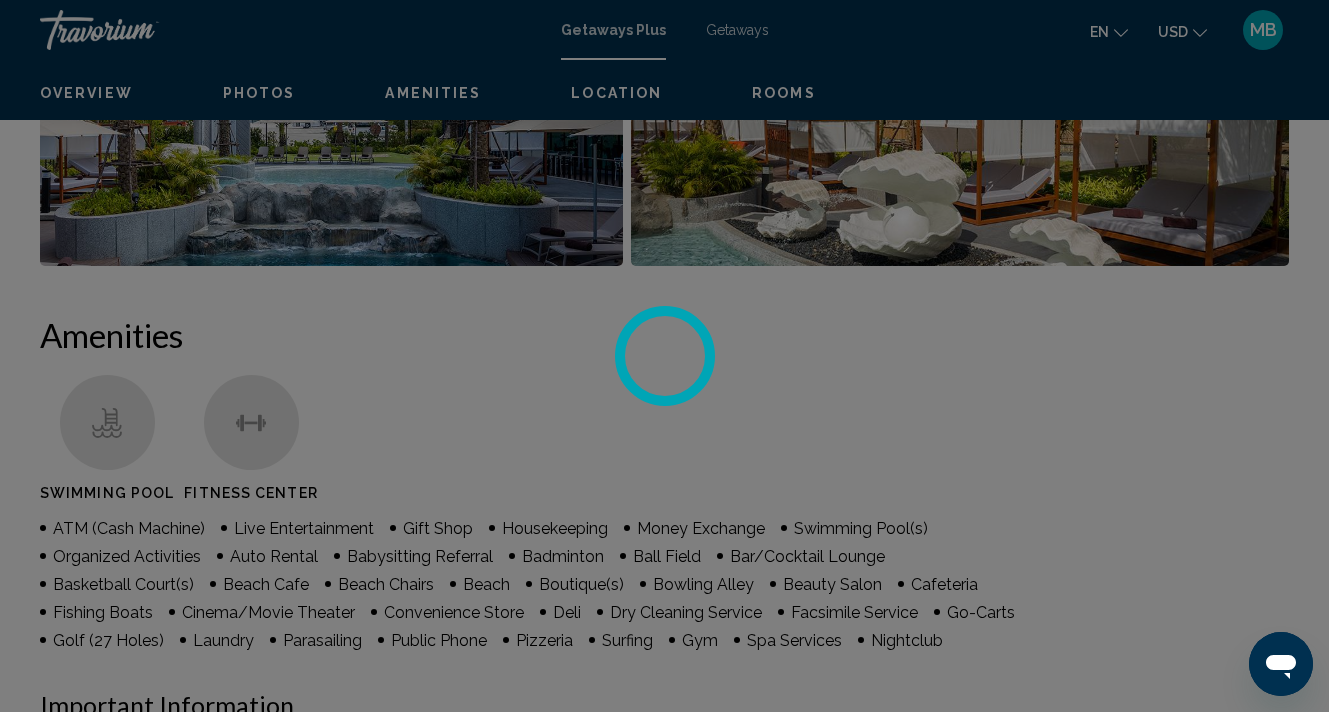 scroll, scrollTop: 0, scrollLeft: 0, axis: both 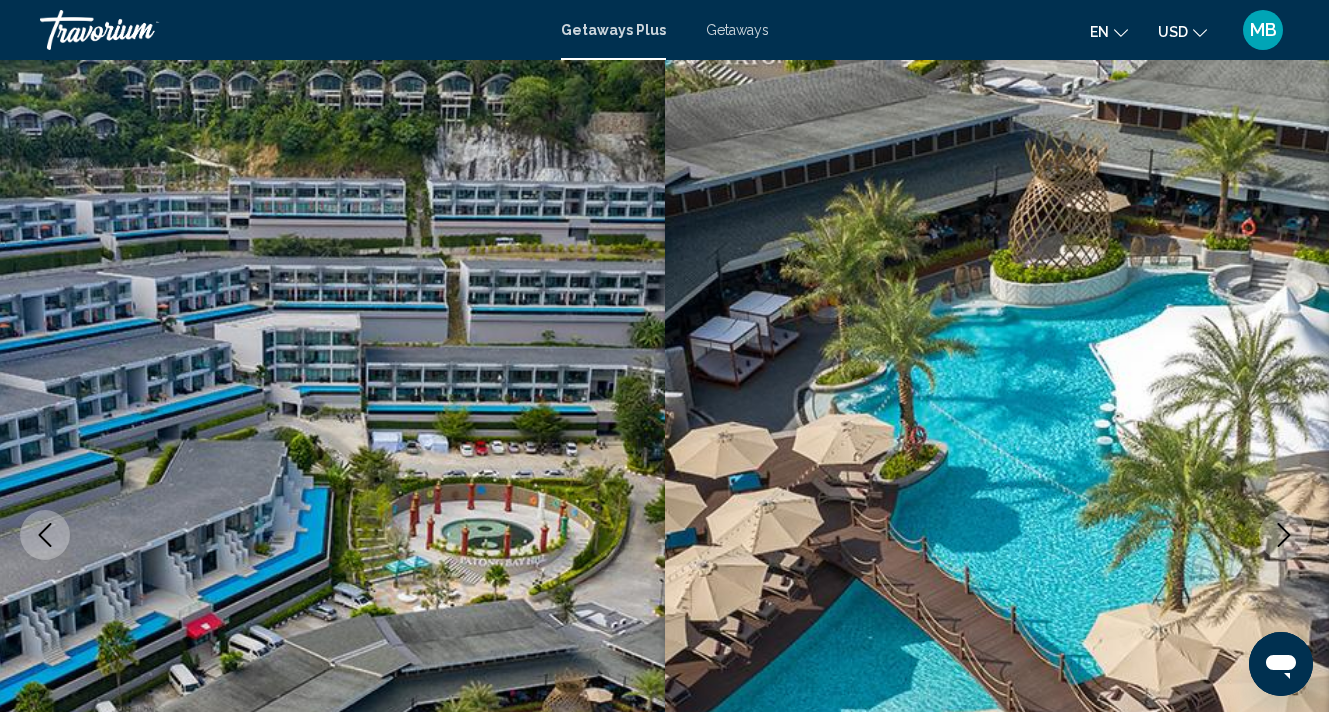 click 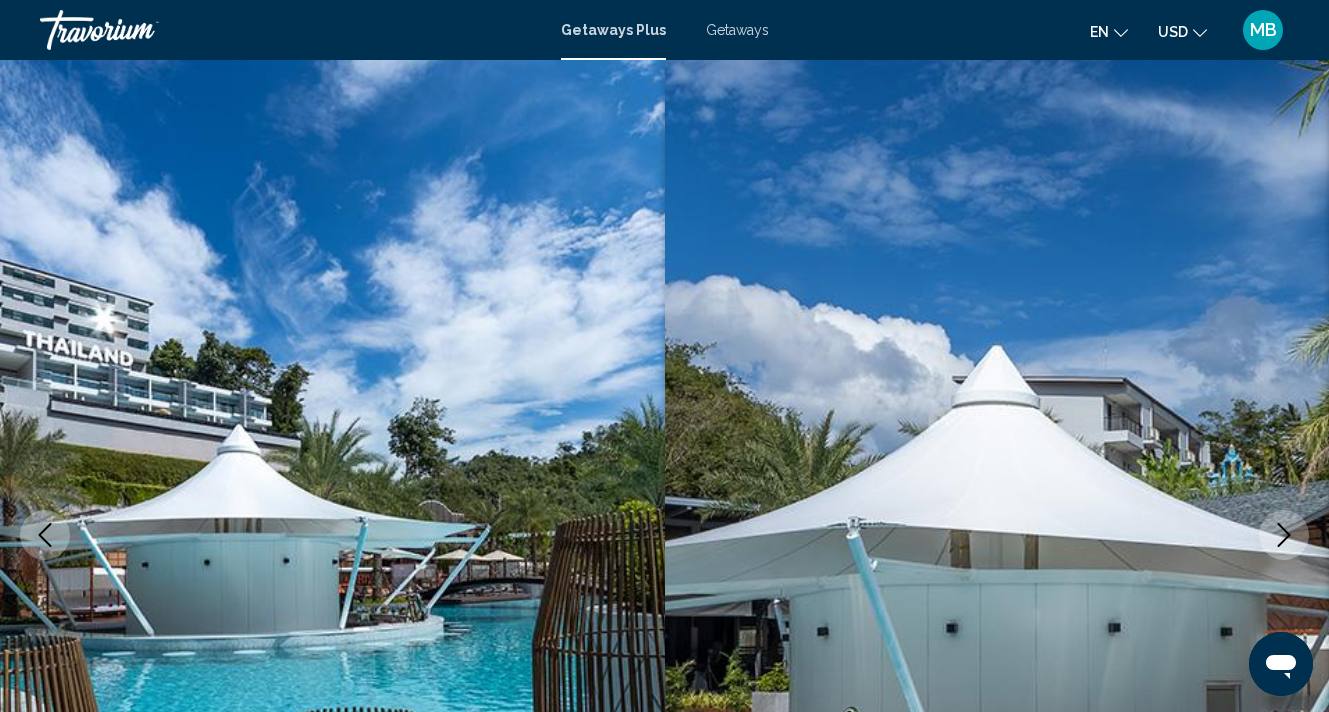 click 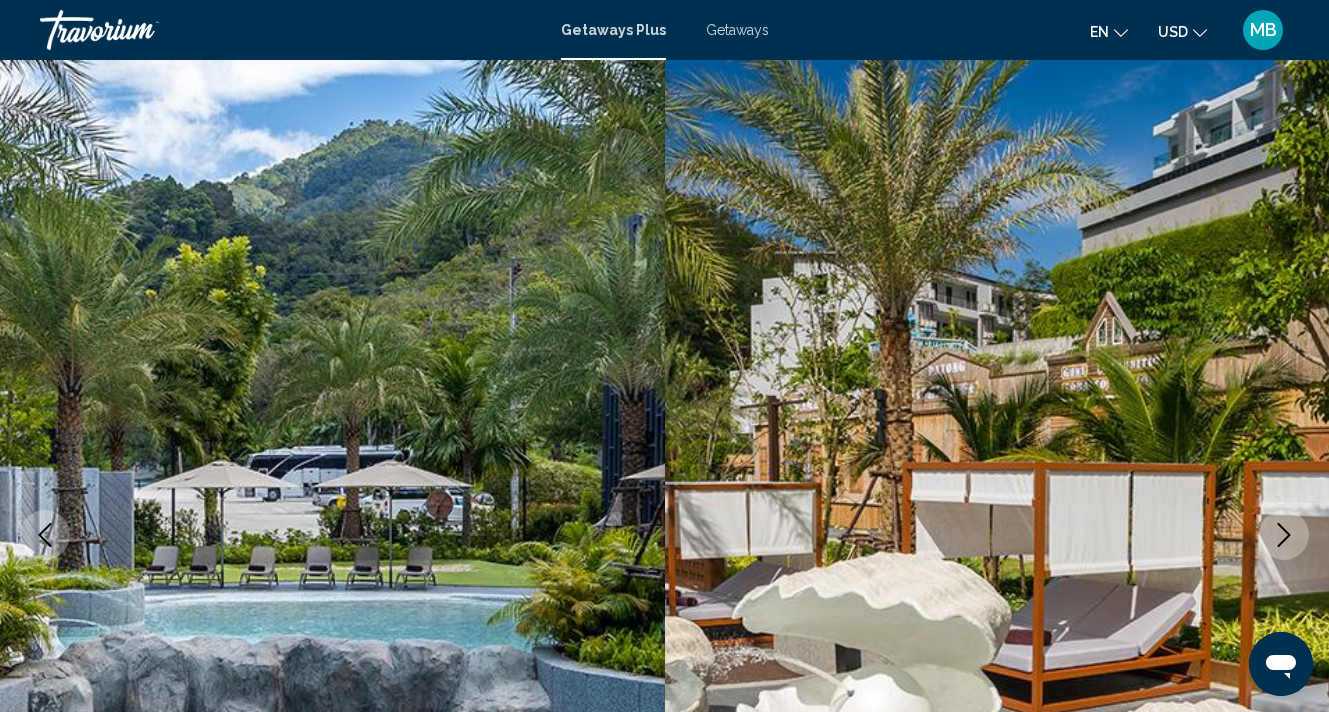 click 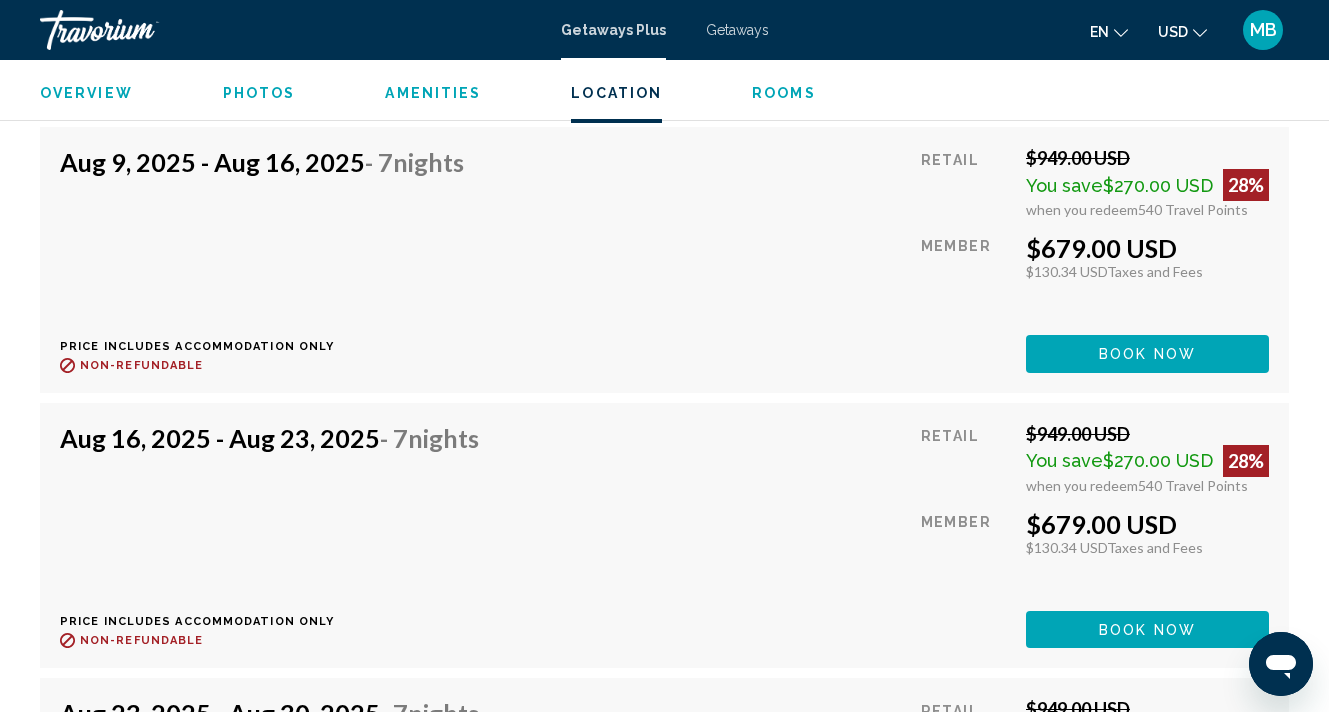 scroll, scrollTop: 4069, scrollLeft: 0, axis: vertical 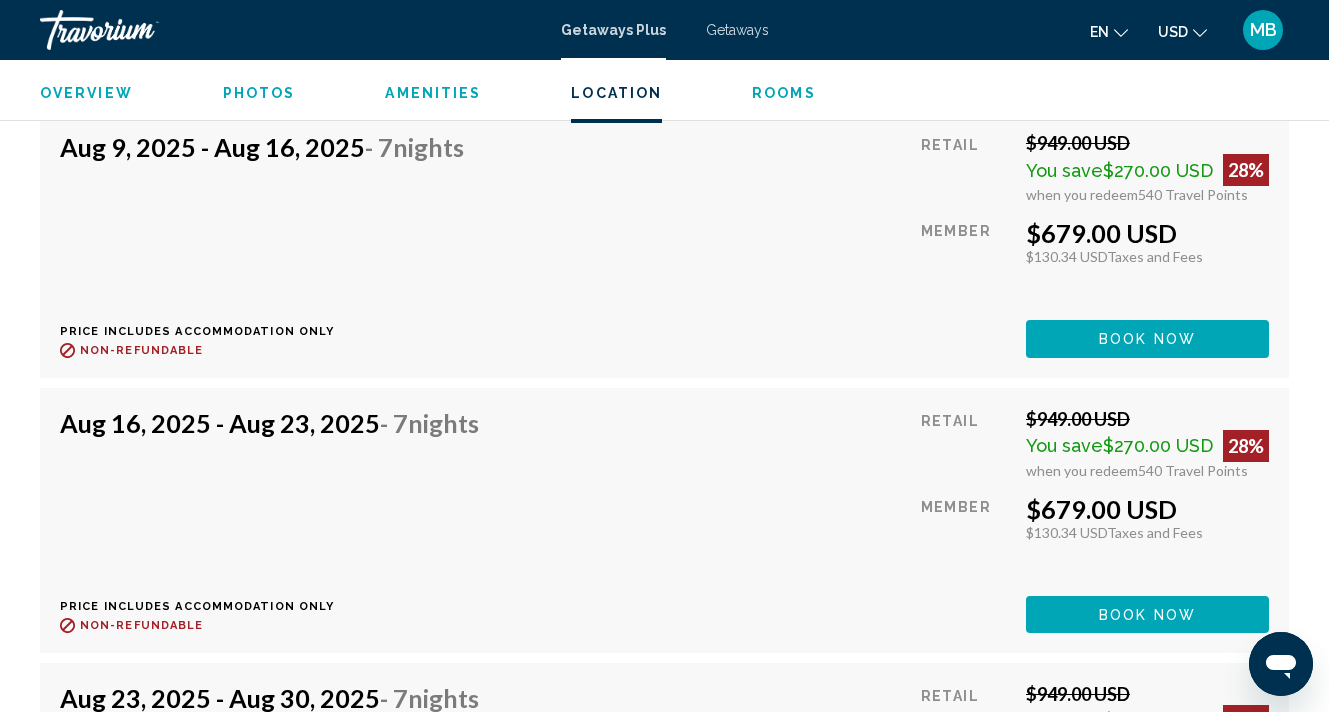 click on "Book now" at bounding box center [1147, 338] 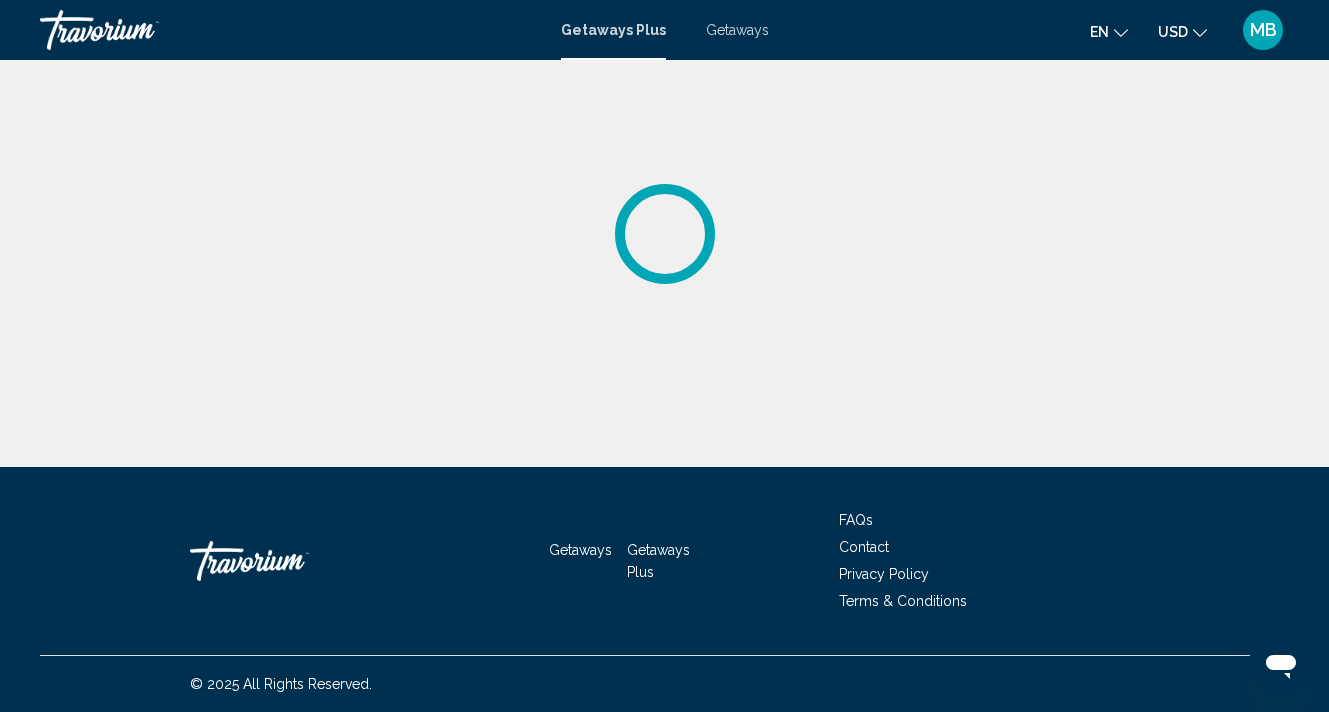 scroll, scrollTop: 0, scrollLeft: 0, axis: both 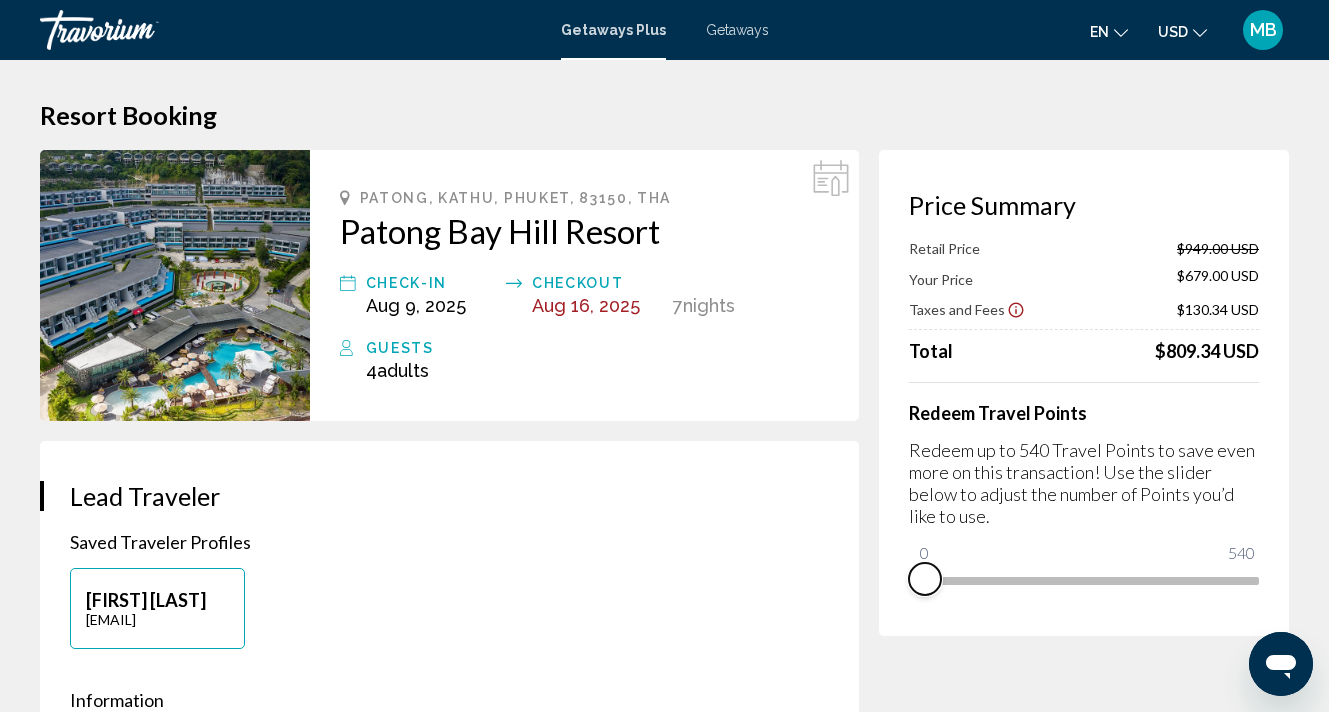 drag, startPoint x: 1229, startPoint y: 604, endPoint x: 819, endPoint y: 618, distance: 410.23895 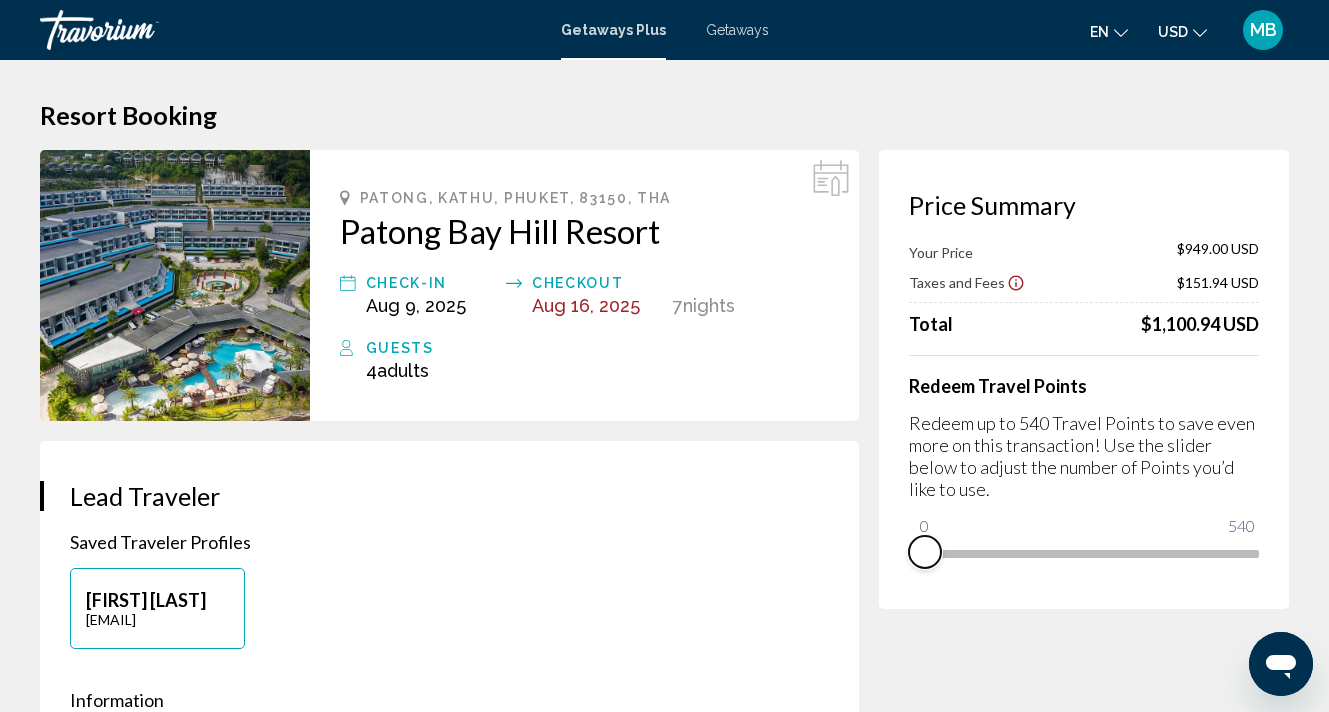 scroll, scrollTop: 0, scrollLeft: 0, axis: both 